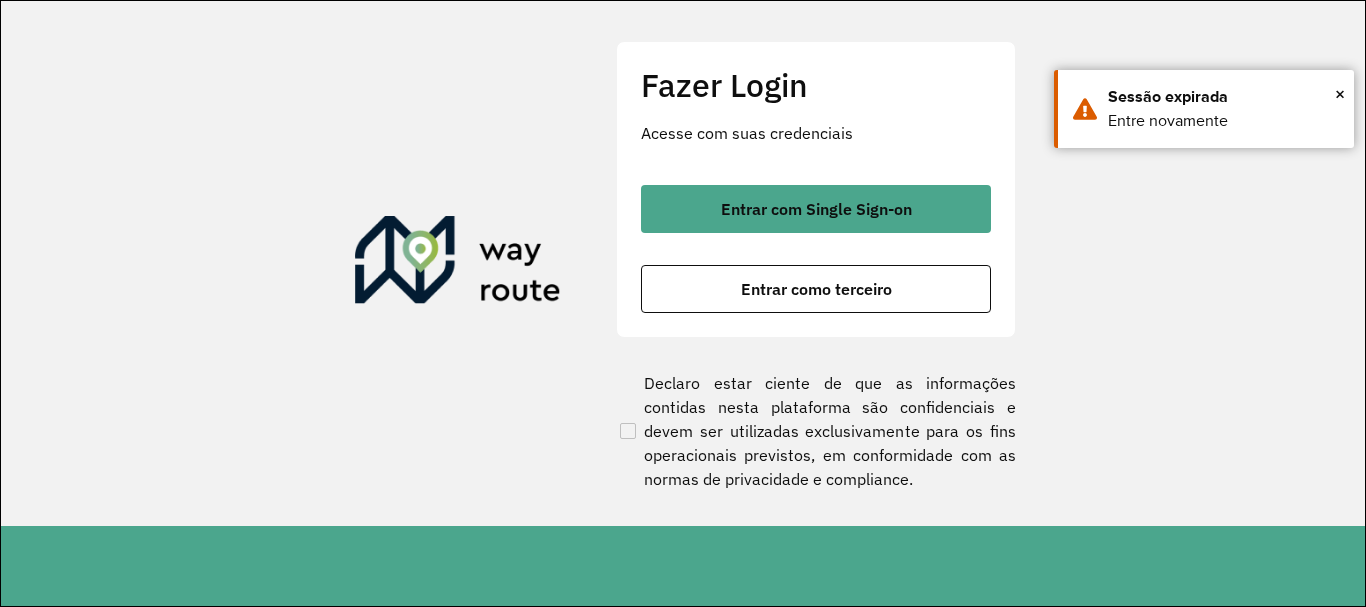 scroll, scrollTop: 0, scrollLeft: 0, axis: both 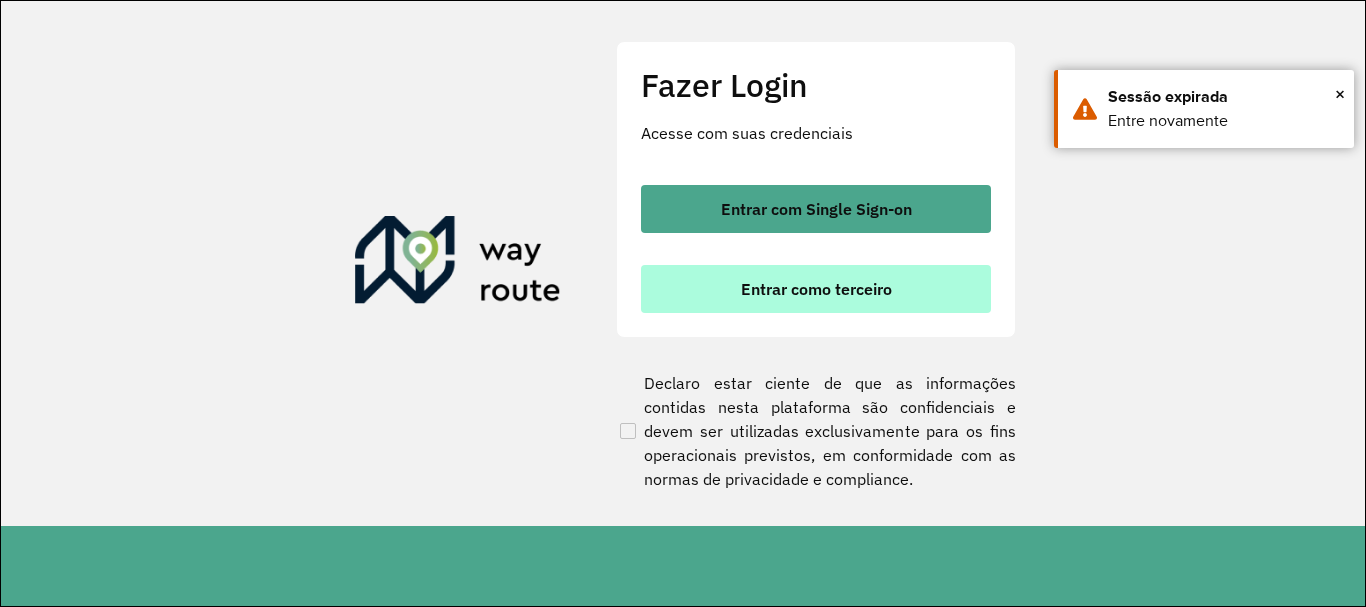 click on "Entrar como terceiro" at bounding box center [816, 289] 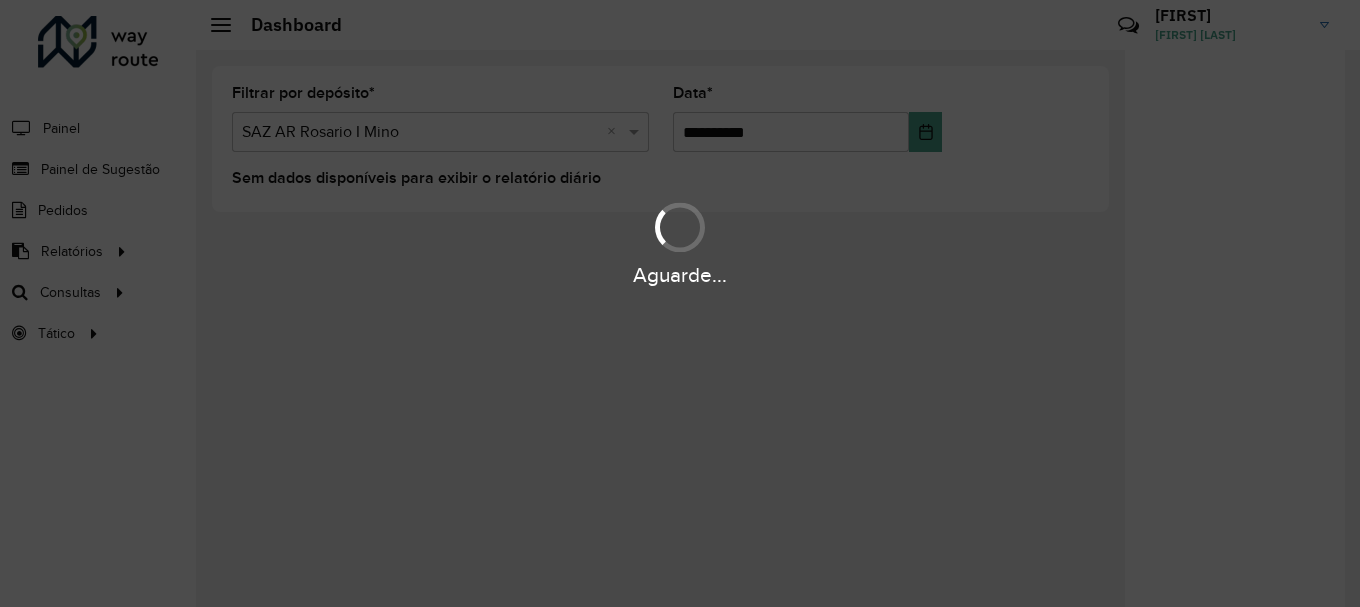 scroll, scrollTop: 0, scrollLeft: 0, axis: both 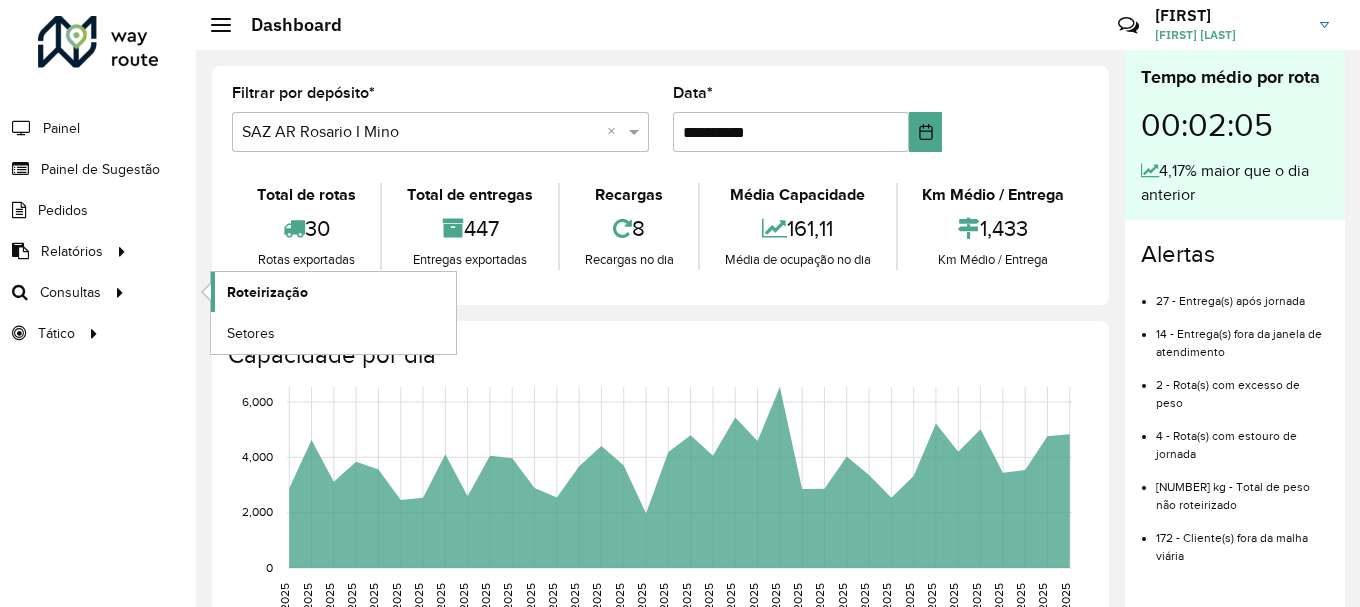 click on "Roteirização" 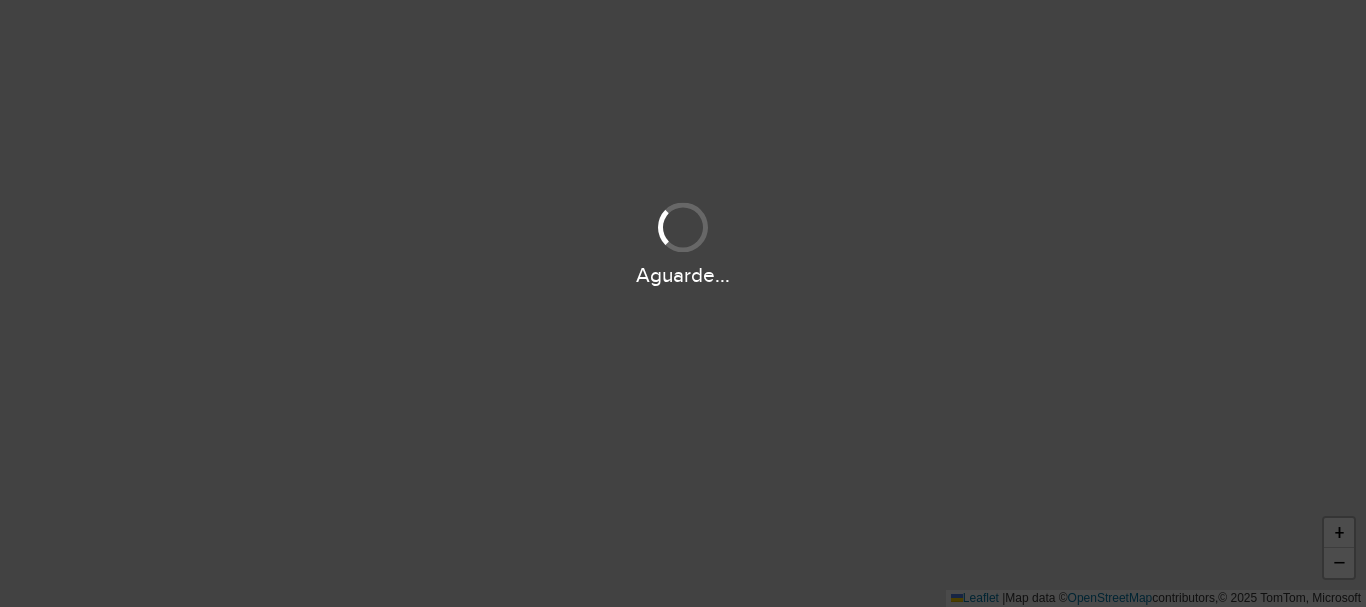 scroll, scrollTop: 0, scrollLeft: 0, axis: both 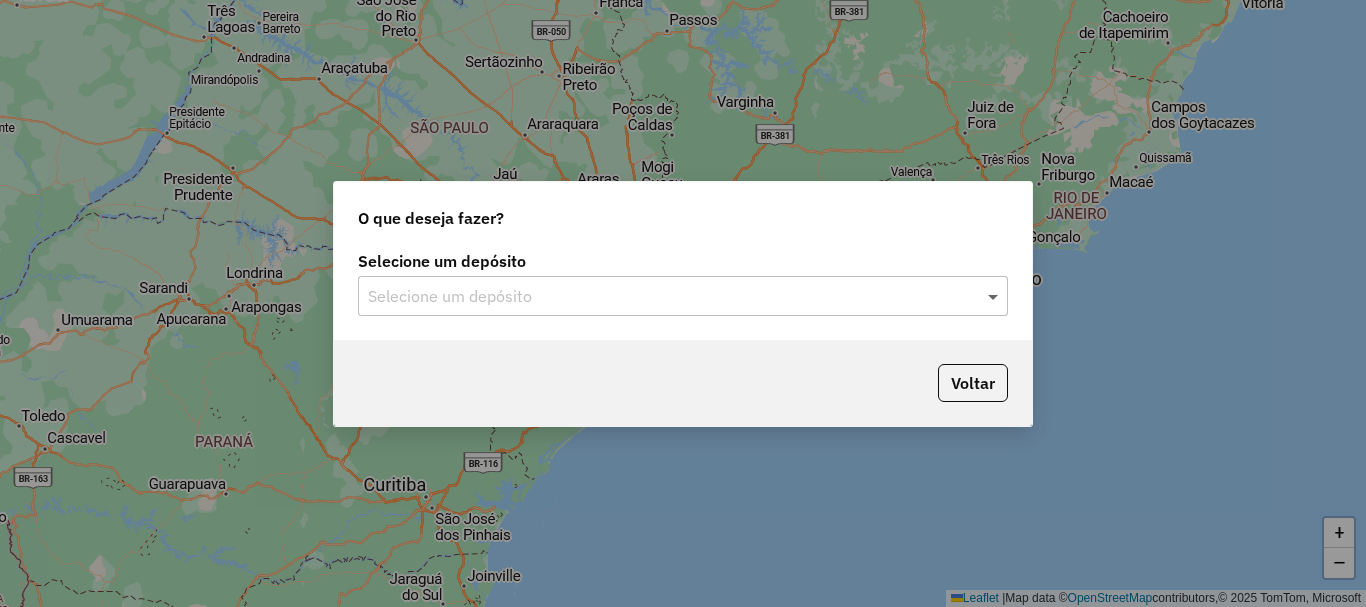 click 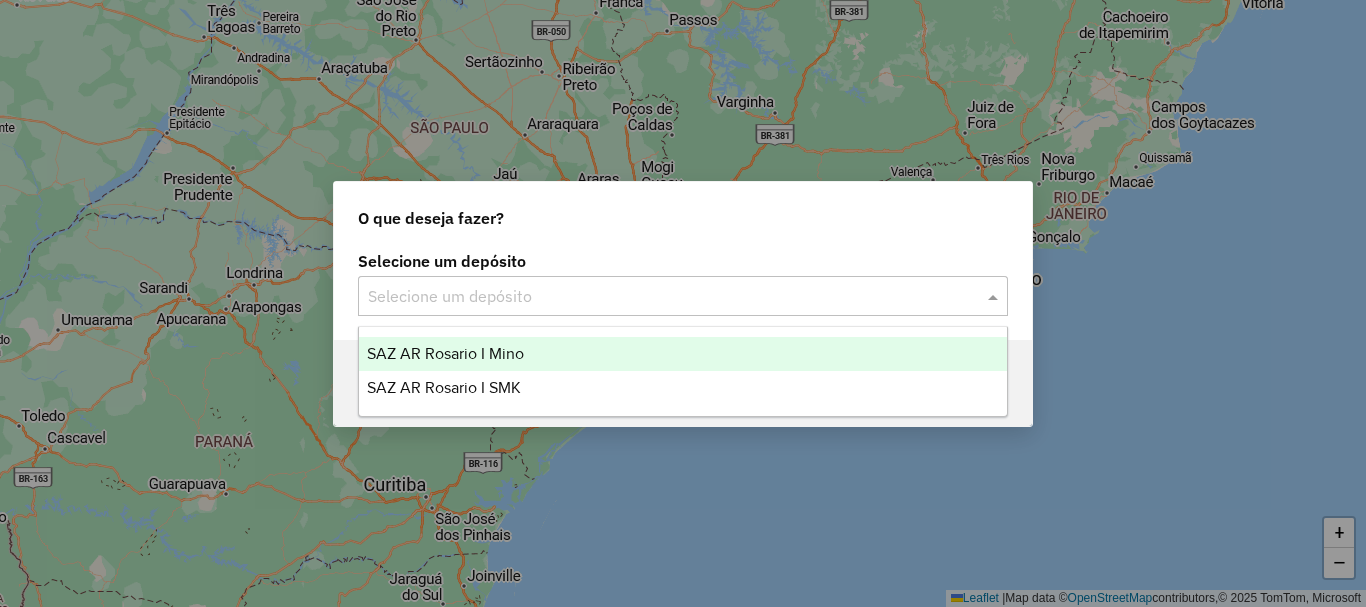 click on "SAZ AR Rosario I Mino" at bounding box center [445, 353] 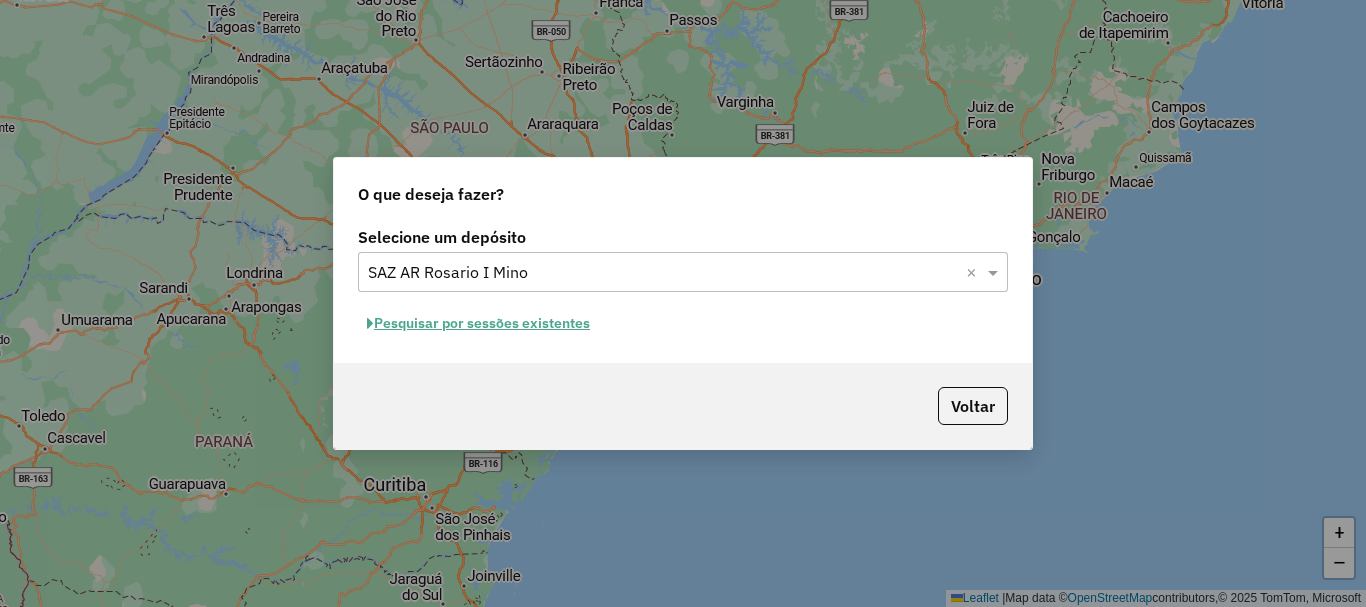 click on "Pesquisar por sessões existentes" 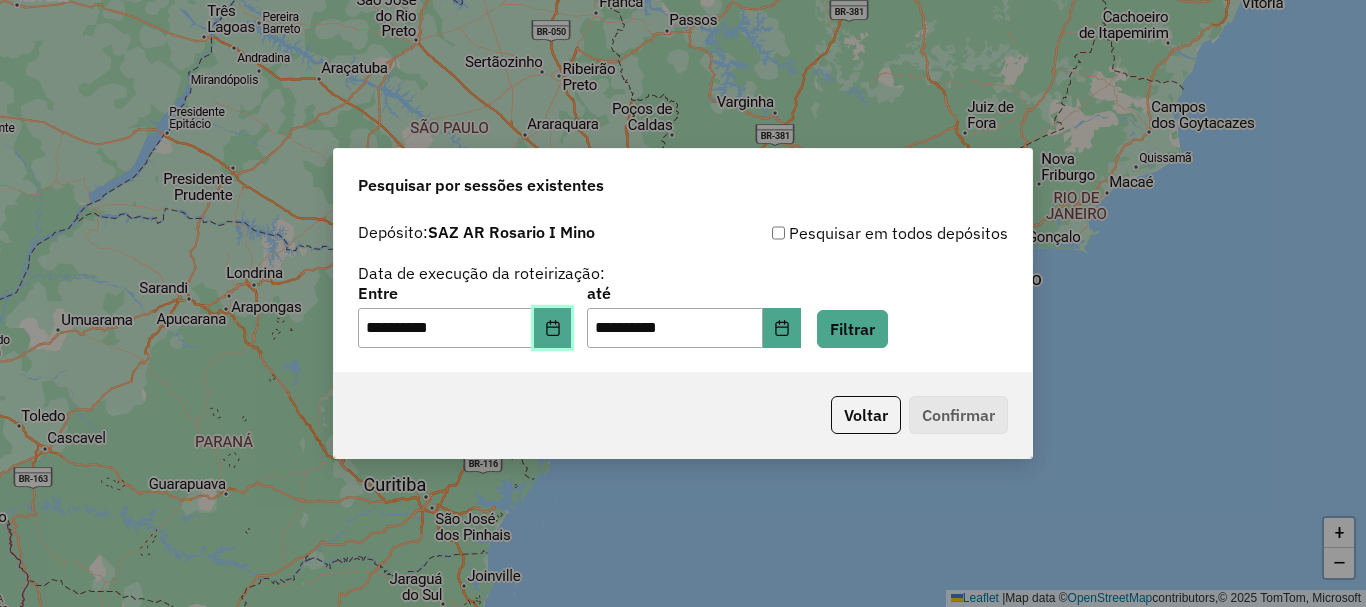 click 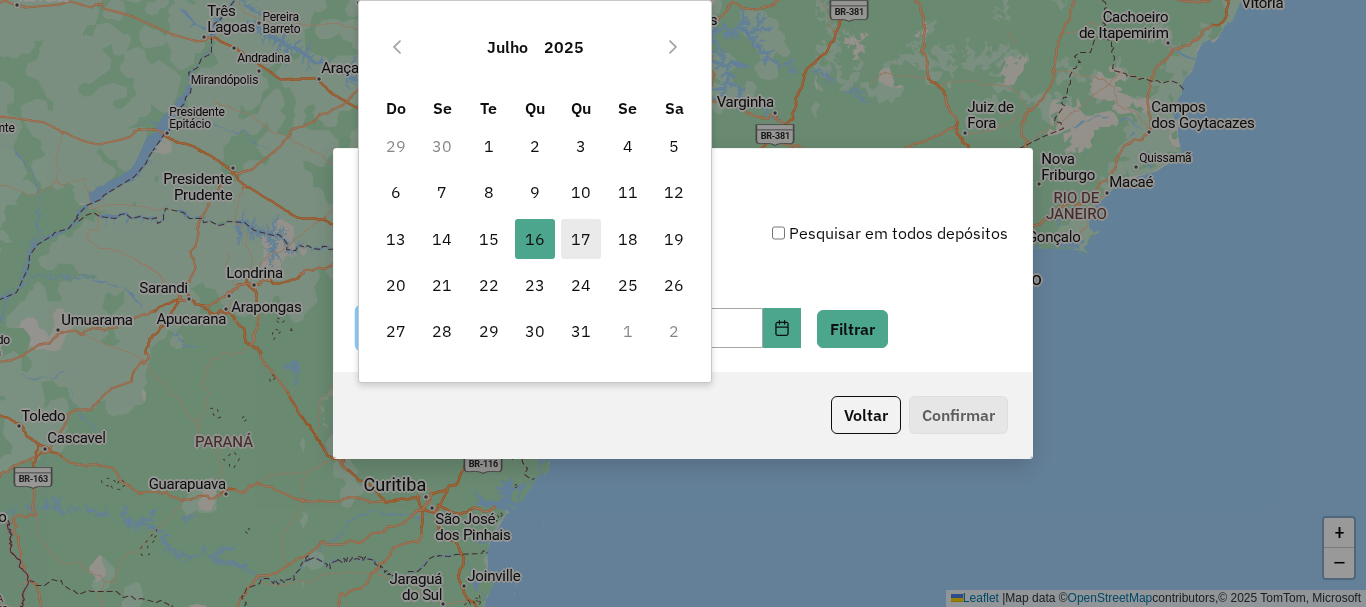 click on "17" at bounding box center [581, 239] 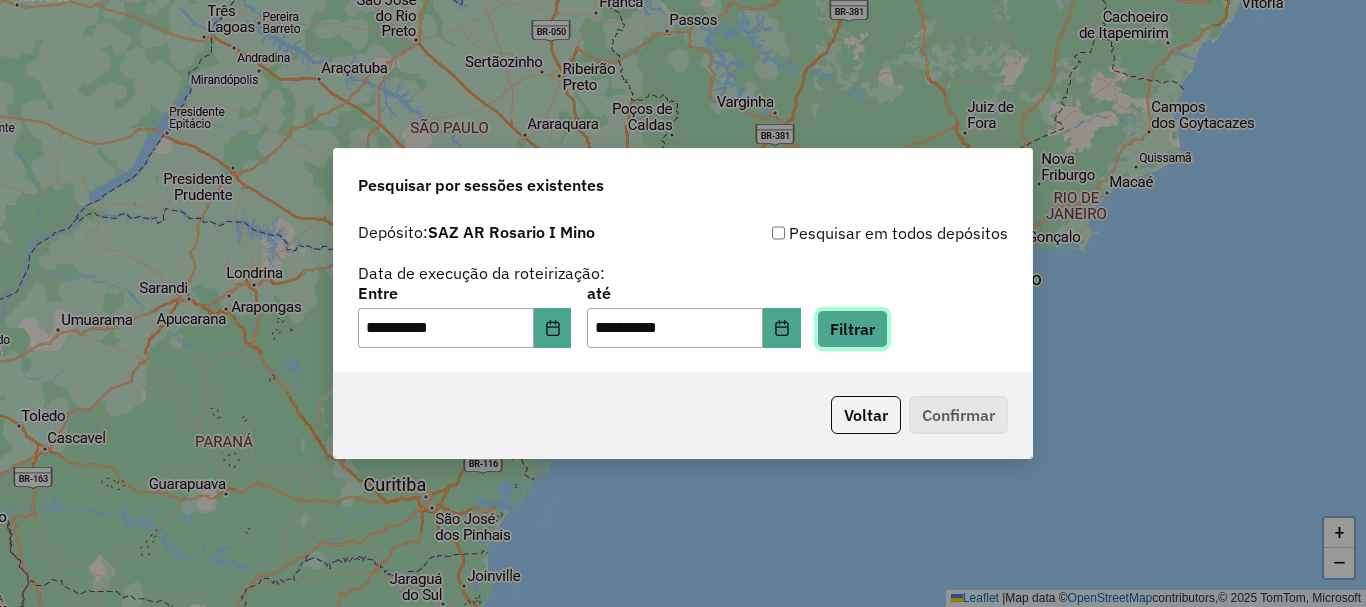 click on "Filtrar" 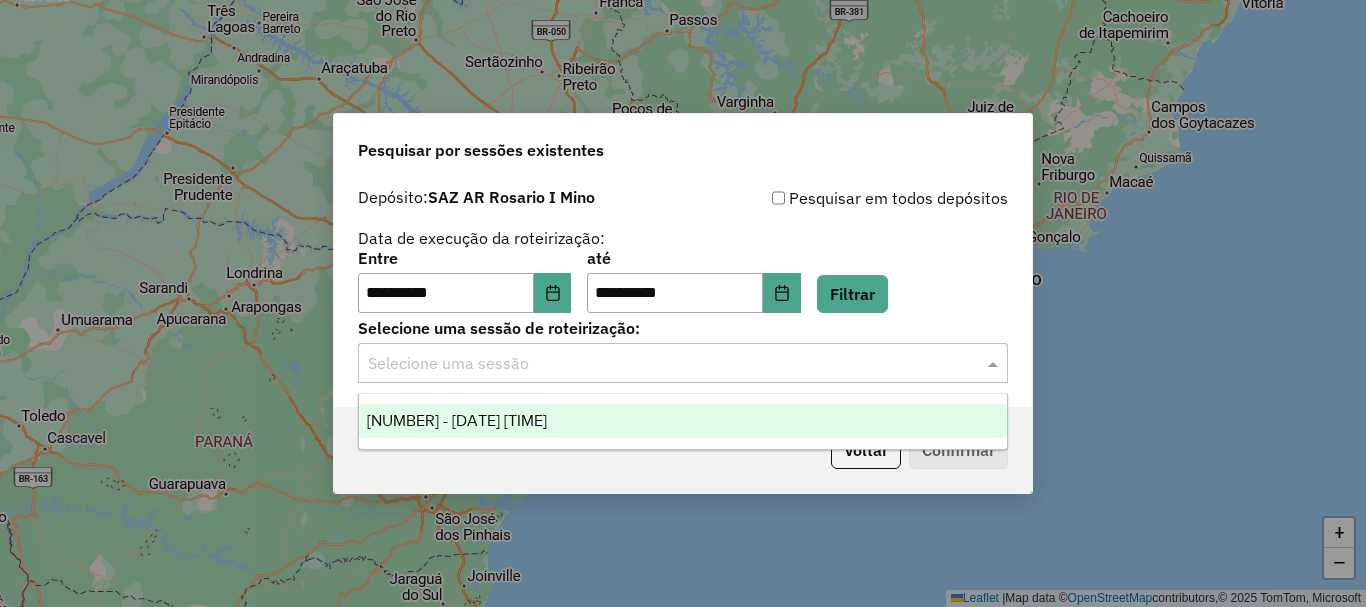 click 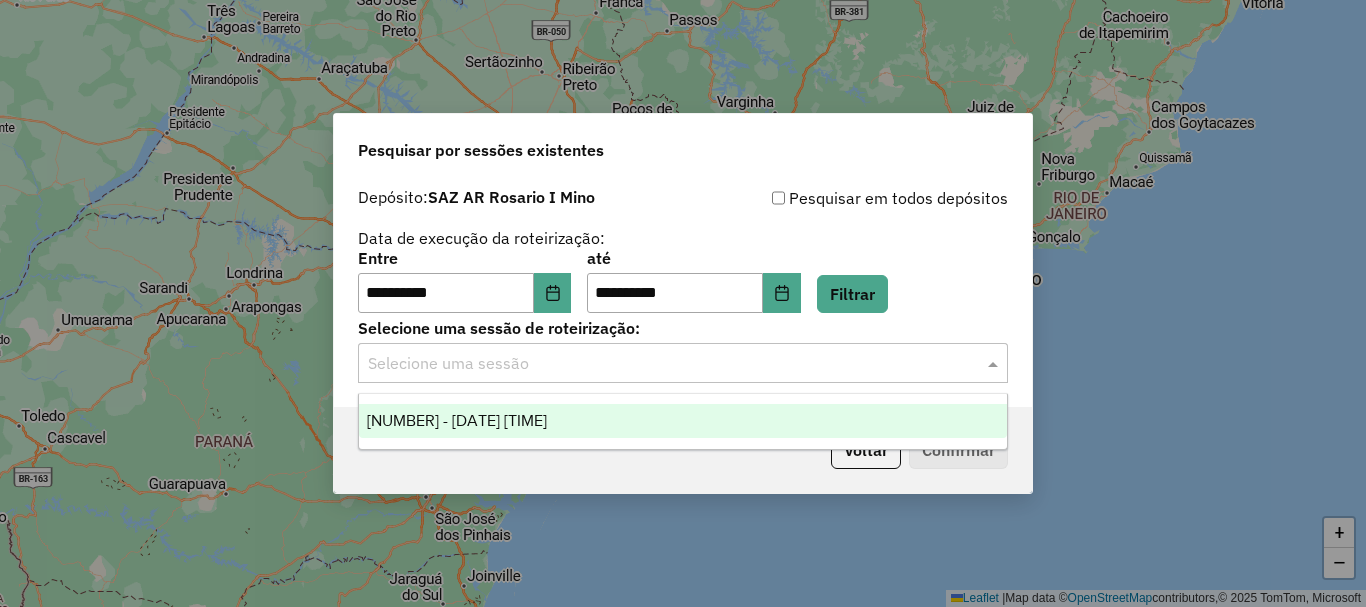 click on "1191364 - 17/07/2025 16:06" at bounding box center [457, 420] 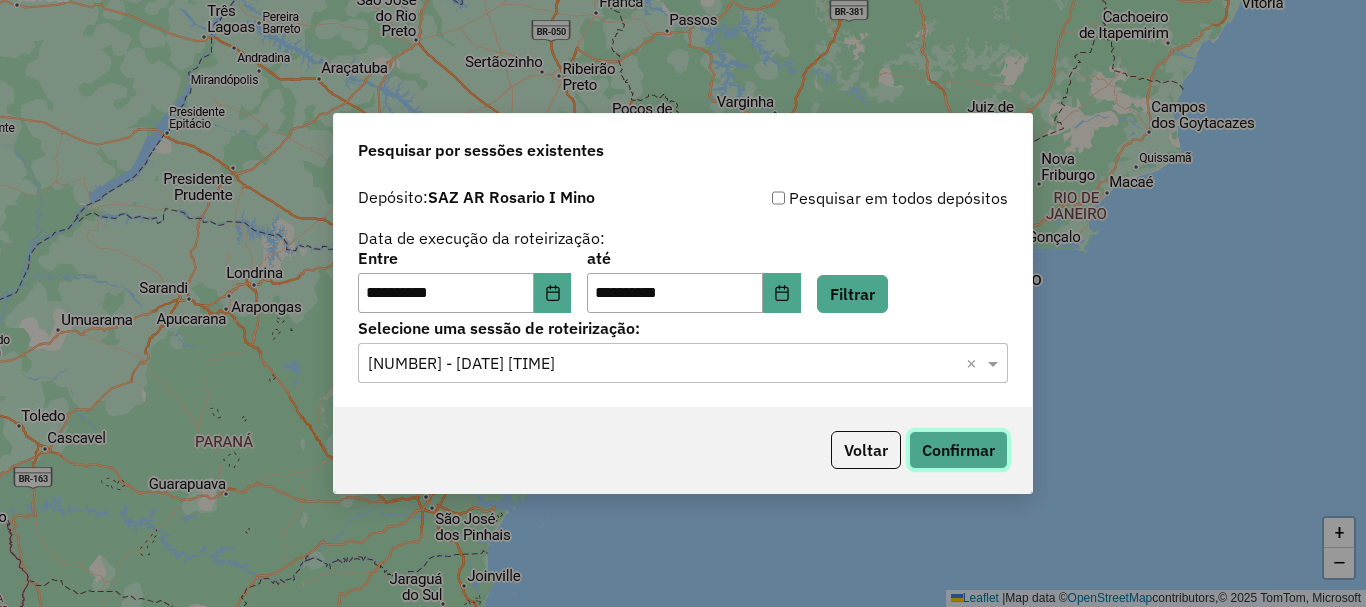 click on "Confirmar" 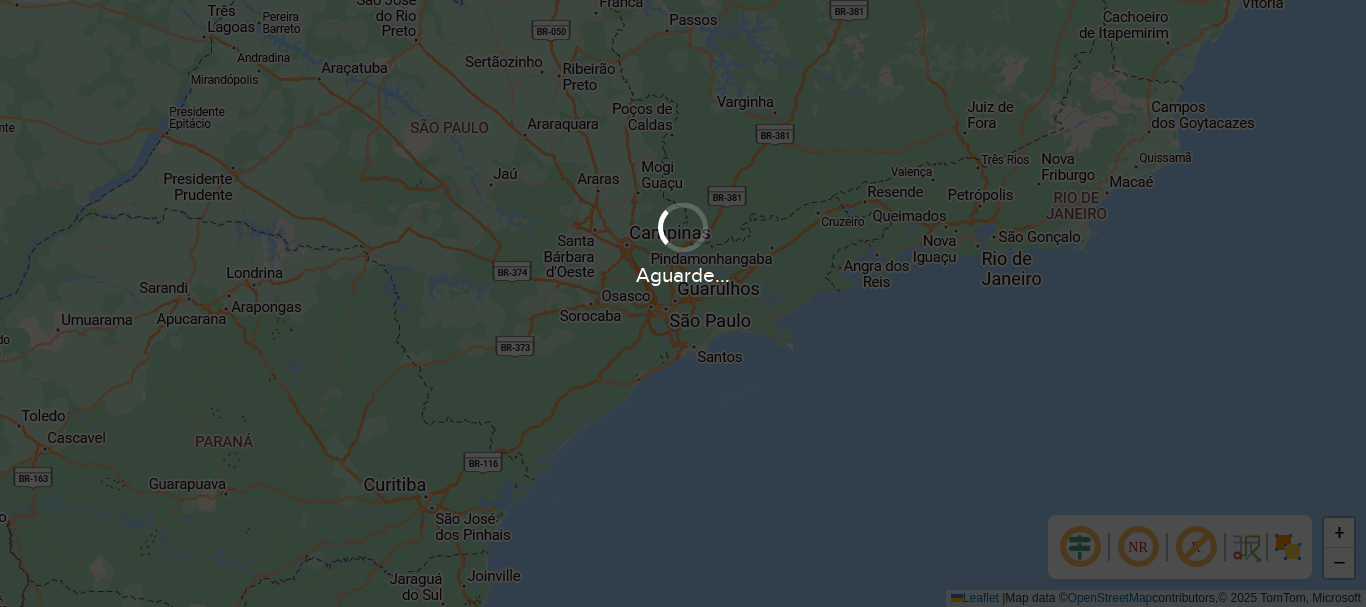 scroll, scrollTop: 0, scrollLeft: 0, axis: both 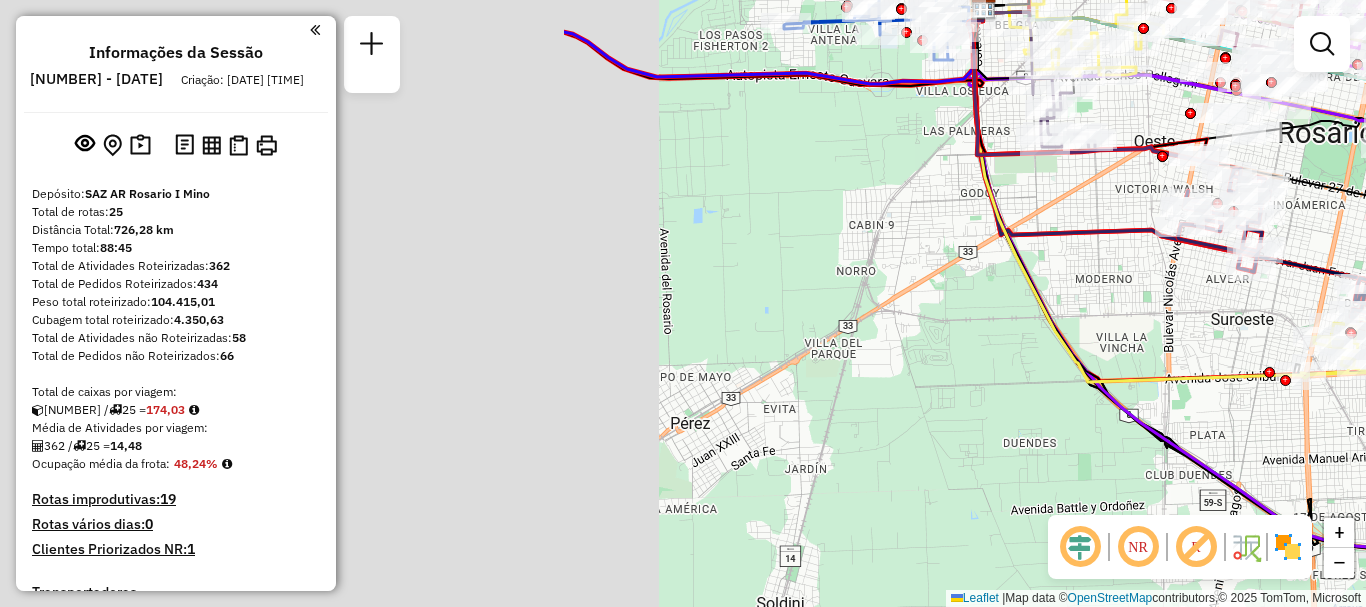 drag, startPoint x: 546, startPoint y: 288, endPoint x: 945, endPoint y: 405, distance: 415.80045 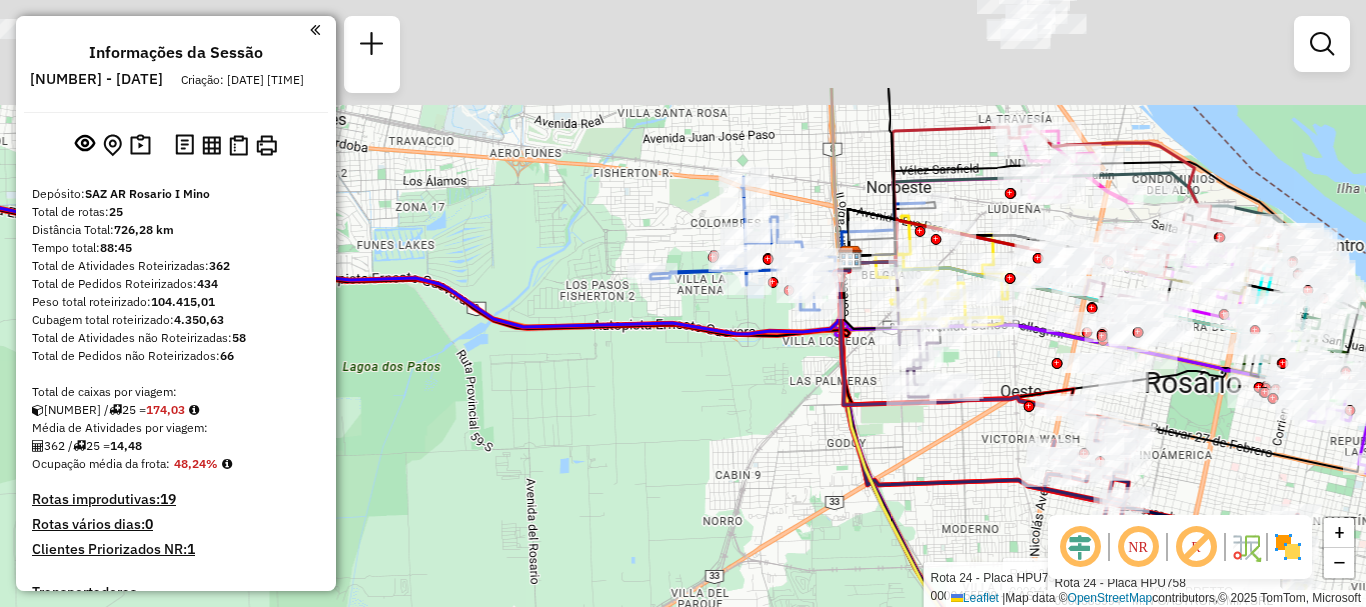 drag, startPoint x: 887, startPoint y: 398, endPoint x: 878, endPoint y: 476, distance: 78.51752 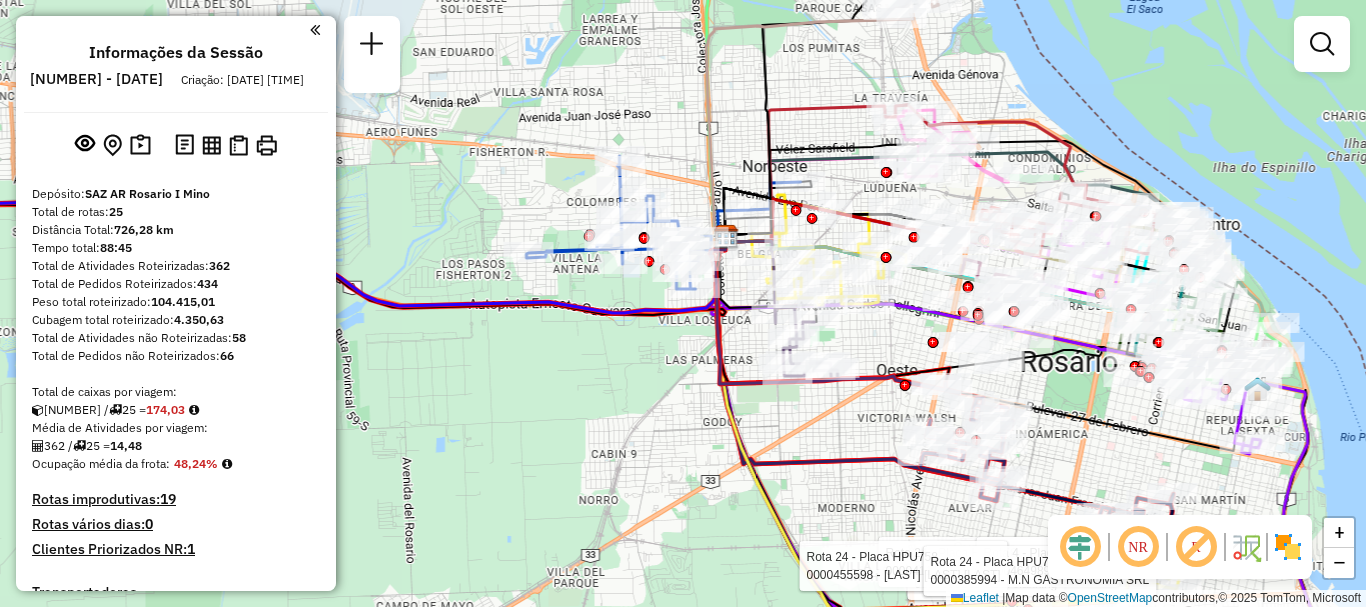 drag, startPoint x: 980, startPoint y: 340, endPoint x: 768, endPoint y: 284, distance: 219.27151 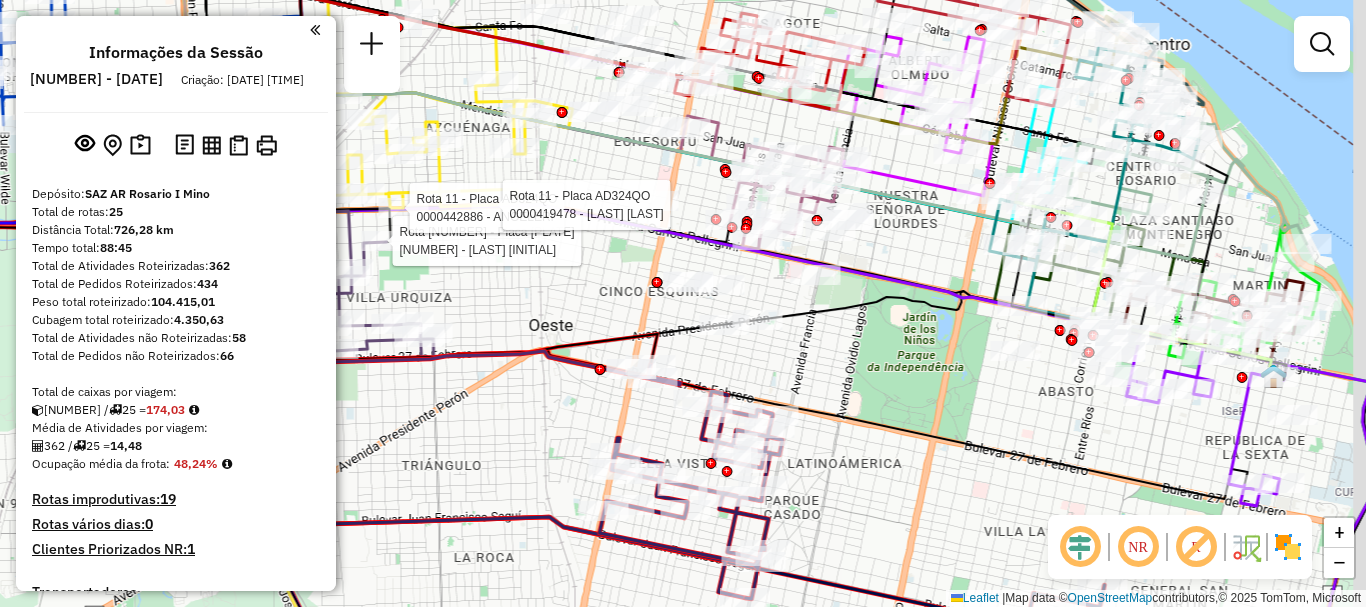 drag, startPoint x: 971, startPoint y: 293, endPoint x: 859, endPoint y: 273, distance: 113.7717 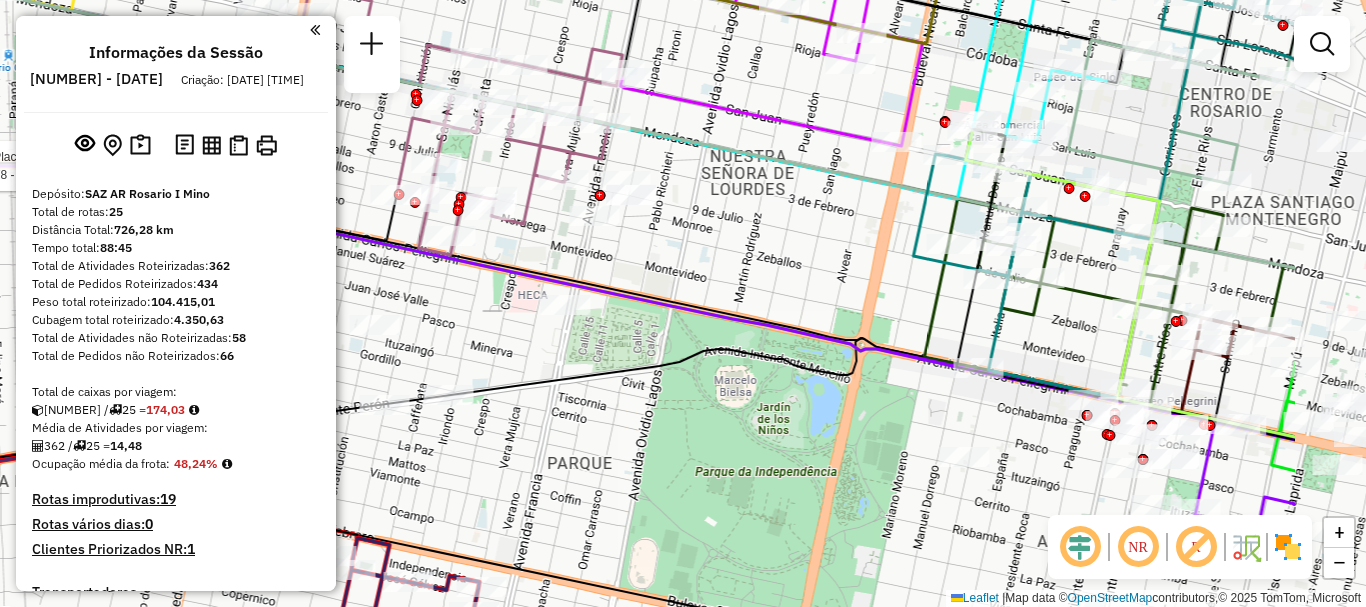 drag, startPoint x: 869, startPoint y: 254, endPoint x: 662, endPoint y: 249, distance: 207.06038 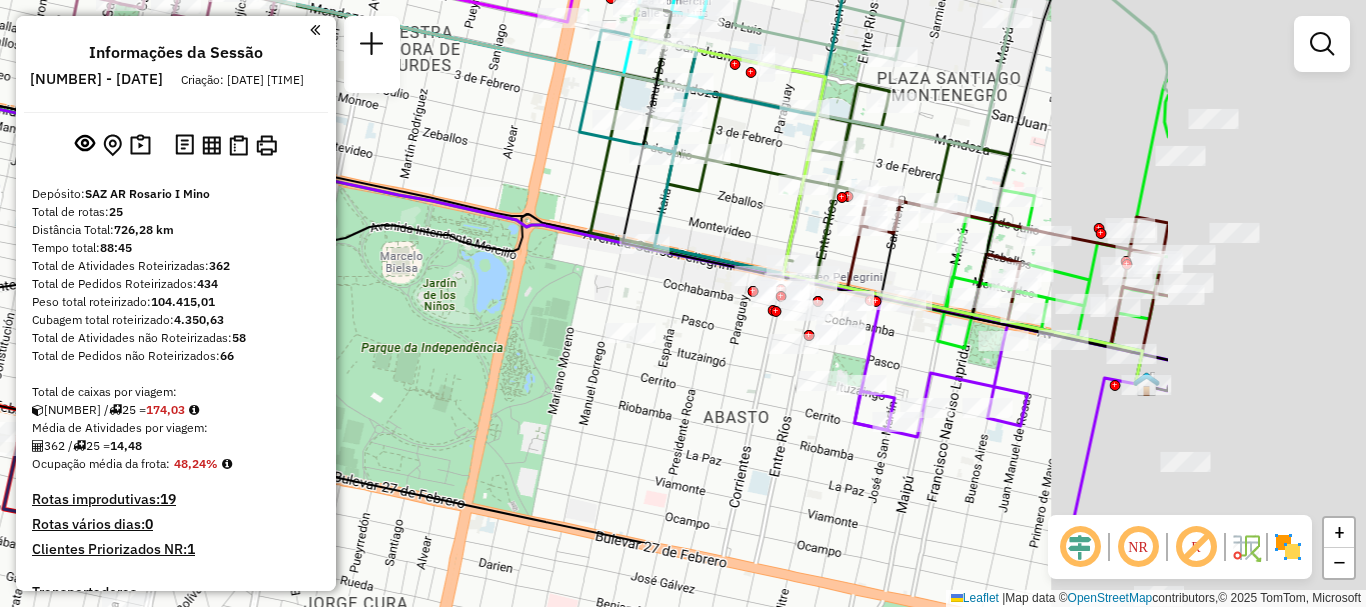 drag, startPoint x: 813, startPoint y: 268, endPoint x: 408, endPoint y: 133, distance: 426.90747 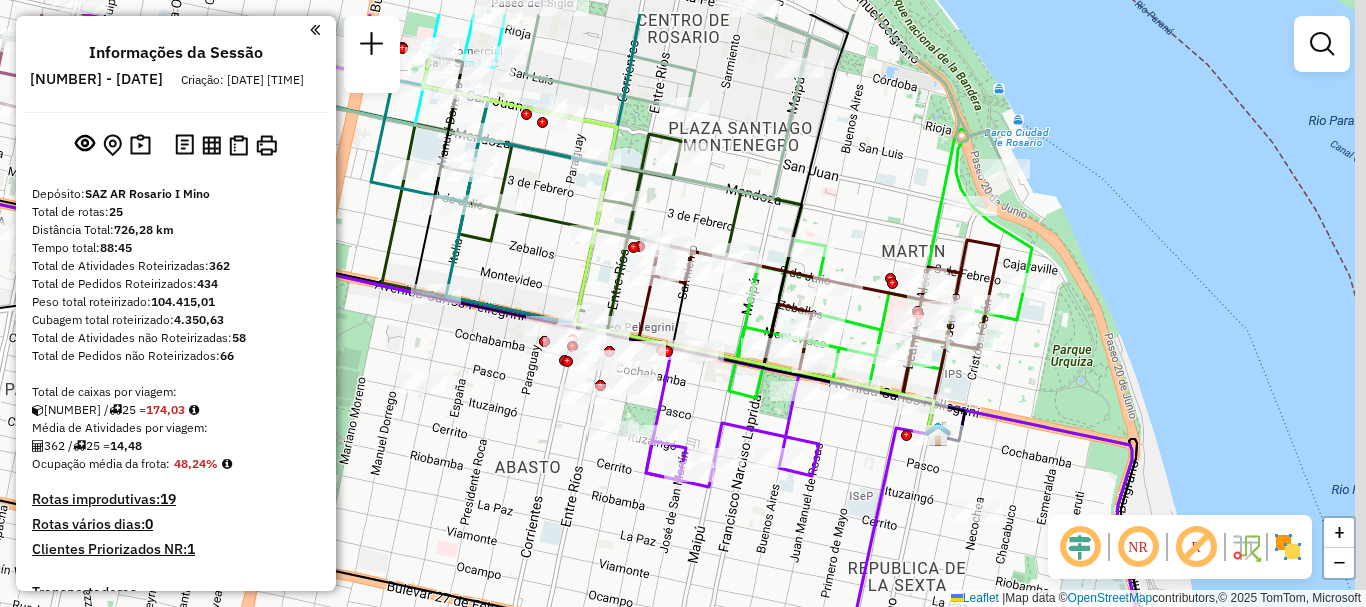 drag, startPoint x: 902, startPoint y: 402, endPoint x: 858, endPoint y: 435, distance: 55 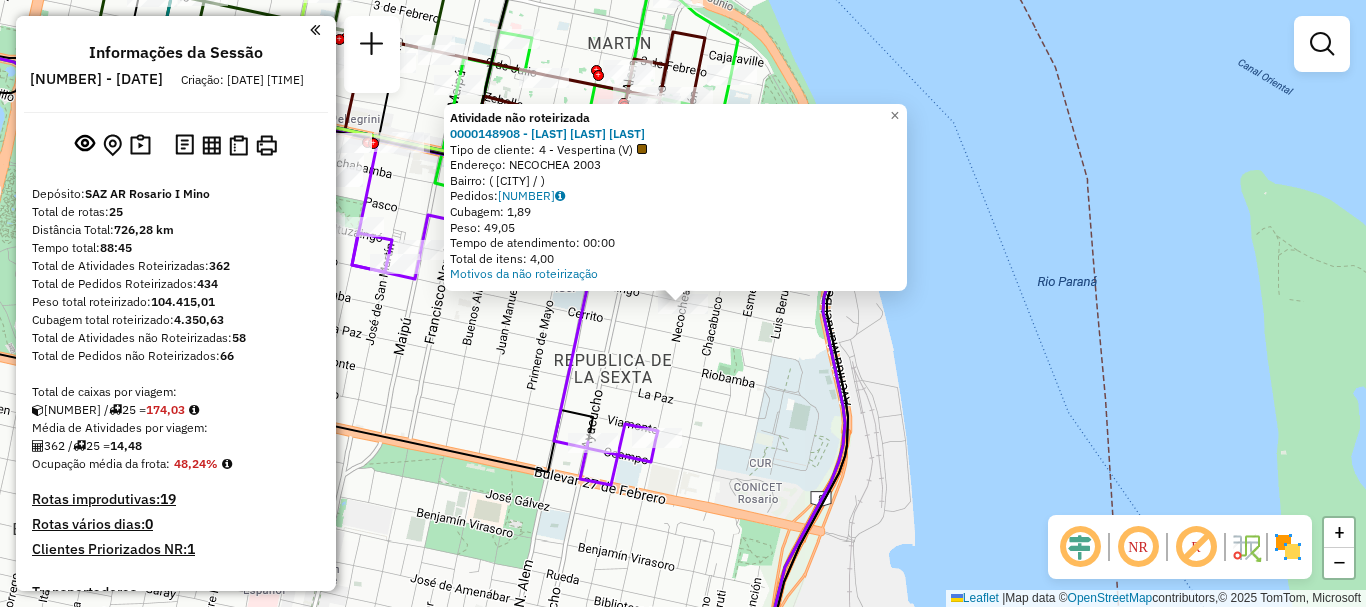 click on "Atividade não roteirizada 0000148908 - BONAVIRI HUGO ORLANDO  Tipo de cliente:   4 - Vespertina (V)   Endereço: NECOCHEA  2003   Bairro:  (ROSARIO / )   Pedidos:  008626222   Cubagem: 1,89   Peso: 49,05   Tempo de atendimento: 00:00   Total de itens: 4,00  Motivos da não roteirização × Janela de atendimento Grade de atendimento Capacidade Transportadoras Veículos Cliente Pedidos  Rotas Selecione os dias de semana para filtrar as janelas de atendimento  Seg   Ter   Qua   Qui   Sex   Sáb   Dom  Informe o período da janela de atendimento: De: Até:  Filtrar exatamente a janela do cliente  Considerar janela de atendimento padrão  Selecione os dias de semana para filtrar as grades de atendimento  Seg   Ter   Qua   Qui   Sex   Sáb   Dom   Considerar clientes sem dia de atendimento cadastrado  Clientes fora do dia de atendimento selecionado Filtrar as atividades entre os valores definidos abaixo:  Peso mínimo:   Peso máximo:   Cubagem mínima:   Cubagem máxima:   De:   Até:   De:   Até:  Veículo: +" 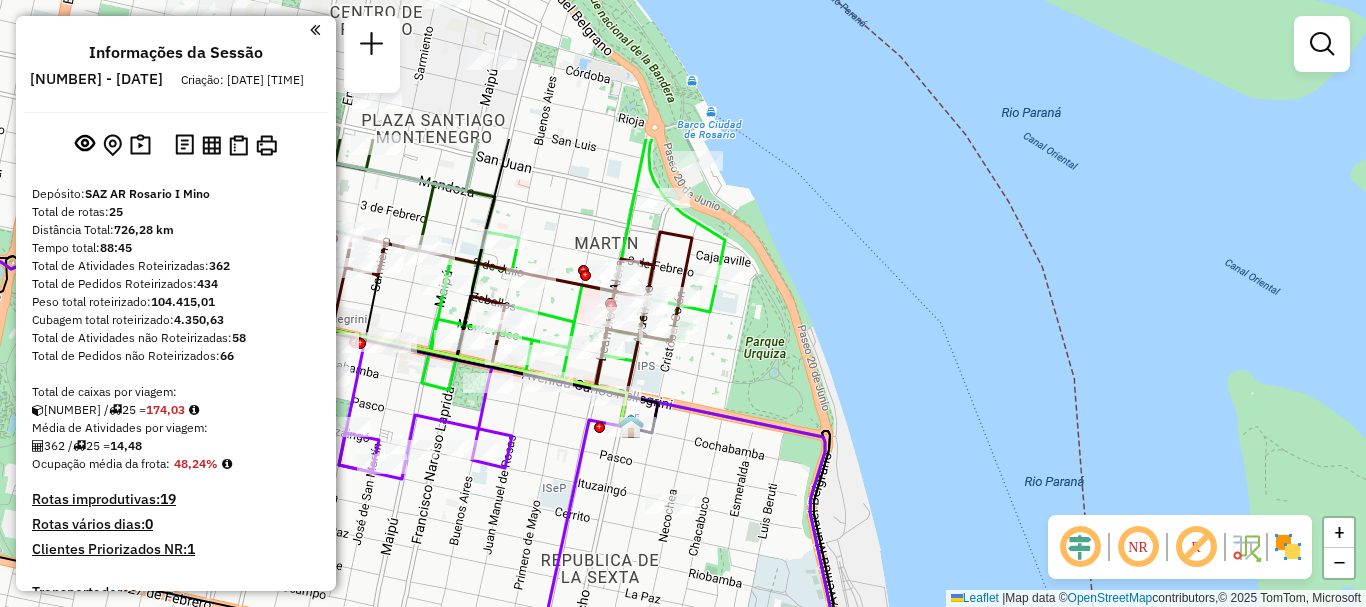 drag, startPoint x: 625, startPoint y: 329, endPoint x: 643, endPoint y: 496, distance: 167.96725 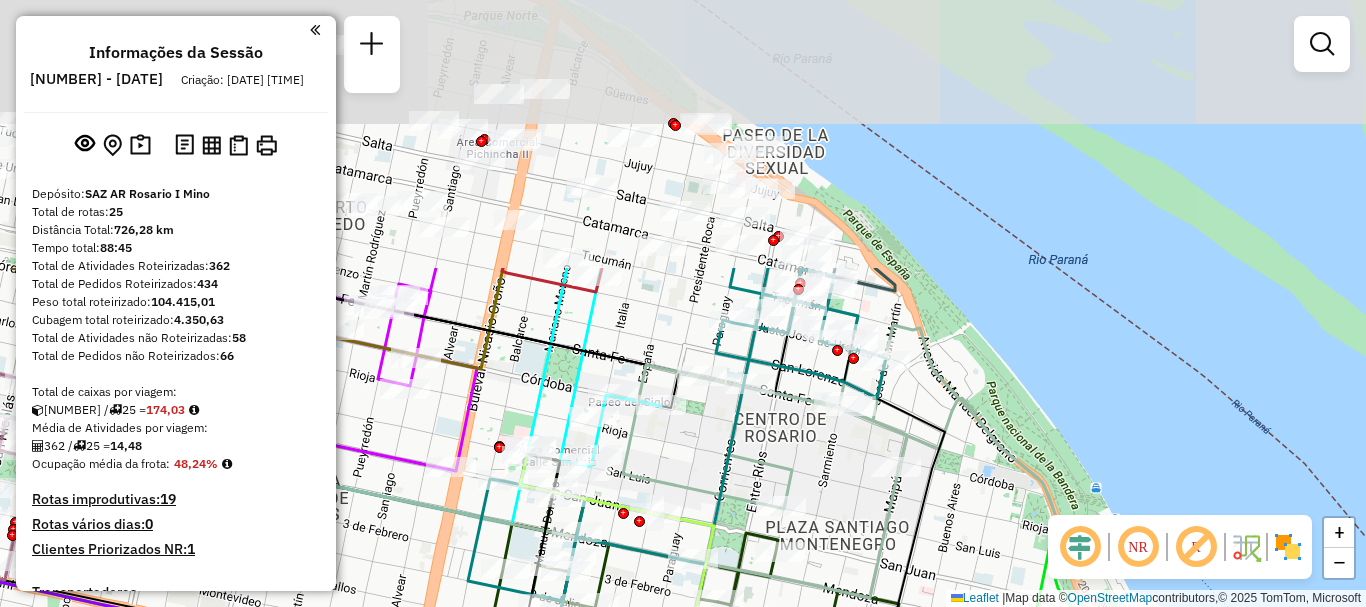 drag, startPoint x: 759, startPoint y: 197, endPoint x: 807, endPoint y: 511, distance: 317.6476 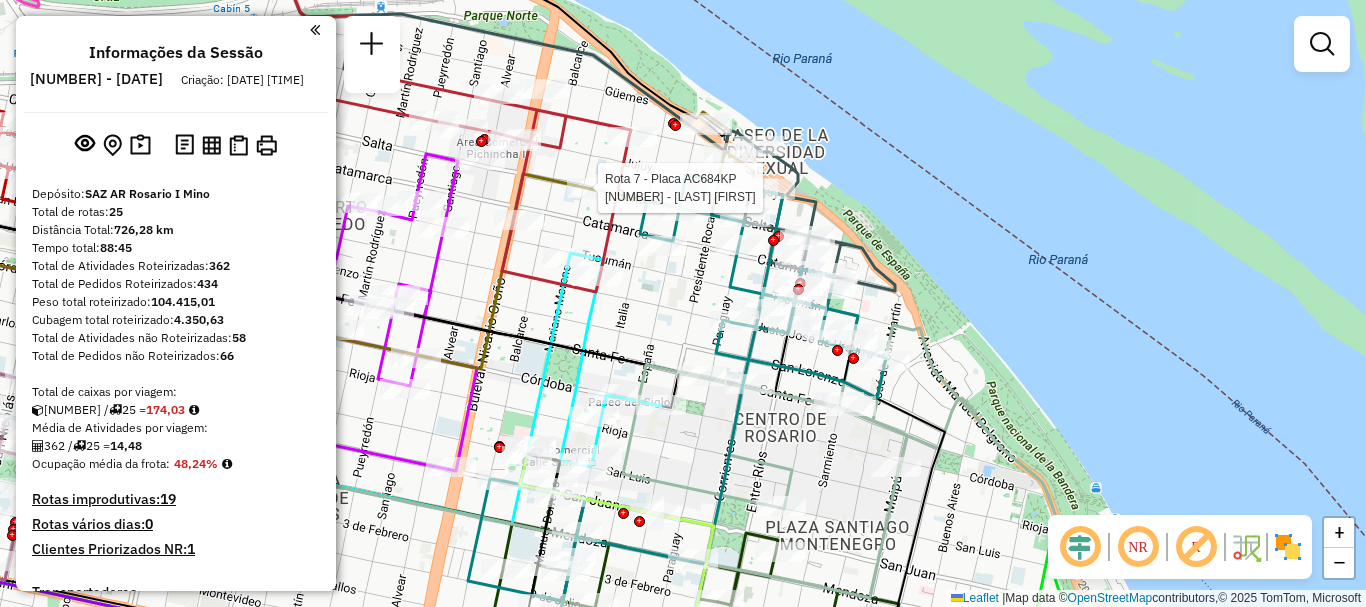 select on "**********" 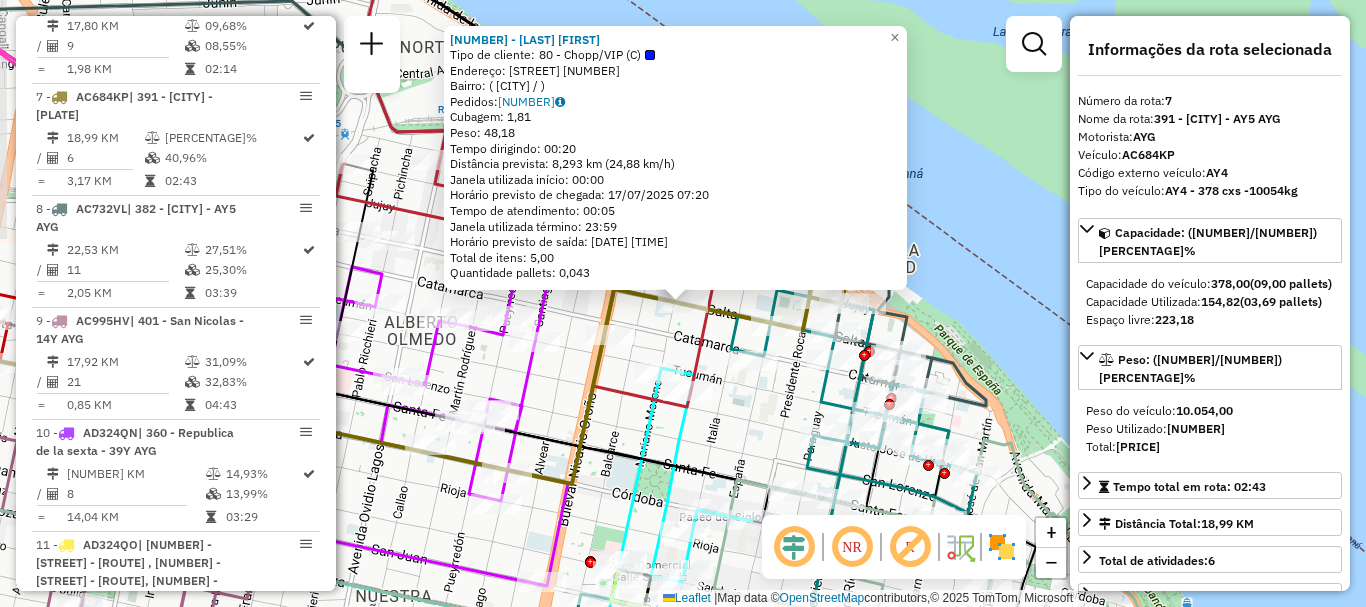 scroll, scrollTop: 1377, scrollLeft: 0, axis: vertical 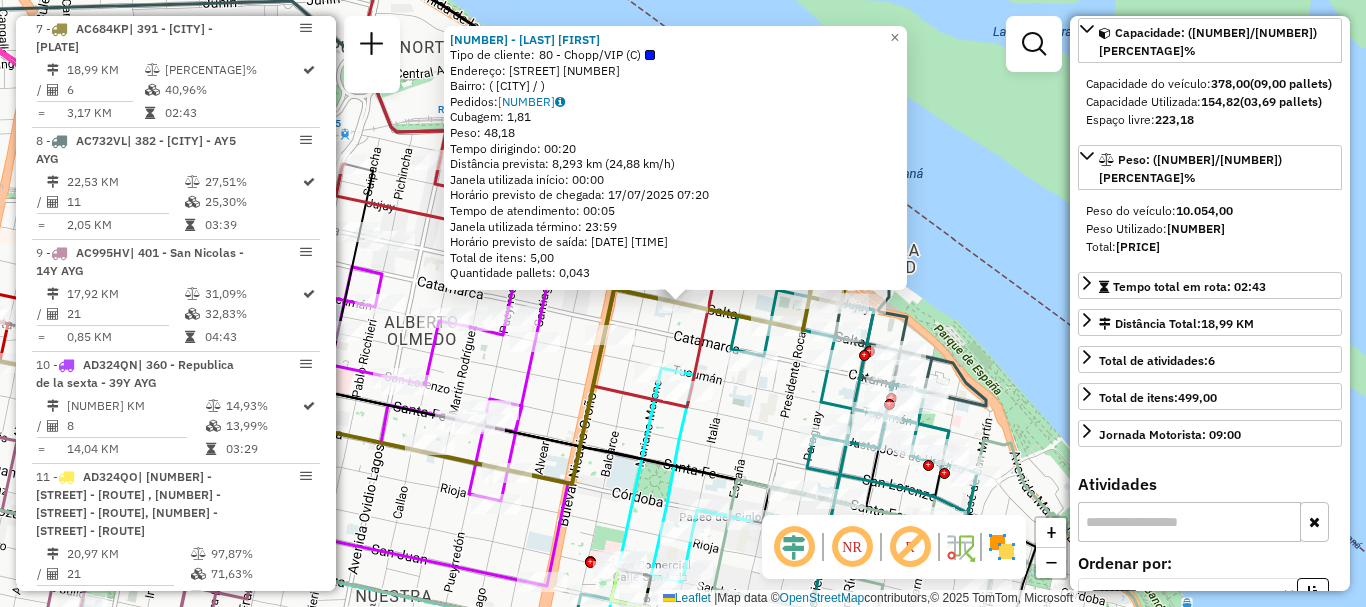 click on "0000892830 - FERNANDEZ CARLO  Tipo de cliente:   80 - Chopp/VIP (C)   Endereço: SALTA                    1998   Bairro:  (ROSARIO / )   Pedidos:  008626198   Cubagem: 1,81  Peso: 48,18  Tempo dirigindo: 00:20   Distância prevista: 8,293 km (24,88 km/h)   Janela utilizada início: 00:00   Horário previsto de chegada: 17/07/2025 07:20   Tempo de atendimento: 00:05   Janela utilizada término: 23:59   Horário previsto de saída: 17/07/2025 07:25   Total de itens: 5,00   Quantidade pallets: 0,043  × Janela de atendimento Grade de atendimento Capacidade Transportadoras Veículos Cliente Pedidos  Rotas Selecione os dias de semana para filtrar as janelas de atendimento  Seg   Ter   Qua   Qui   Sex   Sáb   Dom  Informe o período da janela de atendimento: De: Até:  Filtrar exatamente a janela do cliente  Considerar janela de atendimento padrão  Selecione os dias de semana para filtrar as grades de atendimento  Seg   Ter   Qua   Qui   Sex   Sáb   Dom   Considerar clientes sem dia de atendimento cadastrado De:" 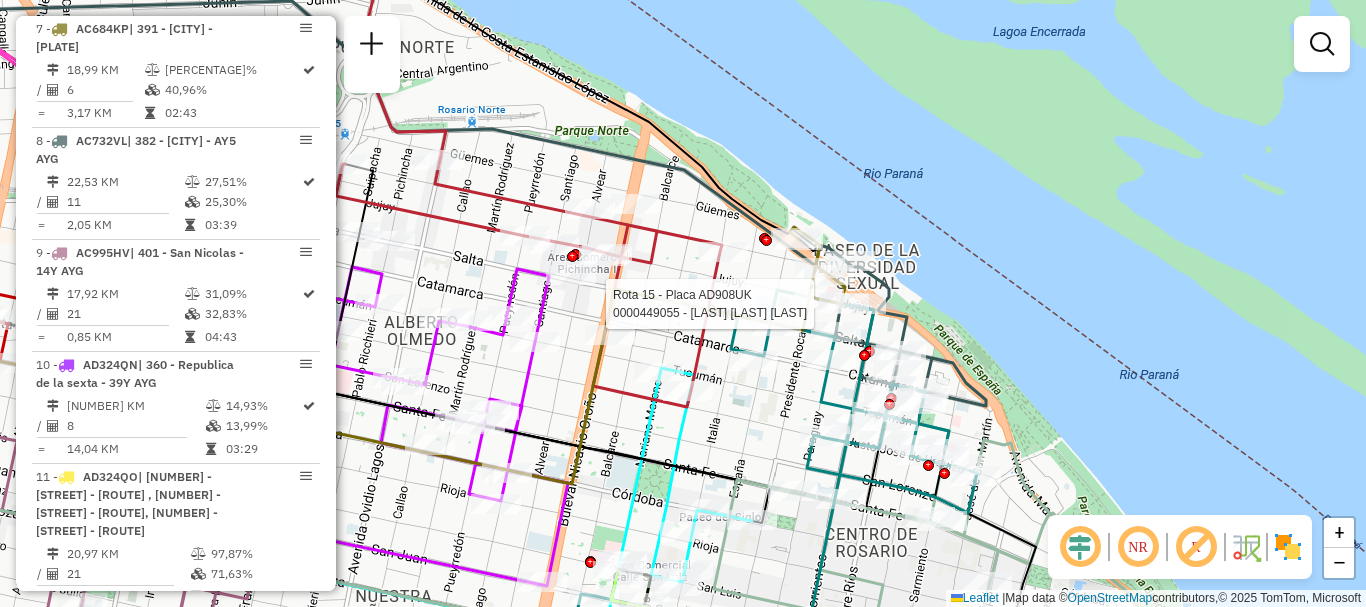 select on "**********" 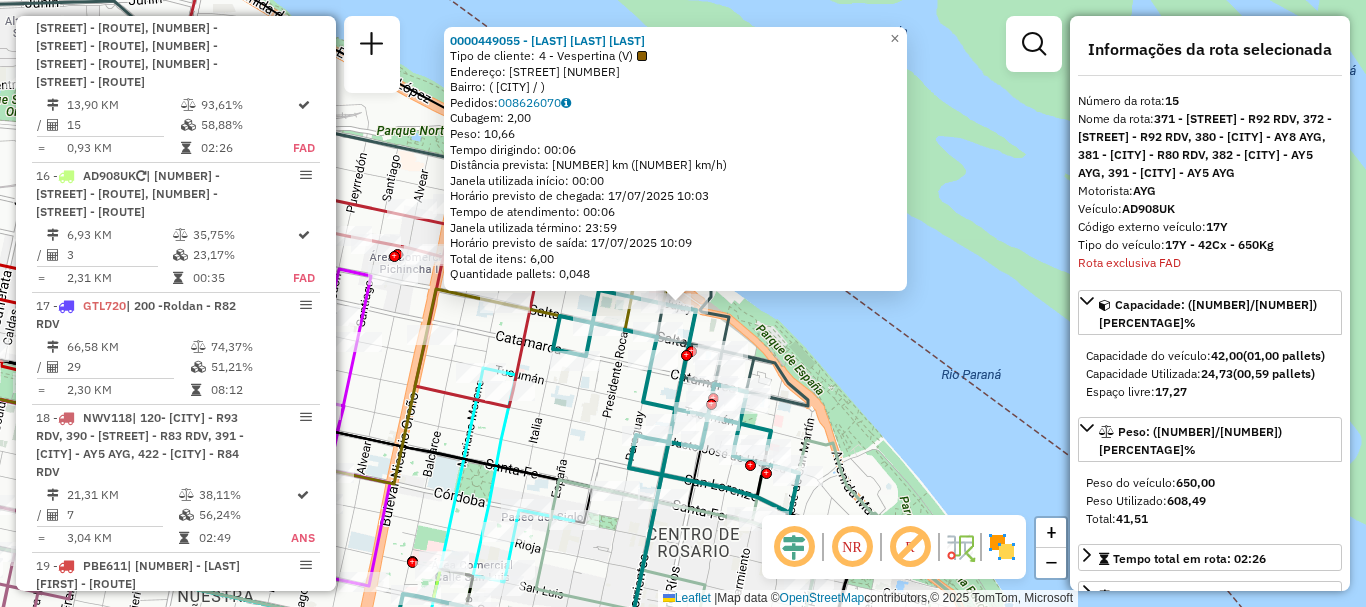 scroll, scrollTop: 2399, scrollLeft: 0, axis: vertical 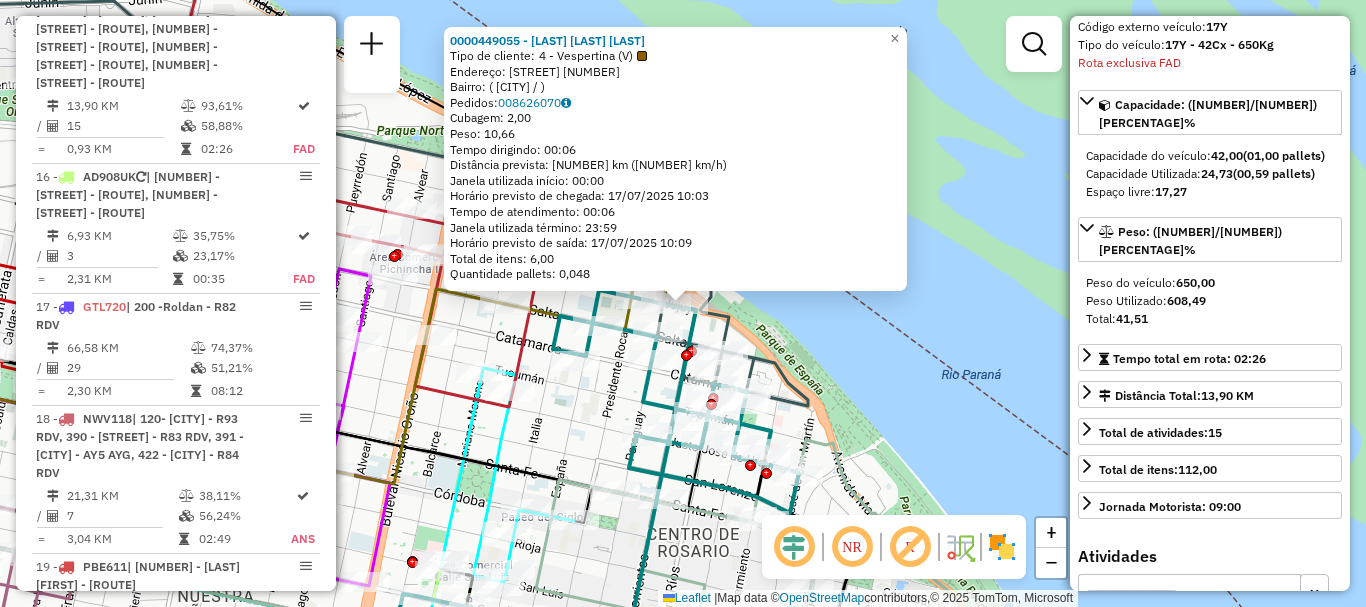 click on "0000449055 - SILVA MARGARITA BEATRIZ  Tipo de cliente:   4 - Vespertina (V)   Endereço: JUJUY  1432   Bairro:  (ROSARIO / )   Pedidos:  008626070   Cubagem: 2,00  Peso: 10,66  Tempo dirigindo: 00:06   Distância prevista: 1,614 km (16,14 km/h)   Janela utilizada início: 00:00   Horário previsto de chegada: 17/07/2025 10:03   Tempo de atendimento: 00:06   Janela utilizada término: 23:59   Horário previsto de saída: 17/07/2025 10:09   Total de itens: 6,00   Quantidade pallets: 0,048  × Janela de atendimento Grade de atendimento Capacidade Transportadoras Veículos Cliente Pedidos  Rotas Selecione os dias de semana para filtrar as janelas de atendimento  Seg   Ter   Qua   Qui   Sex   Sáb   Dom  Informe o período da janela de atendimento: De: Até:  Filtrar exatamente a janela do cliente  Considerar janela de atendimento padrão  Selecione os dias de semana para filtrar as grades de atendimento  Seg   Ter   Qua   Qui   Sex   Sáb   Dom   Considerar clientes sem dia de atendimento cadastrado  De:   Até:" 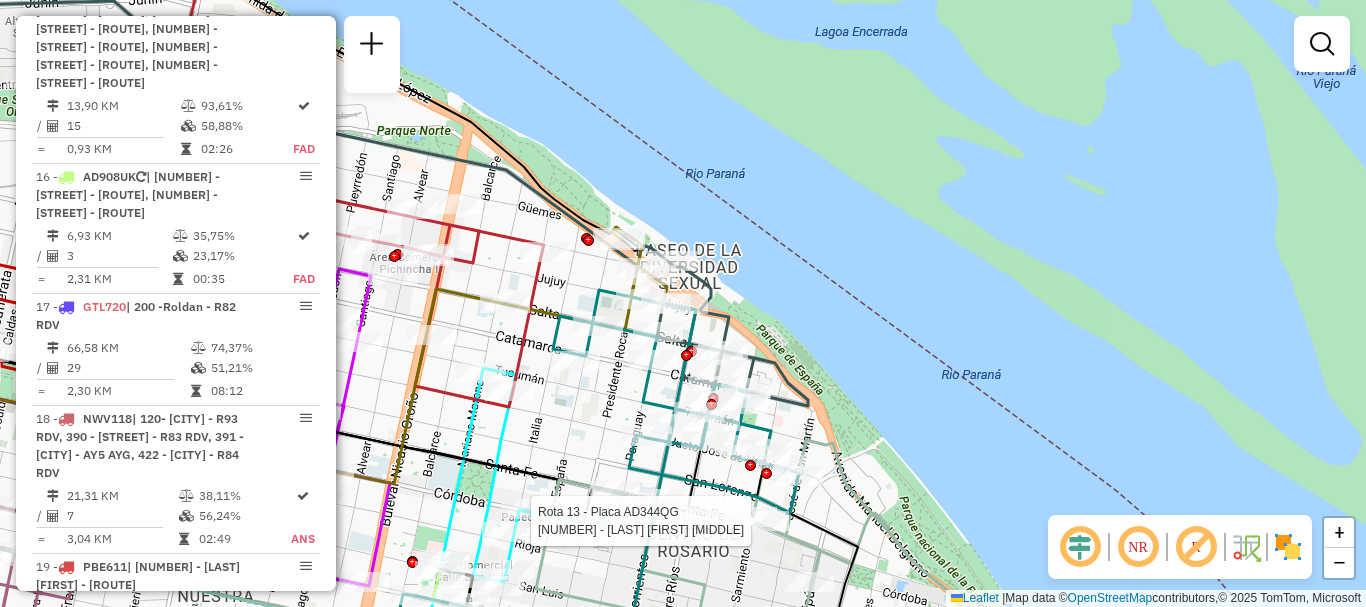 select on "**********" 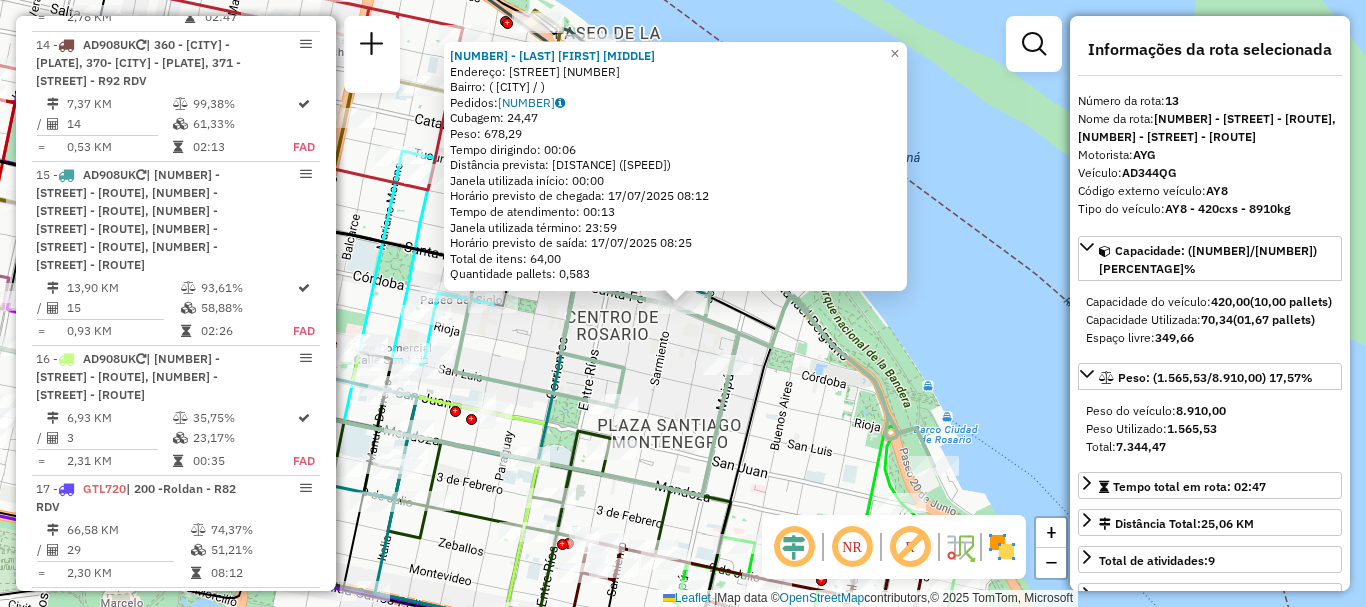 scroll, scrollTop: 2121, scrollLeft: 0, axis: vertical 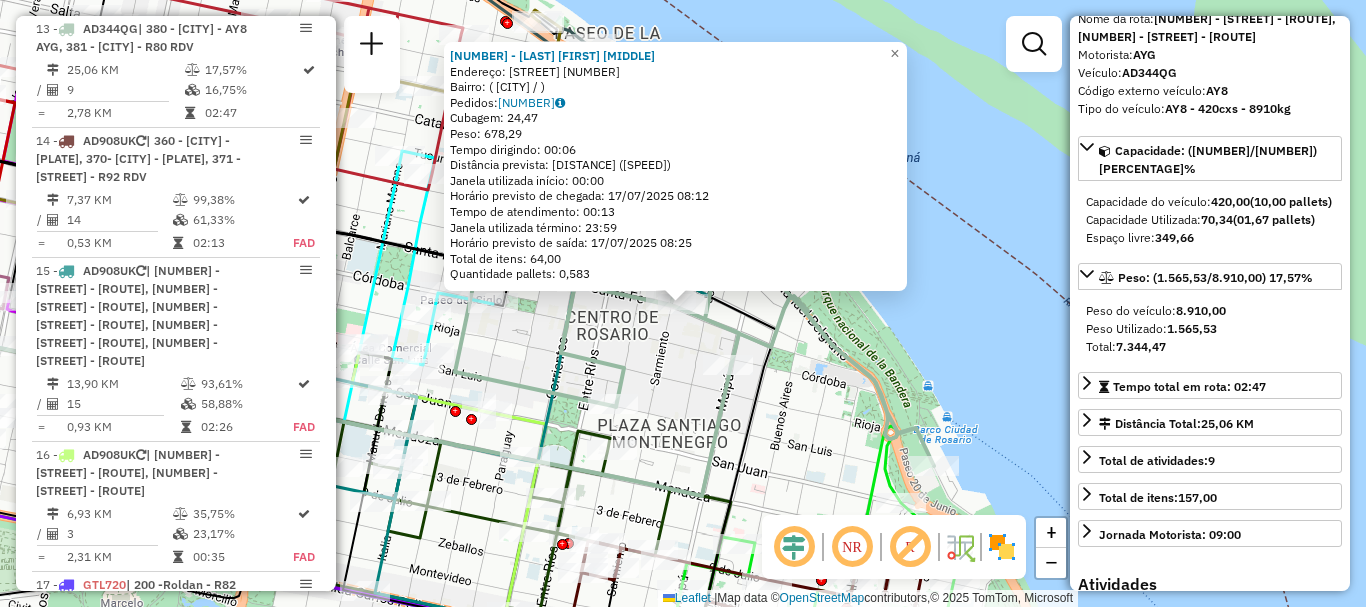 click on "0000497321 - Manzur Fortunato Alberto  Endereço: CENTENARIO 84   Bairro:  (ROSARIO / )   Pedidos:  008626350   Cubagem: 24,47  Peso: 678,29  Tempo dirigindo: 00:06   Distância prevista: 1,575 km (15,75 km/h)   Janela utilizada início: 00:00   Horário previsto de chegada: 17/07/2025 08:12   Tempo de atendimento: 00:13   Janela utilizada término: 23:59   Horário previsto de saída: 17/07/2025 08:25   Total de itens: 64,00   Quantidade pallets: 0,583  × Janela de atendimento Grade de atendimento Capacidade Transportadoras Veículos Cliente Pedidos  Rotas Selecione os dias de semana para filtrar as janelas de atendimento  Seg   Ter   Qua   Qui   Sex   Sáb   Dom  Informe o período da janela de atendimento: De: Até:  Filtrar exatamente a janela do cliente  Considerar janela de atendimento padrão  Selecione os dias de semana para filtrar as grades de atendimento  Seg   Ter   Qua   Qui   Sex   Sáb   Dom   Considerar clientes sem dia de atendimento cadastrado  Peso mínimo:   Peso máximo:   De:   Até:  +" 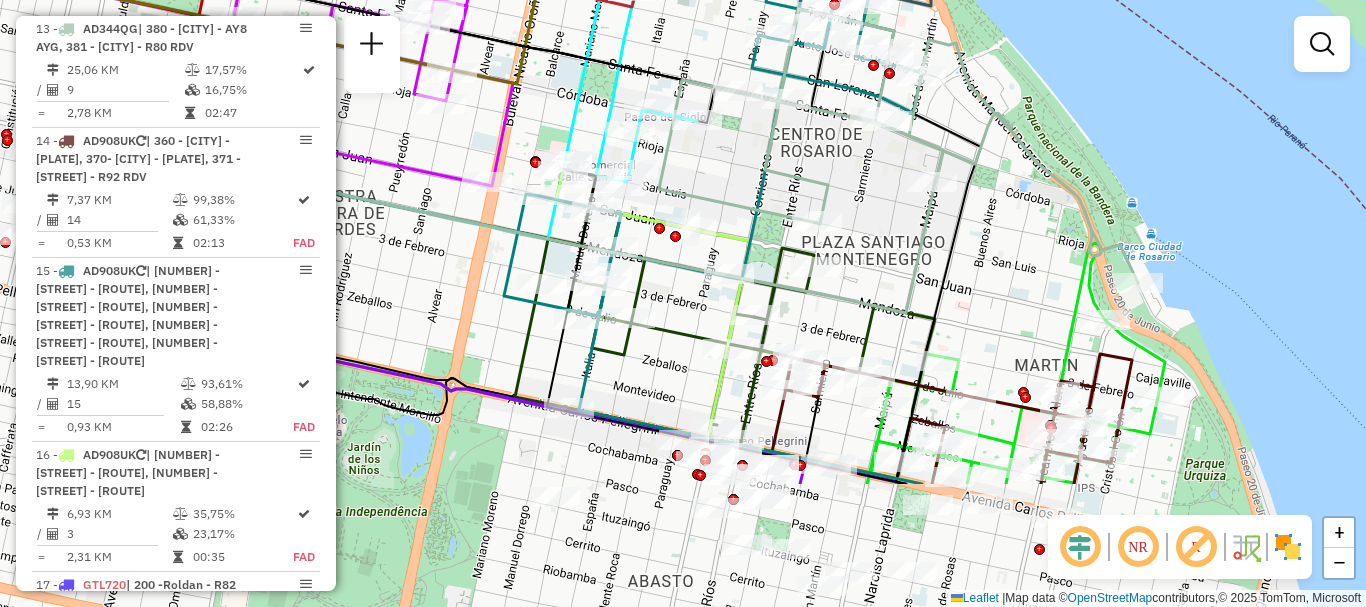 drag, startPoint x: 820, startPoint y: 419, endPoint x: 973, endPoint y: 264, distance: 217.79349 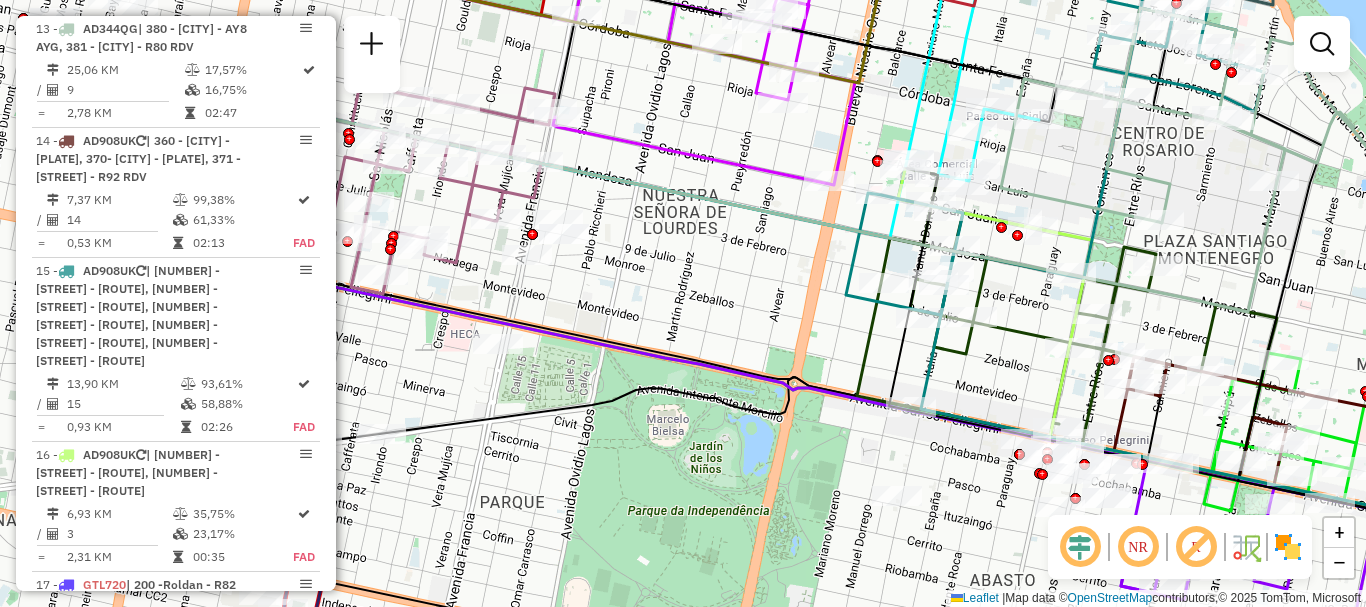 drag, startPoint x: 673, startPoint y: 342, endPoint x: 960, endPoint y: 378, distance: 289.24902 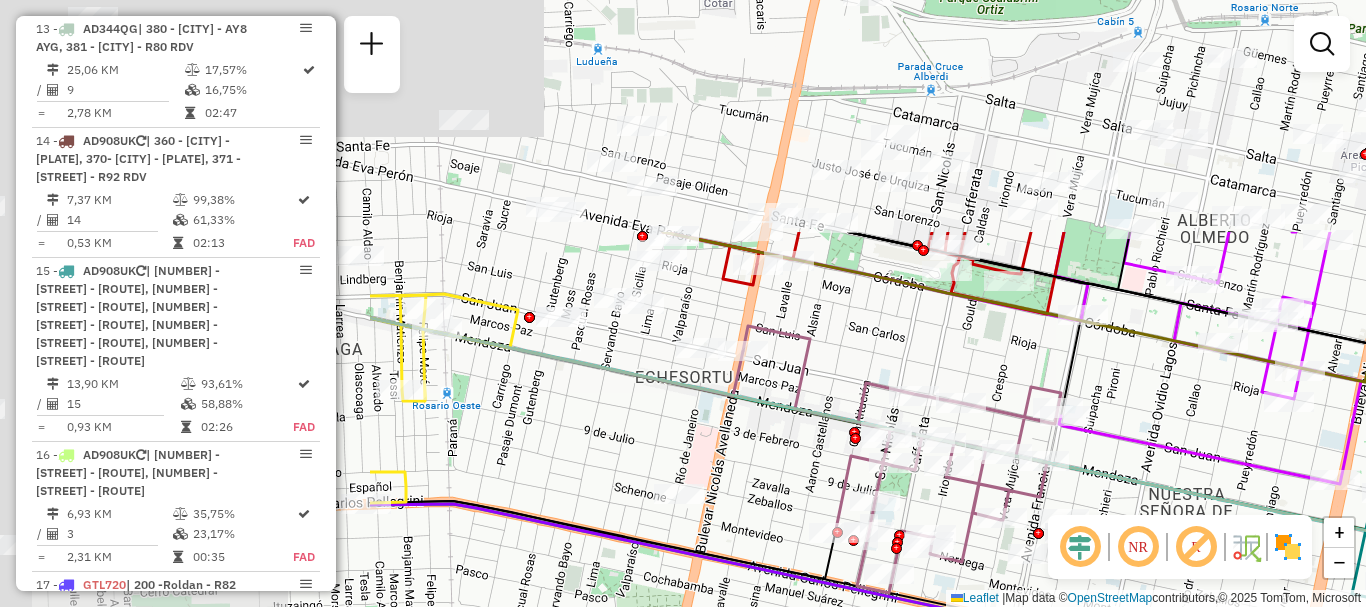 click on "Aguarde...  Pop-up bloqueado!  Seu navegador bloqueou automáticamente a abertura de uma nova janela.   Acesse as configurações e adicione o endereço do sistema a lista de permissão.   Fechar  Informações da Sessão 1191364 - 17/07/2025  Criação: 16/07/2025 16:06   Depósito:  SAZ AR Rosario I Mino  Total de rotas:  25  Distância Total:  726,28 km  Tempo total:  88:45  Total de Atividades Roteirizadas:  362  Total de Pedidos Roteirizados:  434  Peso total roteirizado:  104.415,01  Cubagem total roteirizado:  4.350,63  Total de Atividades não Roteirizadas:  58  Total de Pedidos não Roteirizados:  66 Total de caixas por viagem:  4.350,63 /   25 =  174,03 Média de Atividades por viagem:  362 /   25 =  14,48 Ocupação média da frota:  48,24%   Rotas improdutivas:  19  Rotas vários dias:  0  Clientes Priorizados NR:  1  Transportadoras  Rotas  Recargas: 2   Ver rotas   Ver veículos   1 -       AB951JL   | 421 - Alberto Olmedo - R94 RDV  20,48 KM   29,67%  /  18   22,20%     =  1,14 KM" at bounding box center [683, 303] 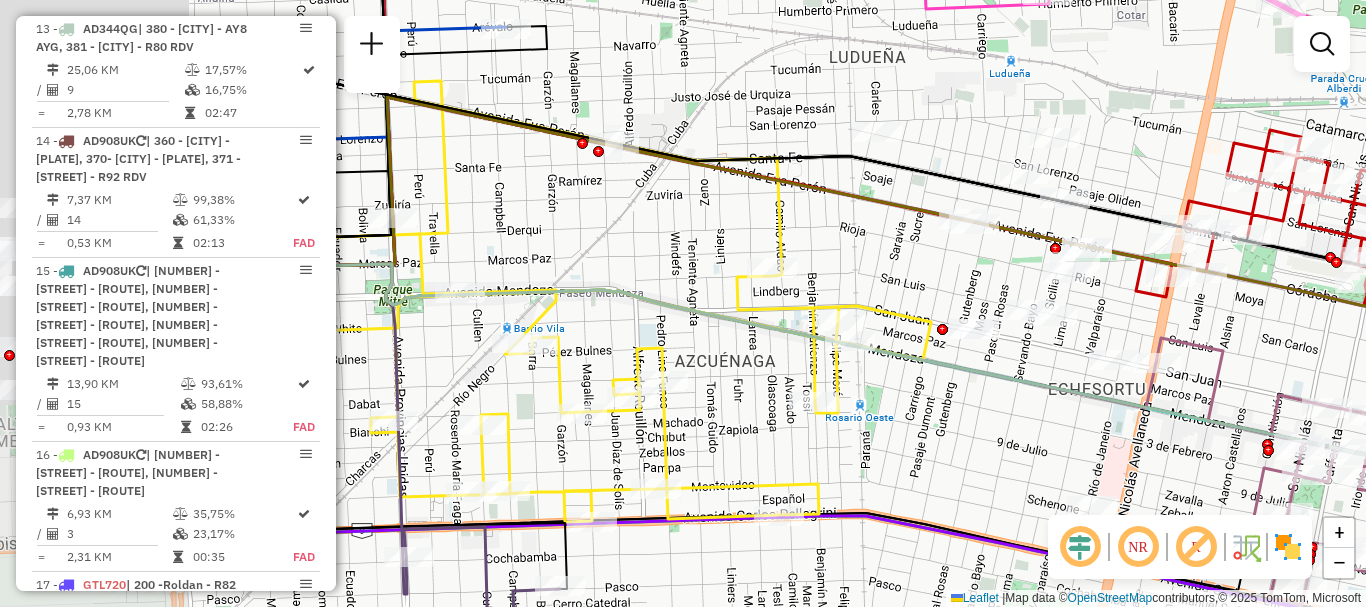 drag, startPoint x: 787, startPoint y: 514, endPoint x: 1200, endPoint y: 526, distance: 413.1743 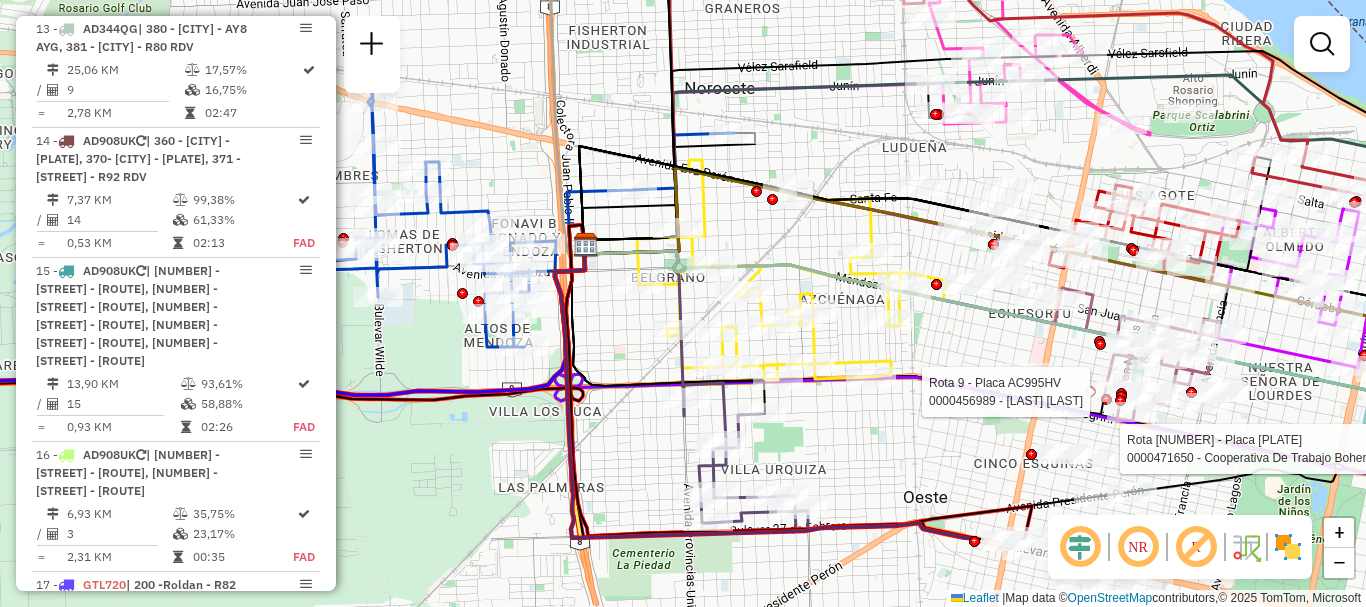 drag, startPoint x: 752, startPoint y: 391, endPoint x: 745, endPoint y: 252, distance: 139.17615 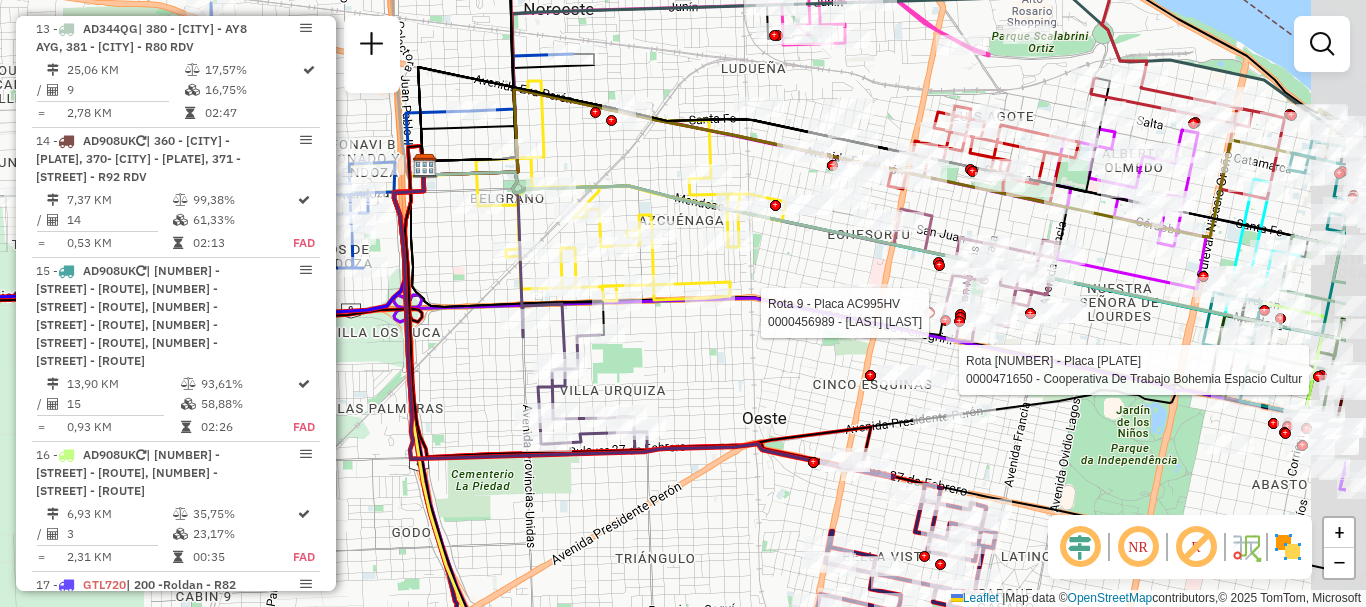 drag, startPoint x: 809, startPoint y: 405, endPoint x: 652, endPoint y: 347, distance: 167.37085 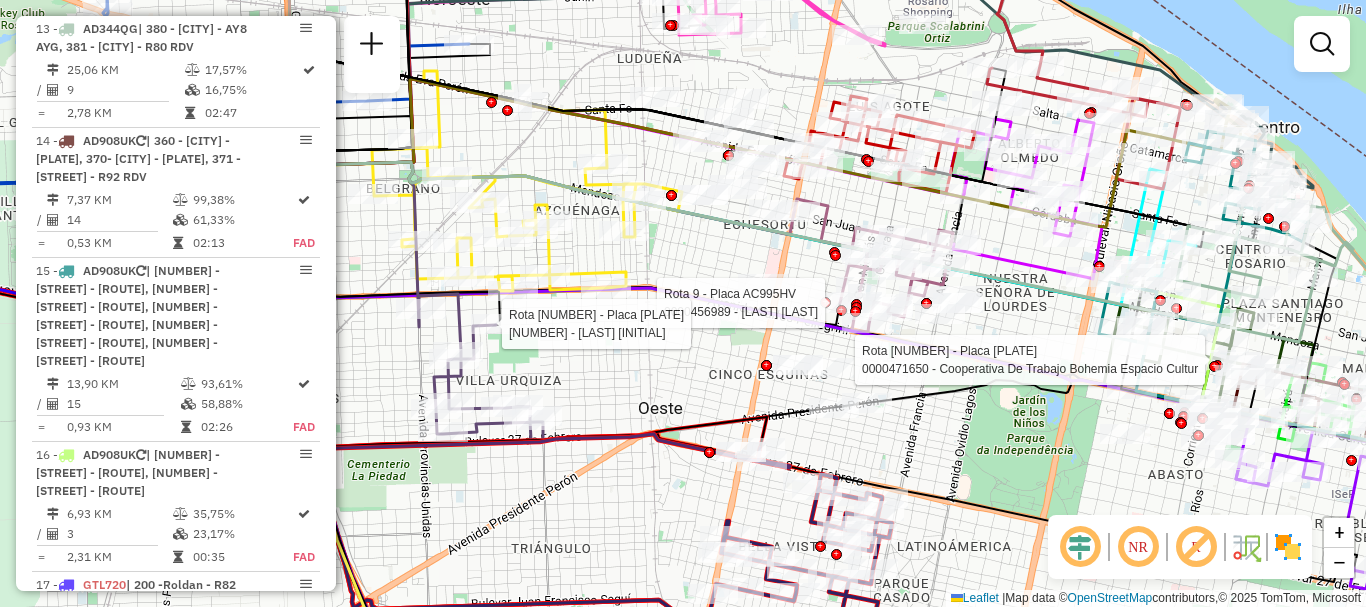 drag, startPoint x: 802, startPoint y: 391, endPoint x: 699, endPoint y: 381, distance: 103.4843 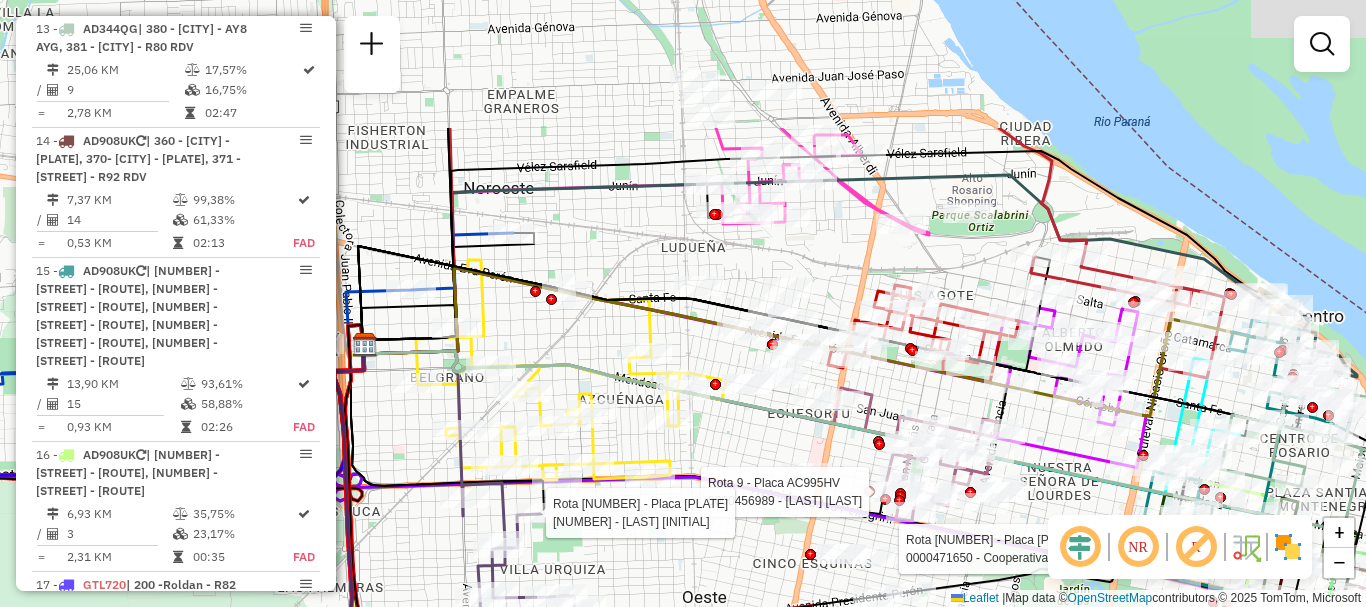drag, startPoint x: 789, startPoint y: 537, endPoint x: 806, endPoint y: 598, distance: 63.324562 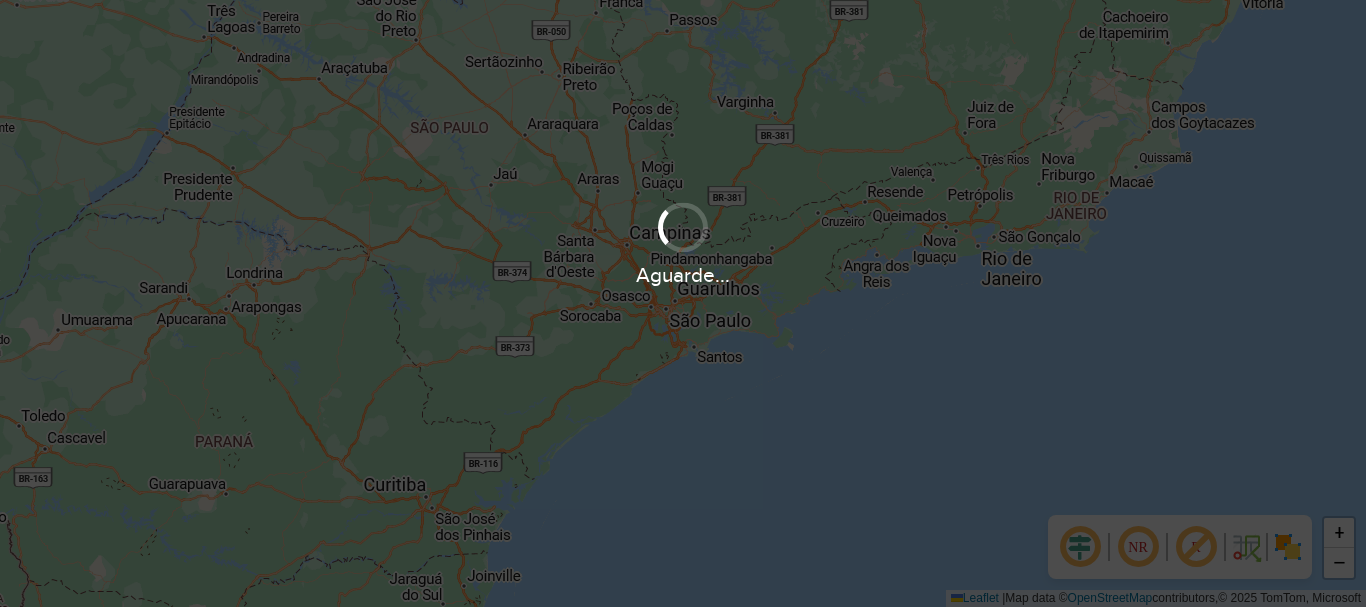 scroll, scrollTop: 0, scrollLeft: 0, axis: both 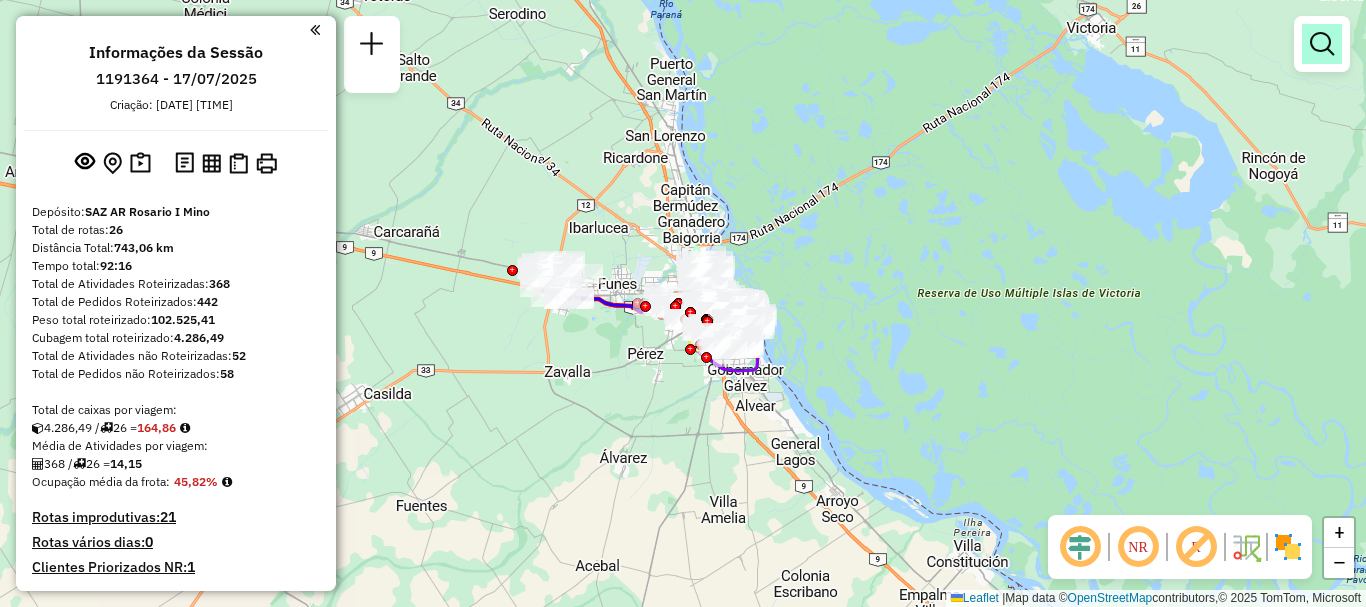 click at bounding box center (1322, 44) 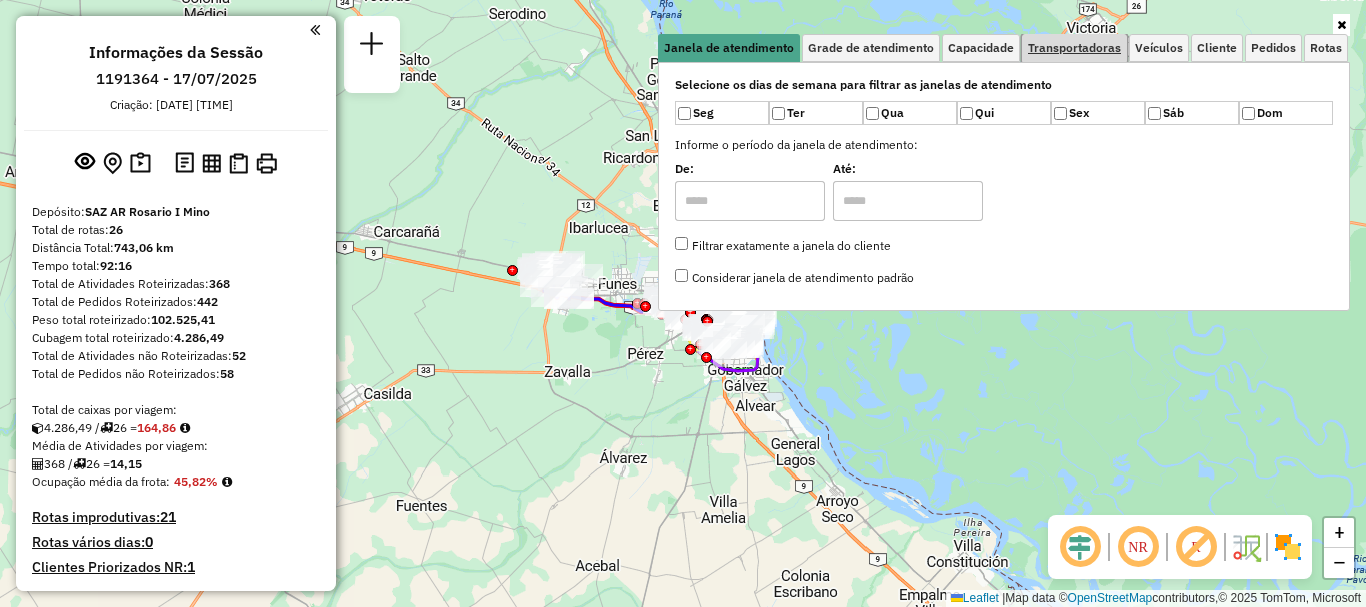click on "Transportadoras" at bounding box center [1074, 48] 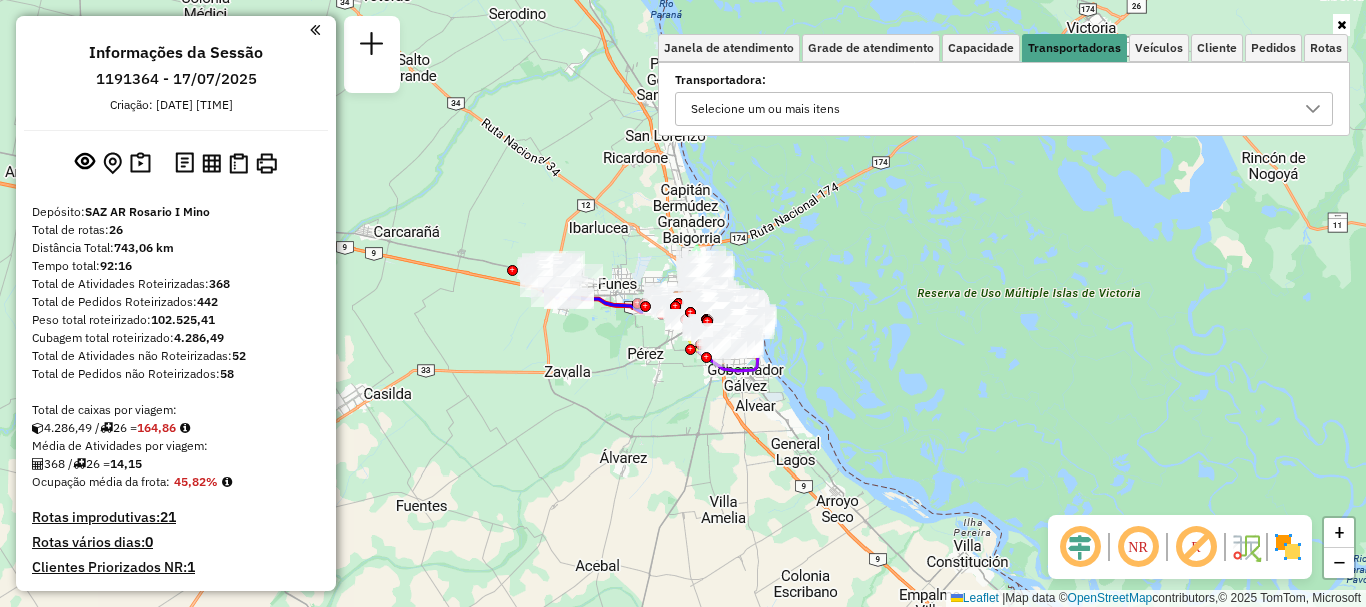 click at bounding box center (1313, 109) 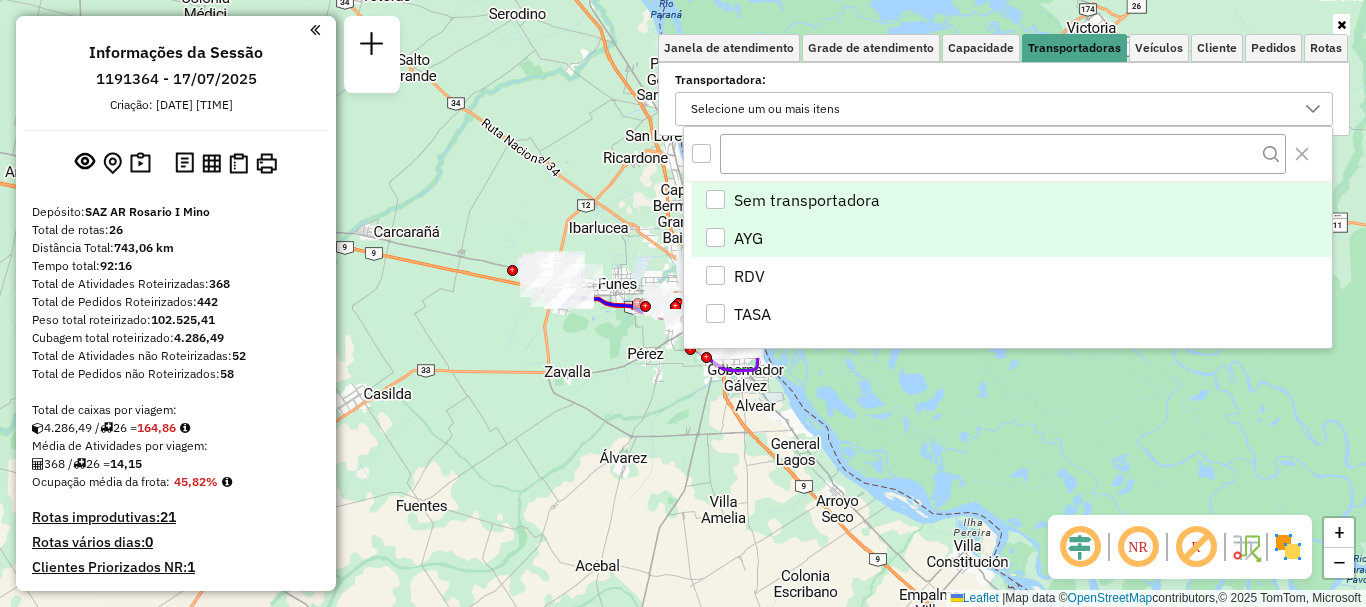 click at bounding box center (715, 237) 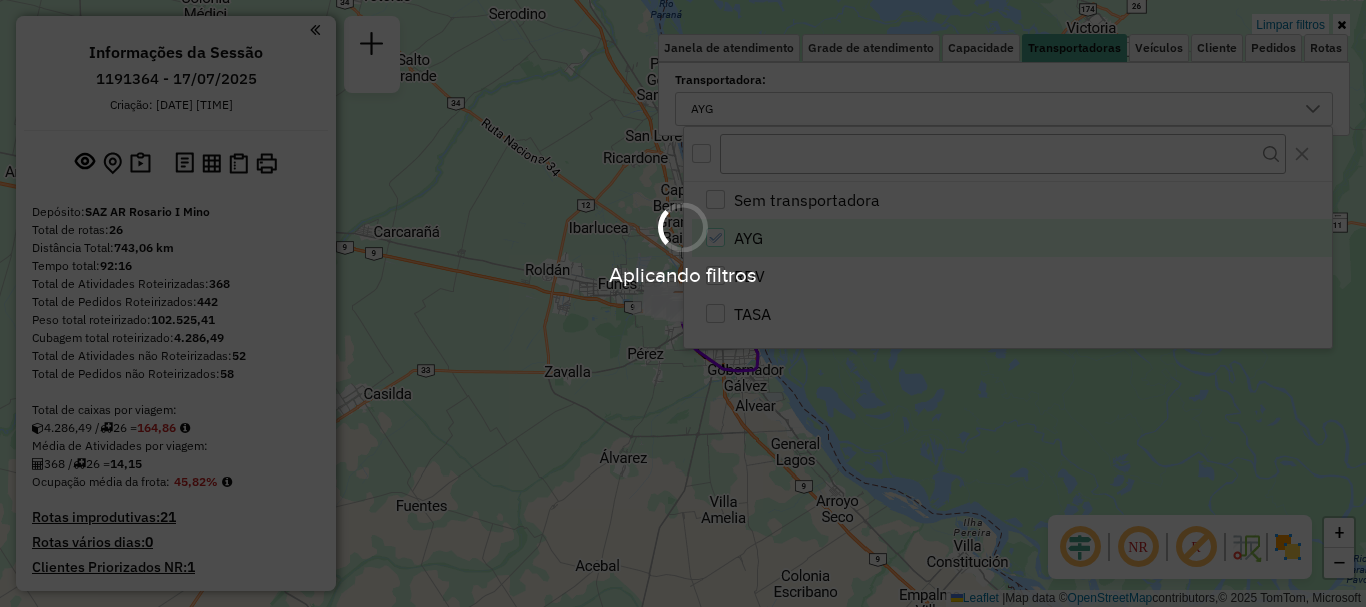 click on "Aplicando filtros  Pop-up bloqueado!  Seu navegador bloqueou automáticamente a abertura de uma nova janela.   Acesse as configurações e adicione o endereço do sistema a lista de permissão.   Fechar  Informações da Sessão 1191364 - 17/07/2025  Criação: 16/07/2025 16:06   Depósito:  SAZ AR Rosario I Mino  Total de rotas:  26  Distância Total:  743,06 km  Tempo total:  92:16  Total de Atividades Roteirizadas:  368  Total de Pedidos Roteirizados:  442  Peso total roteirizado:  102.525,41  Cubagem total roteirizado:  4.286,49  Total de Atividades não Roteirizadas:  52  Total de Pedidos não Roteirizados:  58 Total de caixas por viagem:  4.286,49 /   26 =  164,86 Média de Atividades por viagem:  368 /   26 =  14,15 Ocupação média da frota:  45,82%   Rotas improdutivas:  21  Rotas vários dias:  0  Clientes Priorizados NR:  1  Transportadoras  Rotas  Recargas: 2   Ver rotas   Ver veículos   7 -       AC684KP   | 391 - Almirante Brown - AY5 AYG  18,99 KM   37,66%  /  6   40,96%     =  3,17 KM  / =" at bounding box center (683, 303) 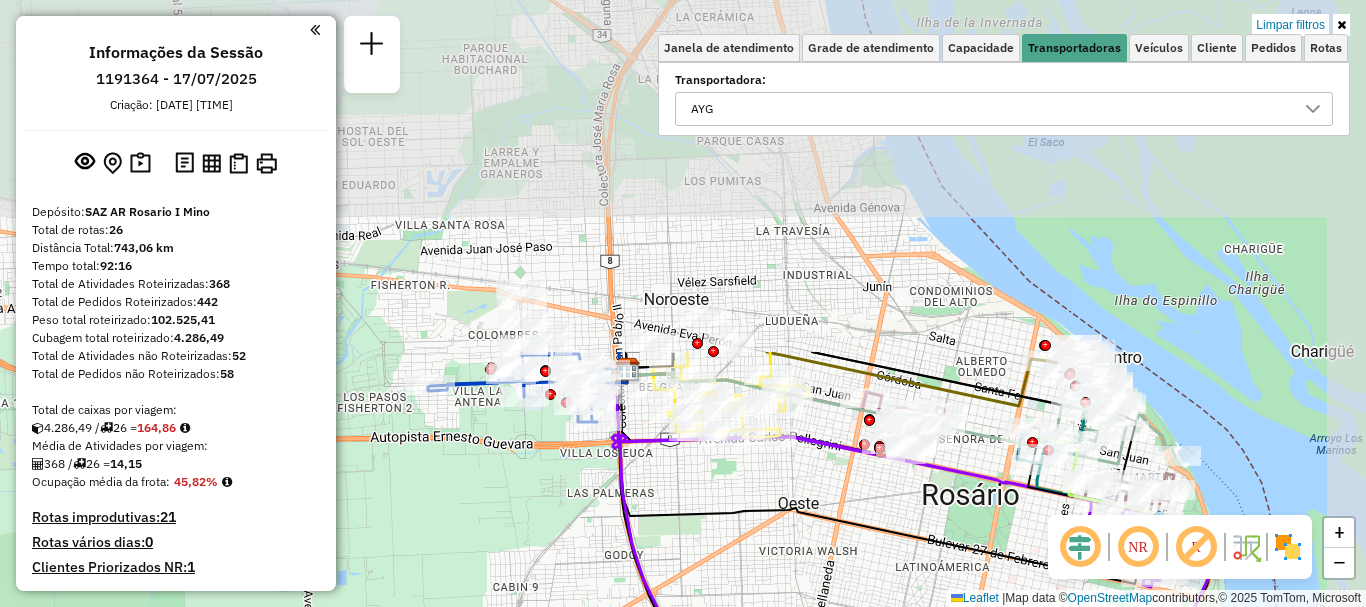drag, startPoint x: 785, startPoint y: 199, endPoint x: 557, endPoint y: 615, distance: 474.38382 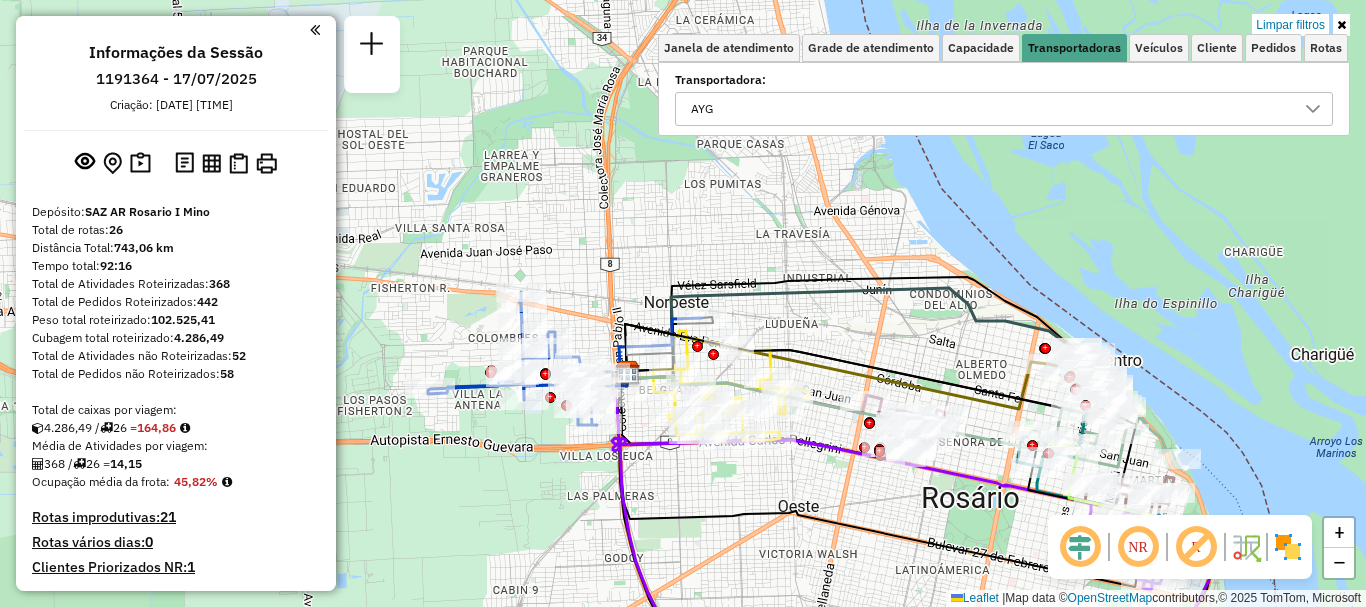 click on "Limpar filtros Janela de atendimento Grade de atendimento Capacidade Transportadoras Veículos Cliente Pedidos  Rotas Selecione os dias de semana para filtrar as janelas de atendimento  Seg   Ter   Qua   Qui   Sex   Sáb   Dom  Informe o período da janela de atendimento: De: Até:  Filtrar exatamente a janela do cliente  Considerar janela de atendimento padrão  Selecione os dias de semana para filtrar as grades de atendimento  Seg   Ter   Qua   Qui   Sex   Sáb   Dom   Considerar clientes sem dia de atendimento cadastrado  Clientes fora do dia de atendimento selecionado Filtrar as atividades entre os valores definidos abaixo:  Peso mínimo:   Peso máximo:   Cubagem mínima:   Cubagem máxima:   De:   Até:  Filtrar as atividades entre o tempo de atendimento definido abaixo:  De:   Até:   Considerar capacidade total dos clientes não roteirizados Transportadora: AYG Tipo de veículo: Selecione um ou mais itens Veículo: Selecione um ou mais itens Motorista: Selecione um ou mais itens Nome: Tipo de cliente:" 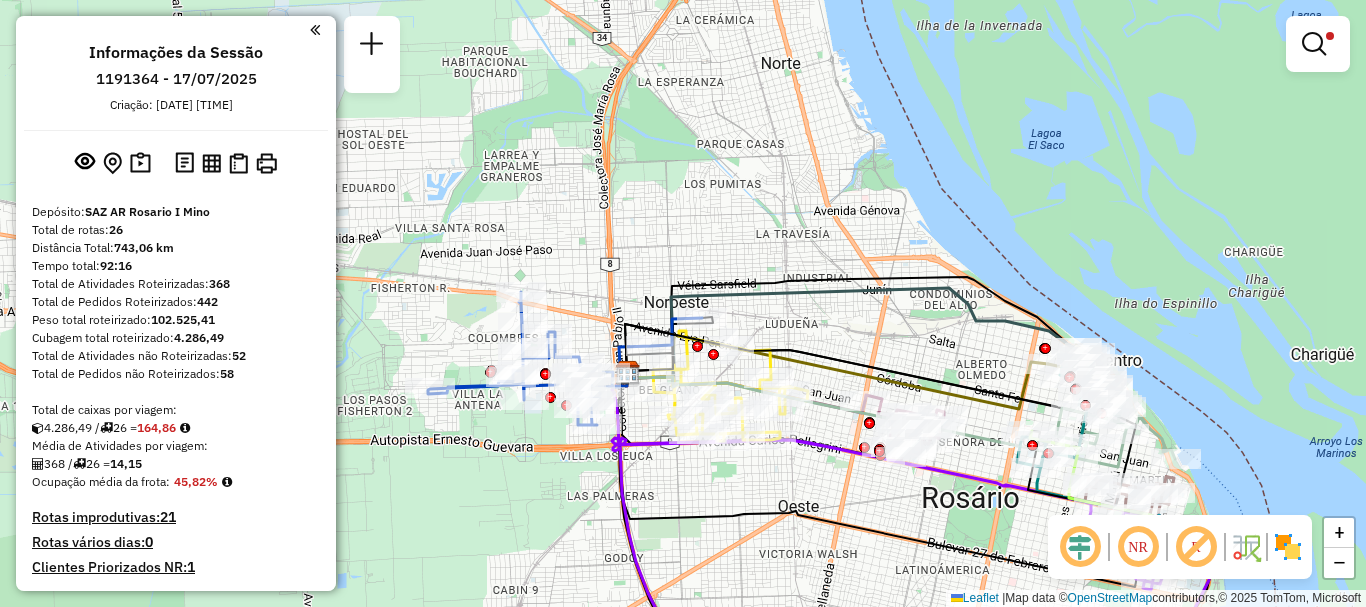 click on "Limpar filtros Janela de atendimento Grade de atendimento Capacidade Transportadoras Veículos Cliente Pedidos  Rotas Selecione os dias de semana para filtrar as janelas de atendimento  Seg   Ter   Qua   Qui   Sex   Sáb   Dom  Informe o período da janela de atendimento: De: Até:  Filtrar exatamente a janela do cliente  Considerar janela de atendimento padrão  Selecione os dias de semana para filtrar as grades de atendimento  Seg   Ter   Qua   Qui   Sex   Sáb   Dom   Considerar clientes sem dia de atendimento cadastrado  Clientes fora do dia de atendimento selecionado Filtrar as atividades entre os valores definidos abaixo:  Peso mínimo:   Peso máximo:   Cubagem mínima:   Cubagem máxima:   De:   Até:  Filtrar as atividades entre o tempo de atendimento definido abaixo:  De:   Até:   Considerar capacidade total dos clientes não roteirizados Transportadora: AYG Tipo de veículo: Selecione um ou mais itens Veículo: Selecione um ou mais itens Motorista: Selecione um ou mais itens Nome: Tipo de cliente:" 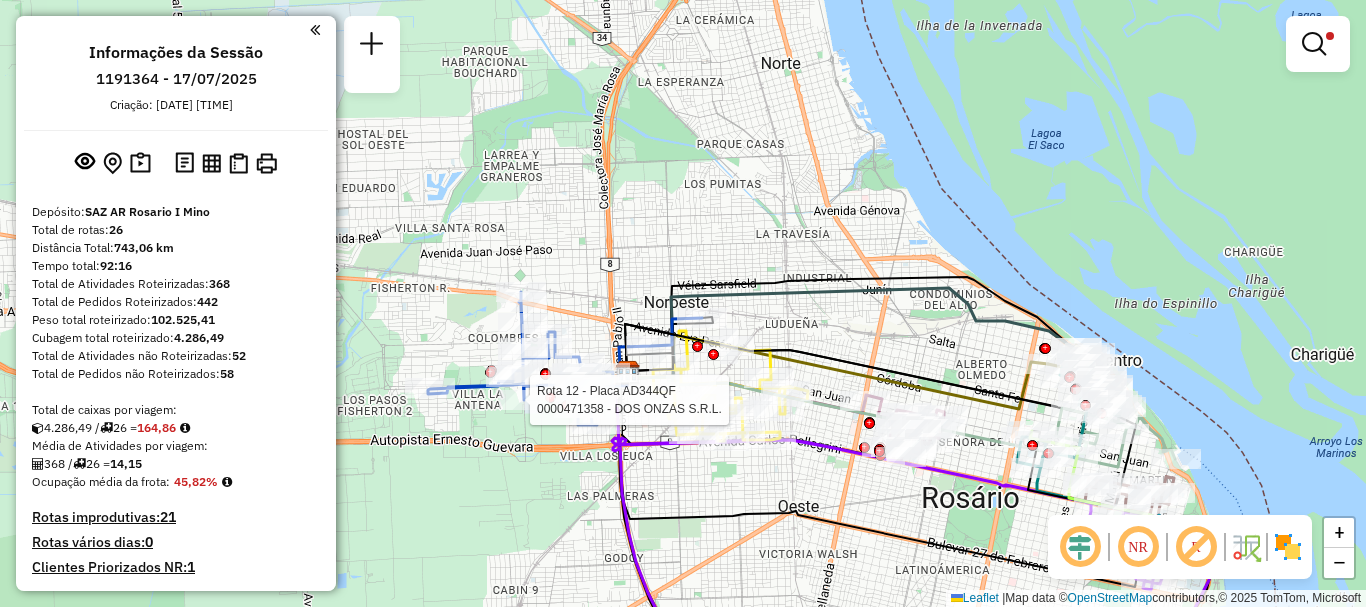 select on "**********" 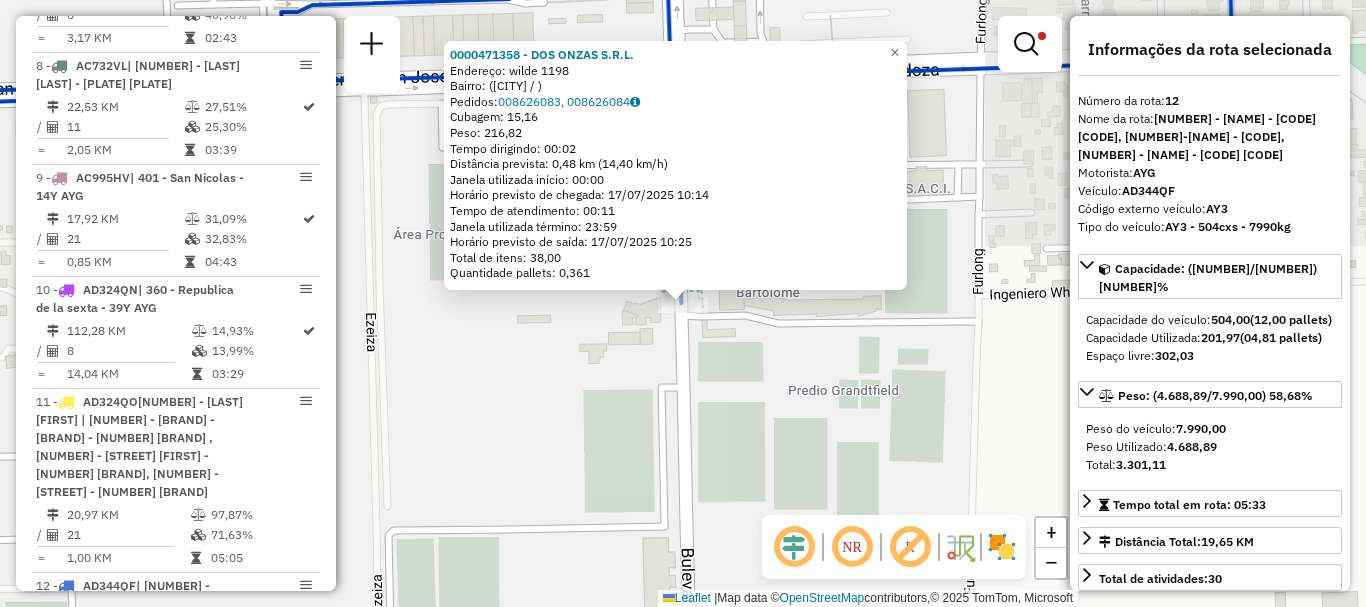scroll, scrollTop: 1301, scrollLeft: 0, axis: vertical 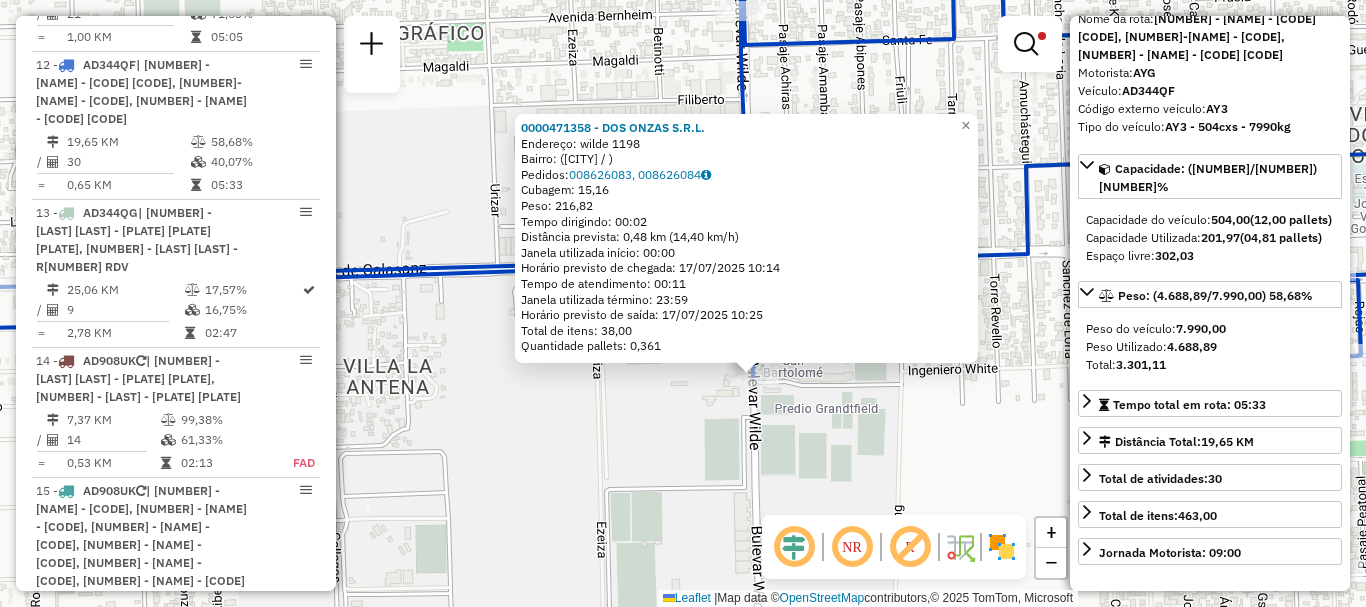 click on "0000471358 - DOS ONZAS S.R.L.  Endereço: wilde 1198   Bairro:  (ROSARIO / )   Pedidos:  008626083, 008626084   Cubagem: 15,16  Peso: 216,82  Tempo dirigindo: 00:02   Distância prevista: 0,48 km (14,40 km/h)   Janela utilizada início: 00:00   Horário previsto de chegada: 17/07/2025 10:14   Tempo de atendimento: 00:11   Janela utilizada término: 23:59   Horário previsto de saída: 17/07/2025 10:25   Total de itens: 38,00   Quantidade pallets: 0,361  × Limpar filtros Janela de atendimento Grade de atendimento Capacidade Transportadoras Veículos Cliente Pedidos  Rotas Selecione os dias de semana para filtrar as janelas de atendimento  Seg   Ter   Qua   Qui   Sex   Sáb   Dom  Informe o período da janela de atendimento: De: Até:  Filtrar exatamente a janela do cliente  Considerar janela de atendimento padrão  Selecione os dias de semana para filtrar as grades de atendimento  Seg   Ter   Qua   Qui   Sex   Sáb   Dom   Considerar clientes sem dia de atendimento cadastrado  Peso mínimo:   Peso máximo:  +" 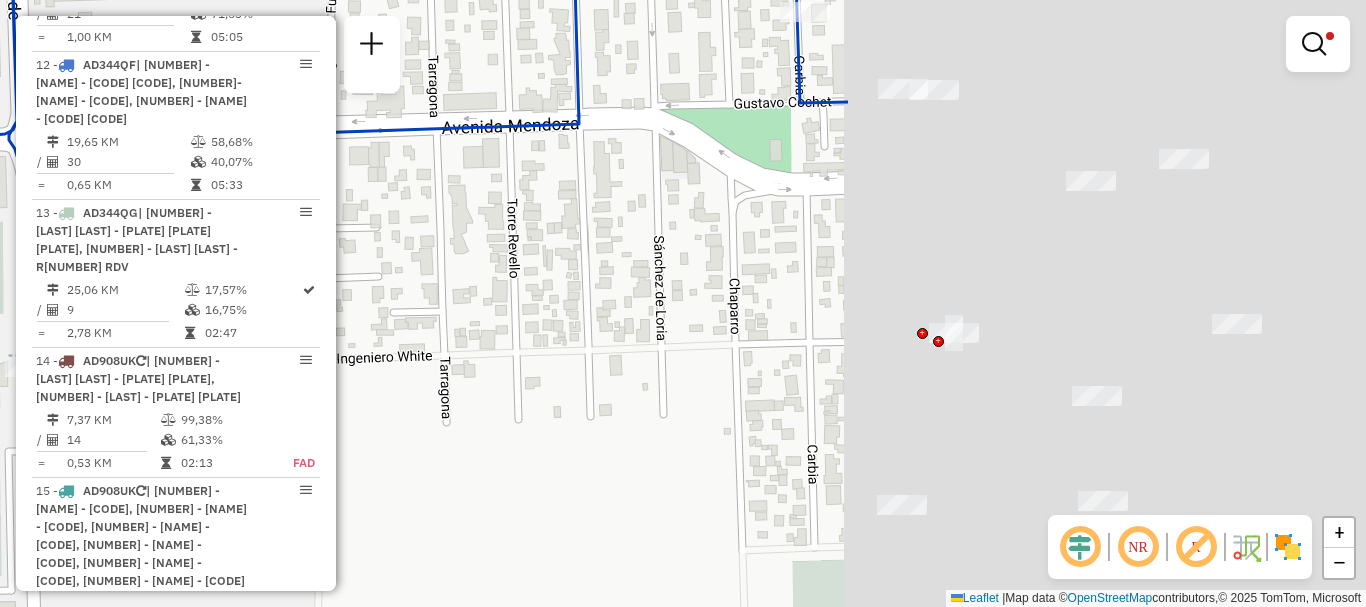 drag, startPoint x: 1054, startPoint y: 319, endPoint x: 481, endPoint y: 318, distance: 573.00085 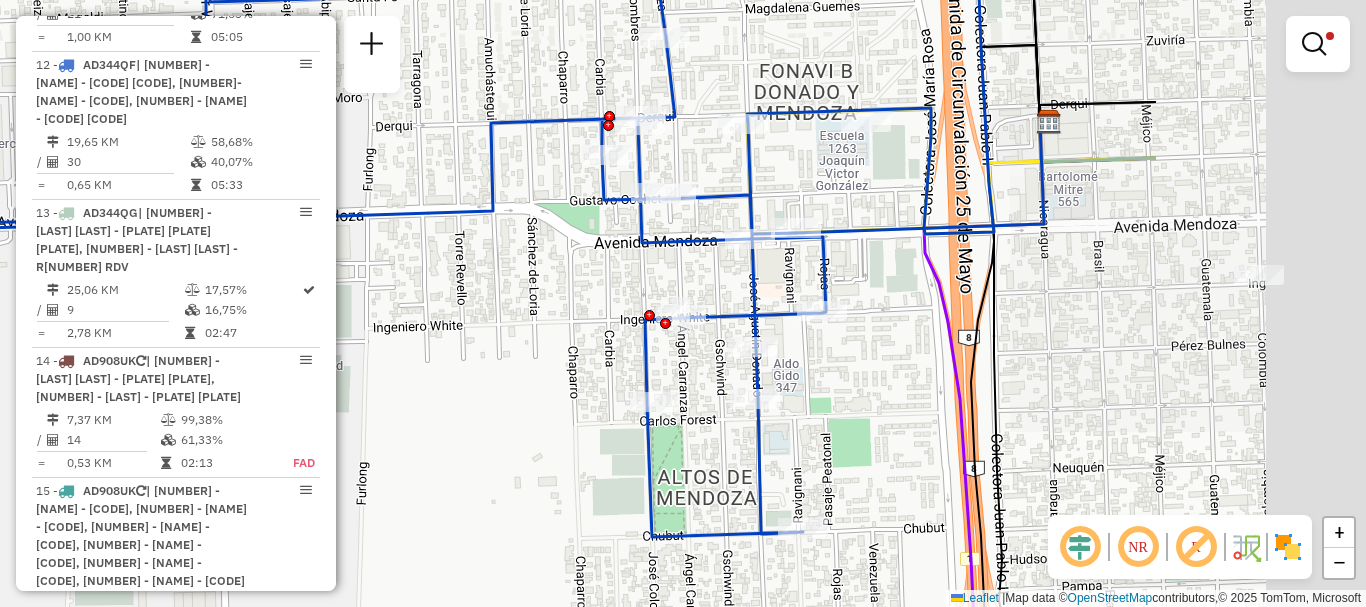 drag, startPoint x: 937, startPoint y: 345, endPoint x: 709, endPoint y: 342, distance: 228.01973 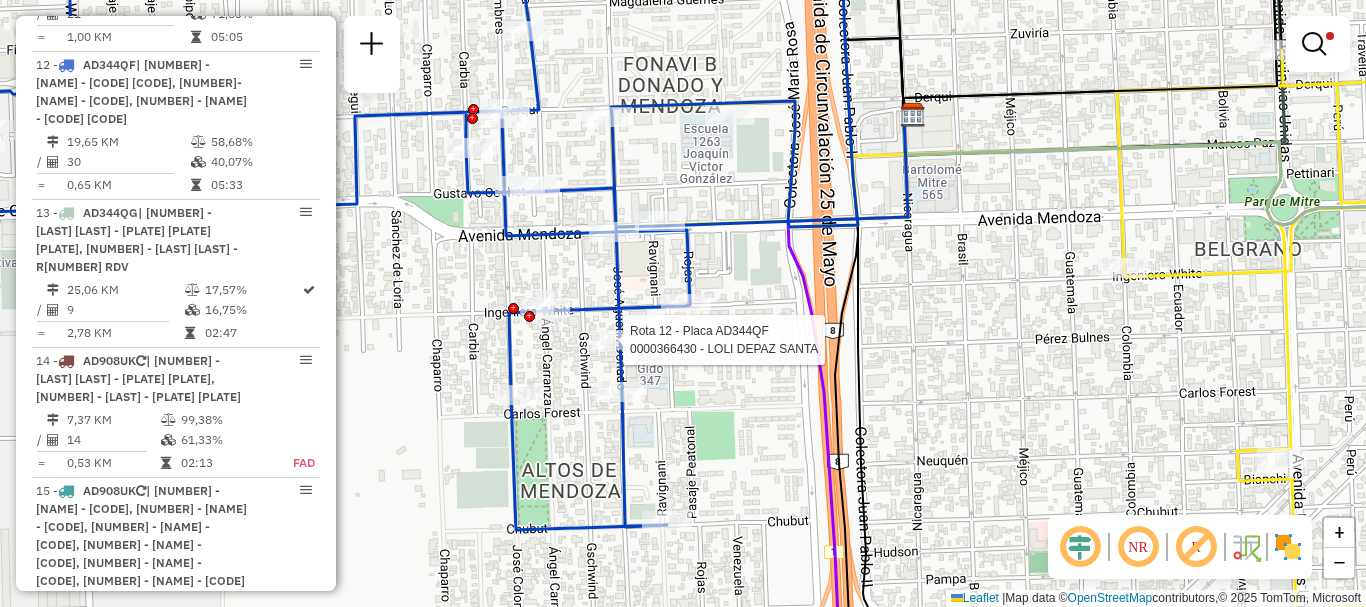drag, startPoint x: 937, startPoint y: 317, endPoint x: 593, endPoint y: 300, distance: 344.4198 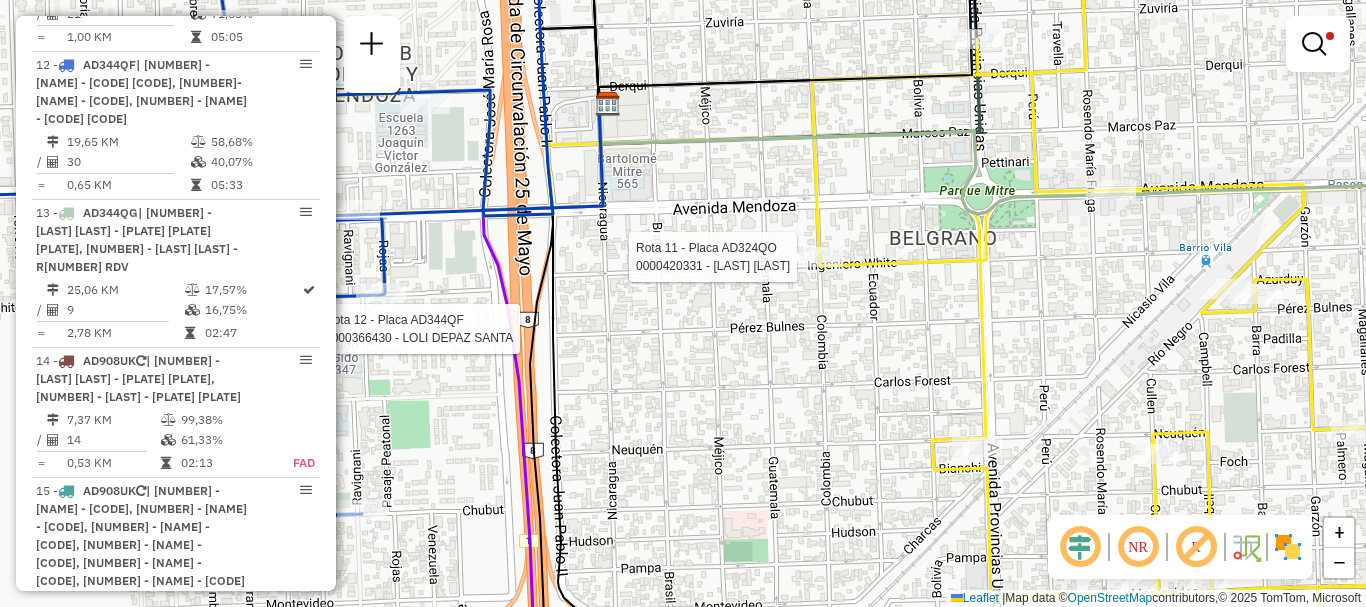 select on "**********" 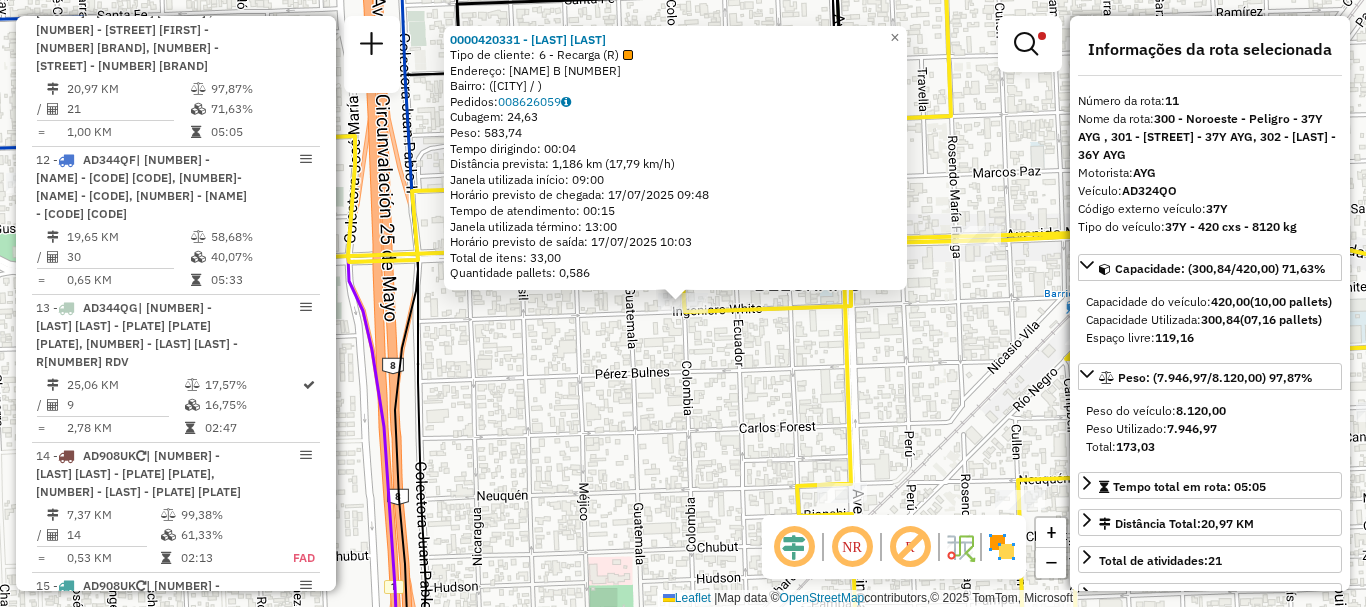 scroll, scrollTop: 1153, scrollLeft: 0, axis: vertical 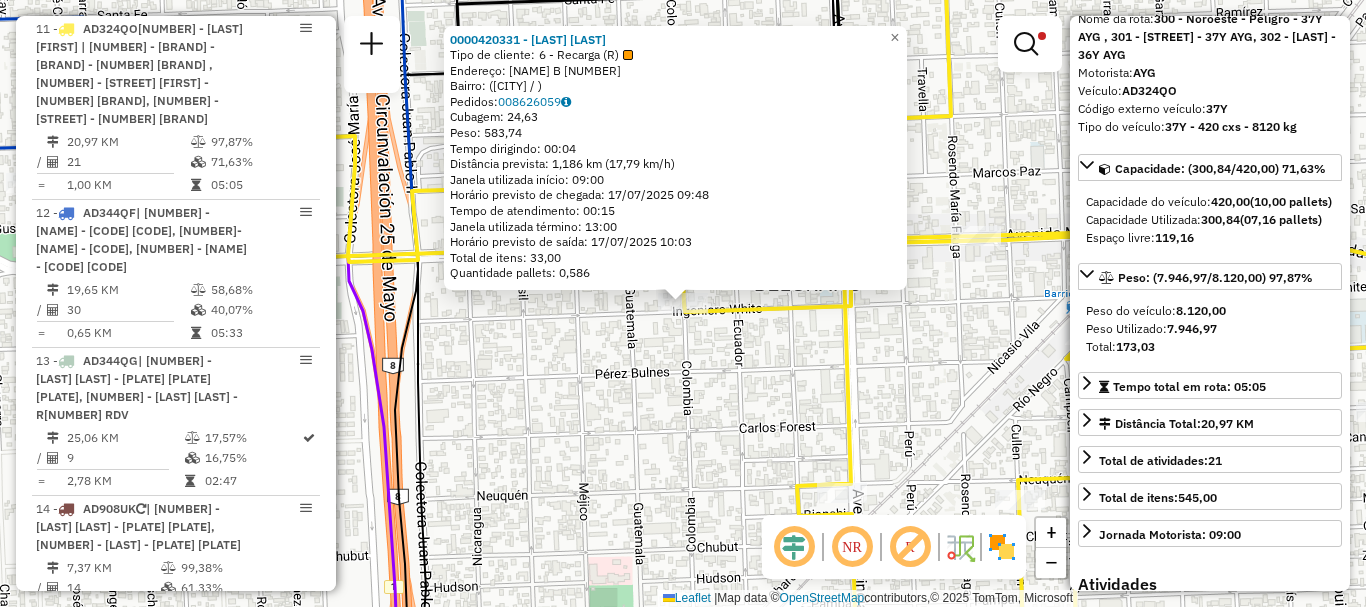 click on "0000420331 - CHEN MEIFANG  Tipo de cliente:   6 - Recarga (R)   Endereço: COLOMBIA B  1140   Bairro:  (ROSARIO / )   Pedidos:  008626059   Cubagem: 24,63  Peso: 583,74  Tempo dirigindo: 00:04   Distância prevista: 1,186 km (17,79 km/h)   Janela utilizada início: 09:00   Horário previsto de chegada: 17/07/2025 09:48   Tempo de atendimento: 00:15   Janela utilizada término: 13:00   Horário previsto de saída: 17/07/2025 10:03   Total de itens: 33,00   Quantidade pallets: 0,586  × Limpar filtros Janela de atendimento Grade de atendimento Capacidade Transportadoras Veículos Cliente Pedidos  Rotas Selecione os dias de semana para filtrar as janelas de atendimento  Seg   Ter   Qua   Qui   Sex   Sáb   Dom  Informe o período da janela de atendimento: De: Até:  Filtrar exatamente a janela do cliente  Considerar janela de atendimento padrão  Selecione os dias de semana para filtrar as grades de atendimento  Seg   Ter   Qua   Qui   Sex   Sáb   Dom   Considerar clientes sem dia de atendimento cadastrado AYG" 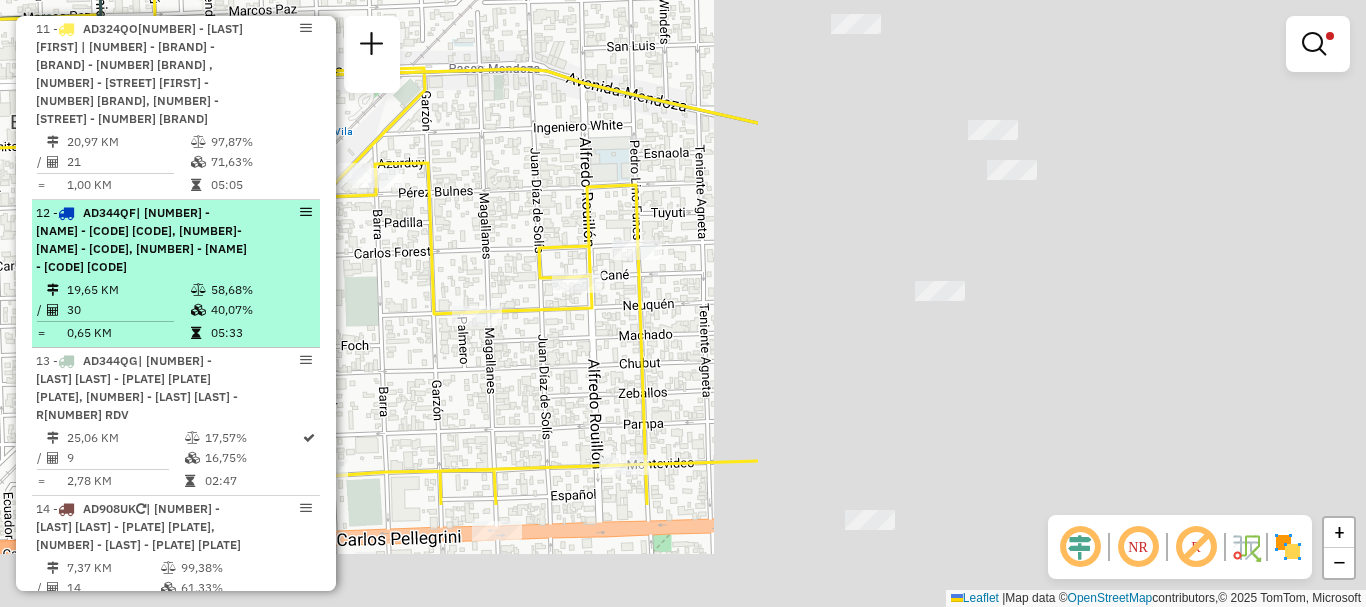 drag, startPoint x: 940, startPoint y: 384, endPoint x: 219, endPoint y: 251, distance: 733.16437 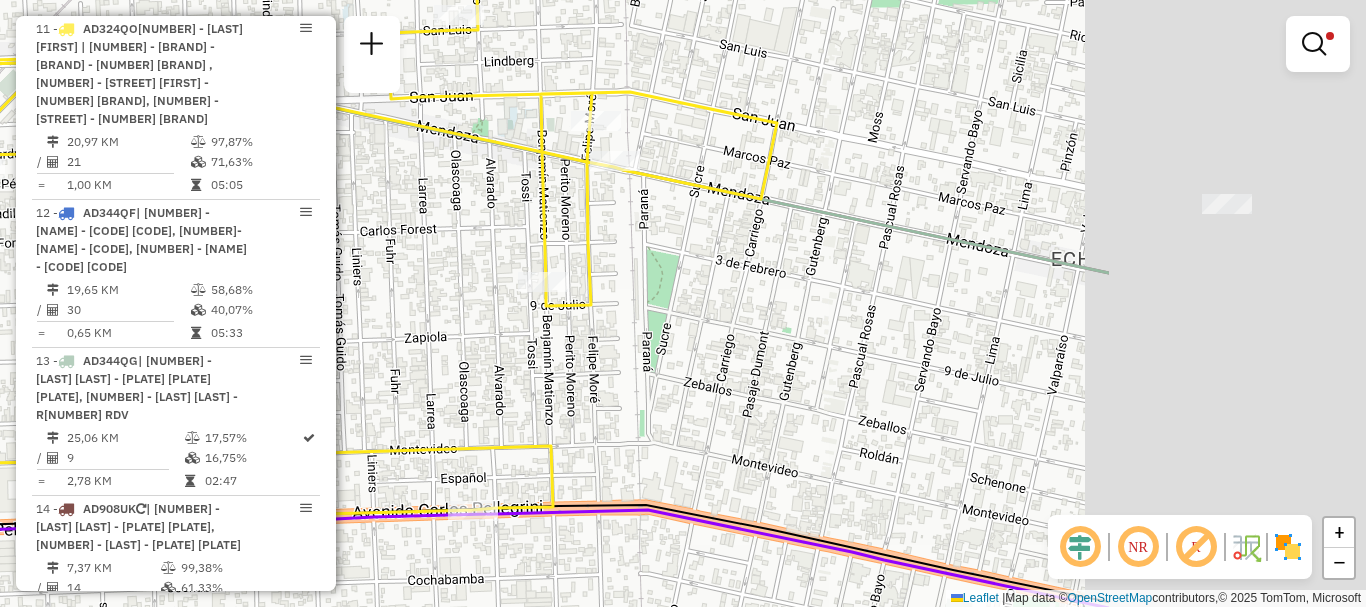 drag, startPoint x: 932, startPoint y: 309, endPoint x: 604, endPoint y: 336, distance: 329.1094 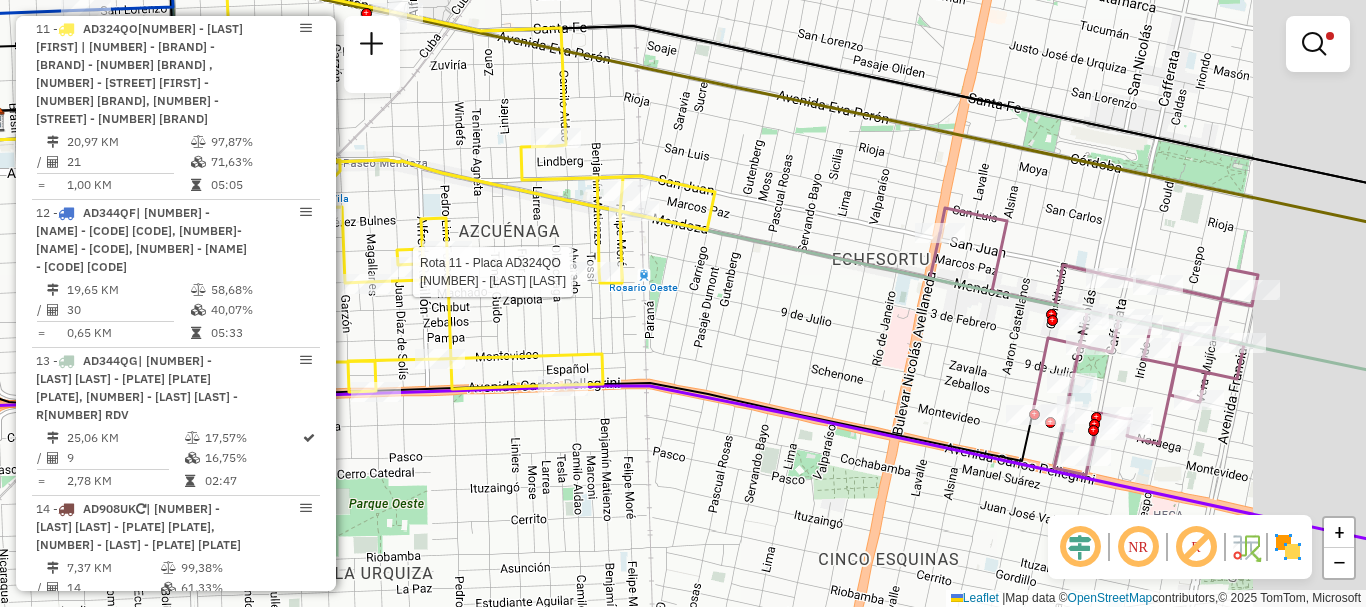 drag, startPoint x: 840, startPoint y: 342, endPoint x: 466, endPoint y: 253, distance: 384.44376 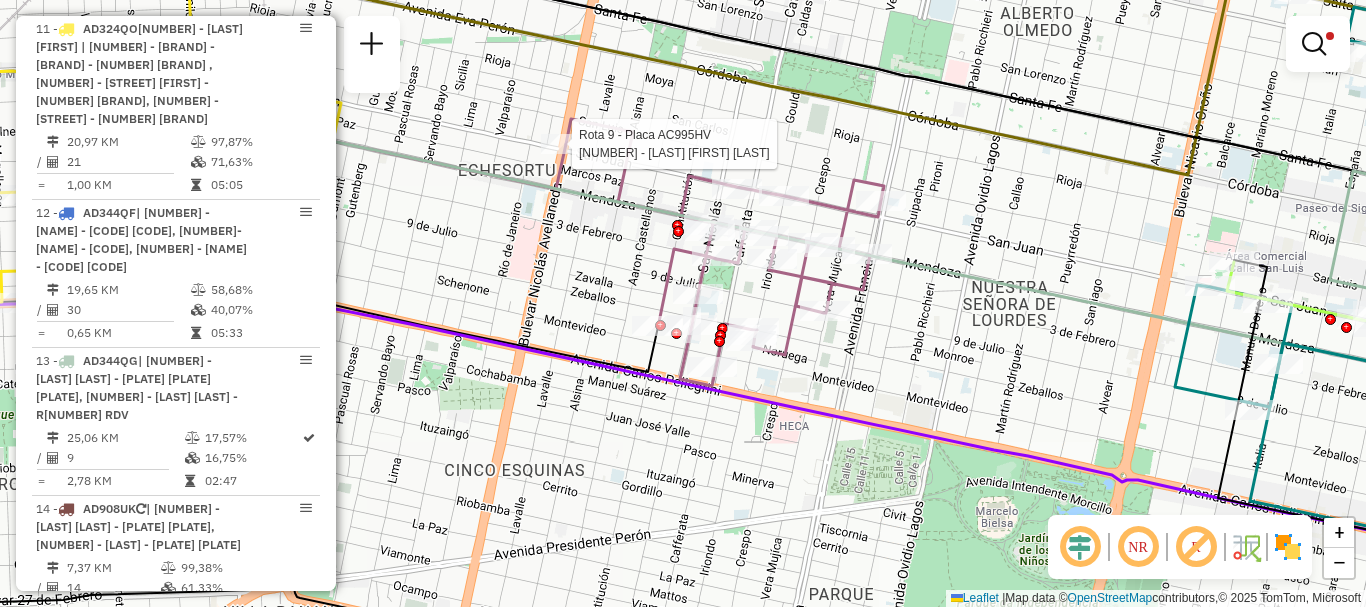 select on "**********" 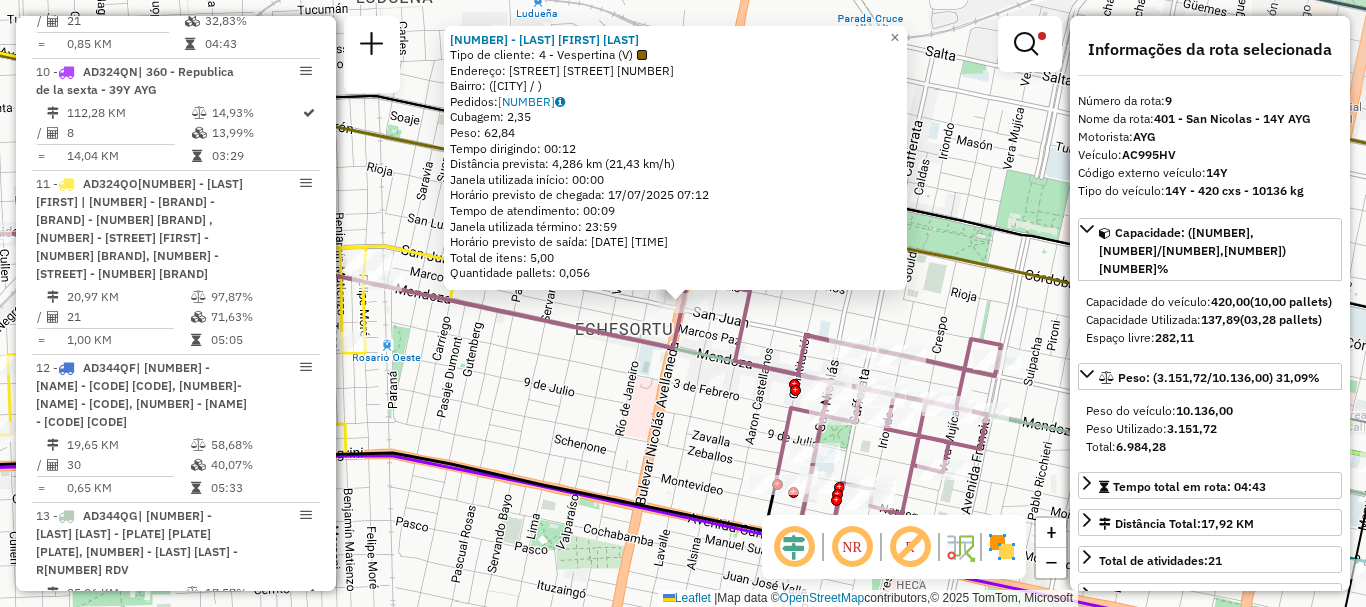 scroll, scrollTop: 929, scrollLeft: 0, axis: vertical 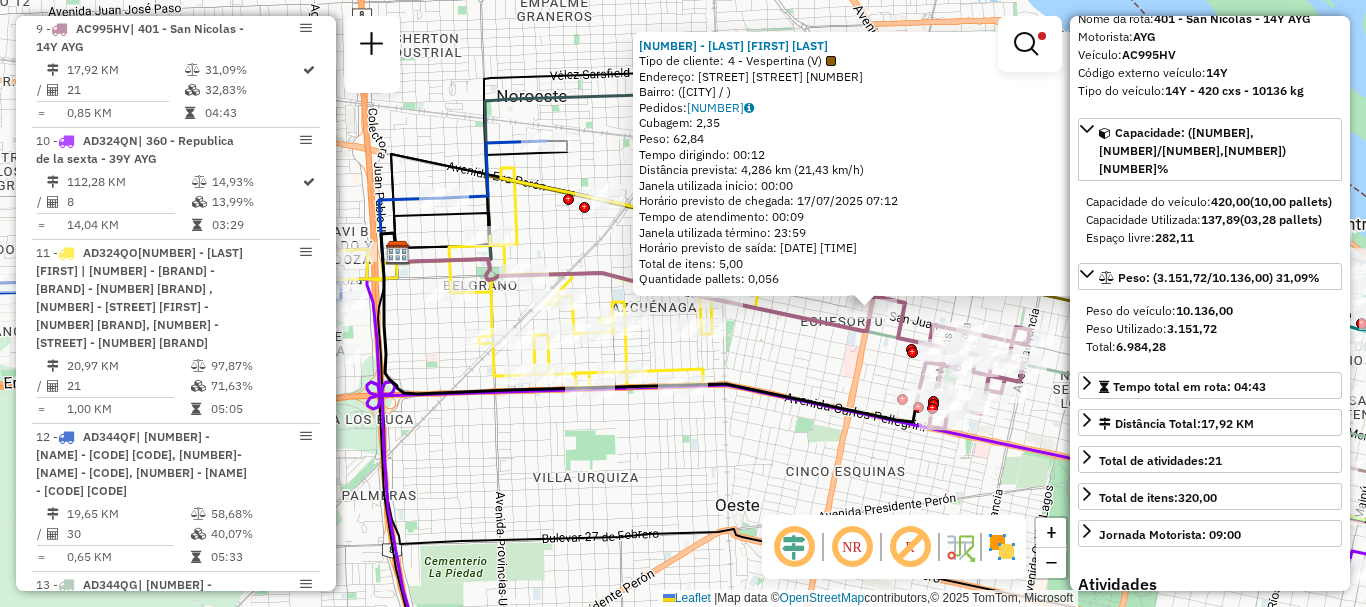 drag, startPoint x: 857, startPoint y: 407, endPoint x: 811, endPoint y: 399, distance: 46.69047 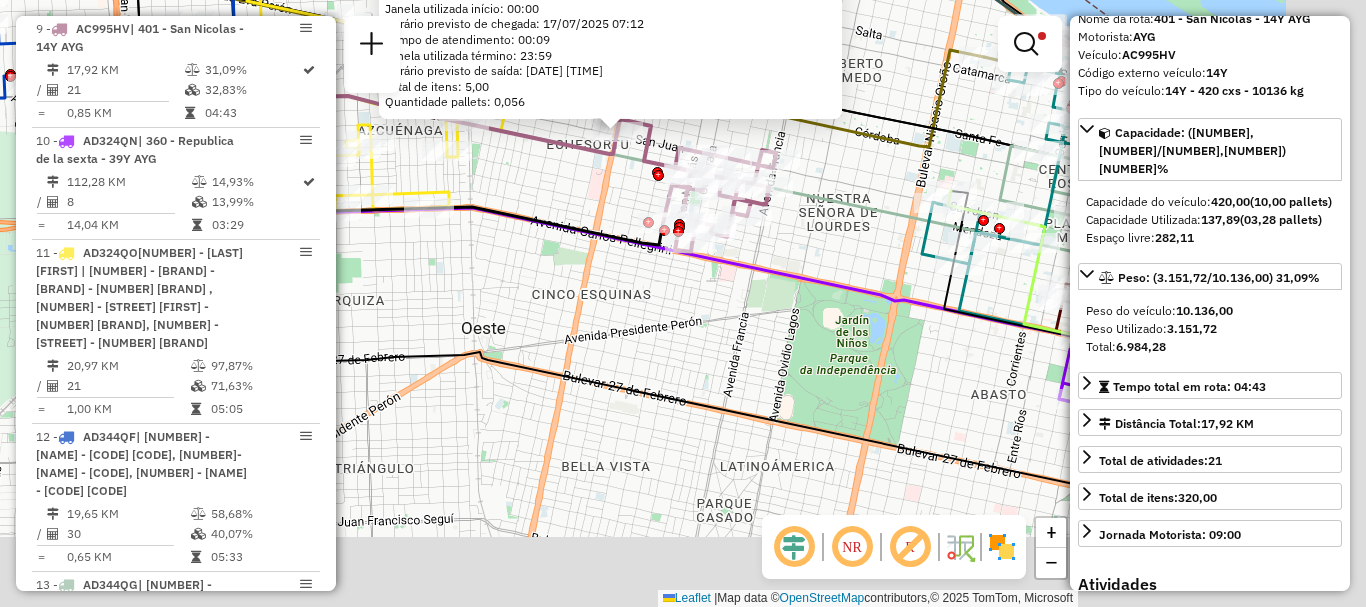drag, startPoint x: 569, startPoint y: 232, endPoint x: 497, endPoint y: 176, distance: 91.214035 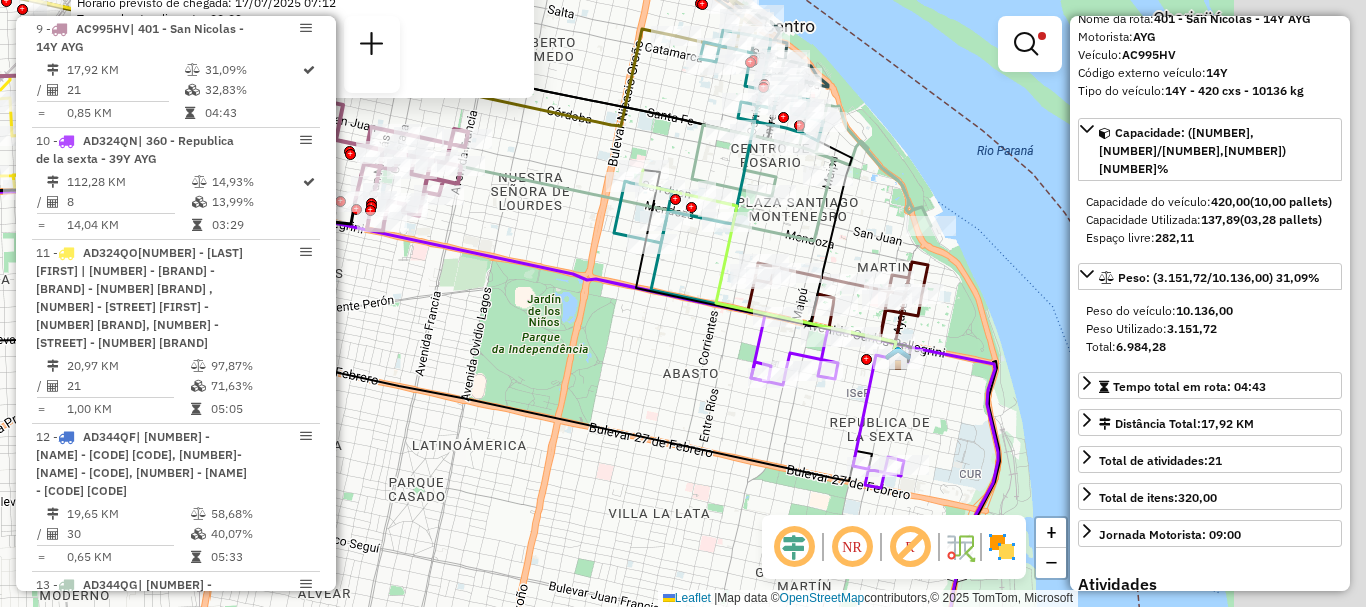 drag, startPoint x: 773, startPoint y: 236, endPoint x: 504, endPoint y: 247, distance: 269.22482 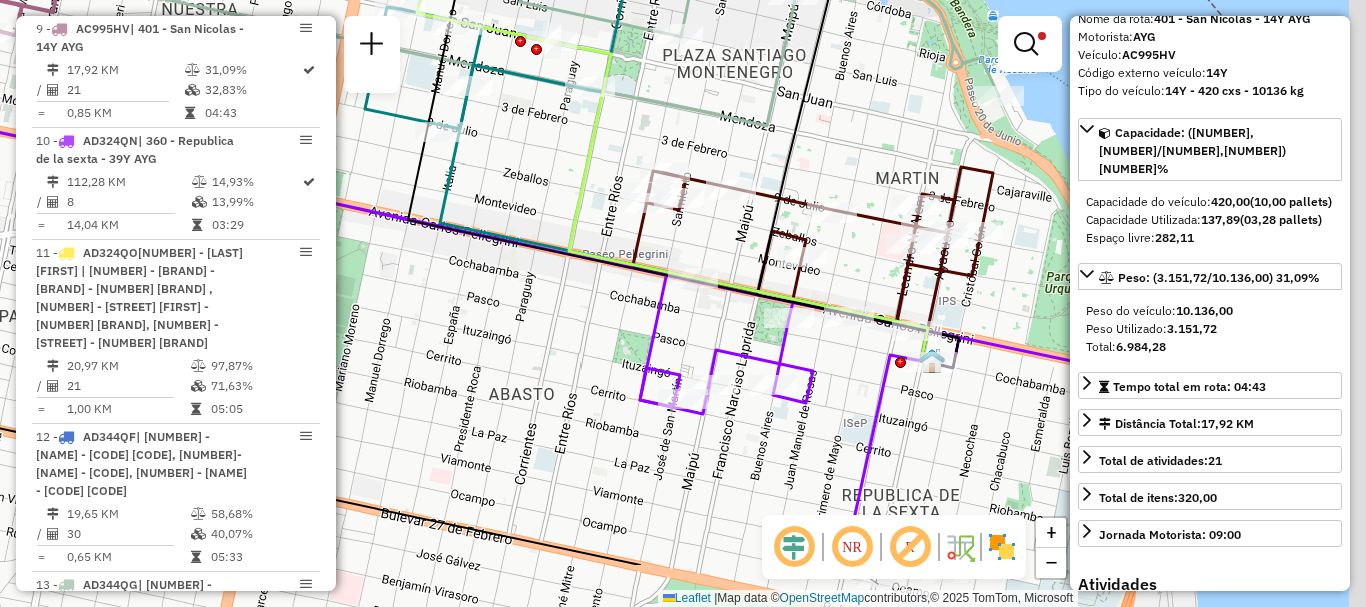 drag, startPoint x: 613, startPoint y: 239, endPoint x: 488, endPoint y: 211, distance: 128.09763 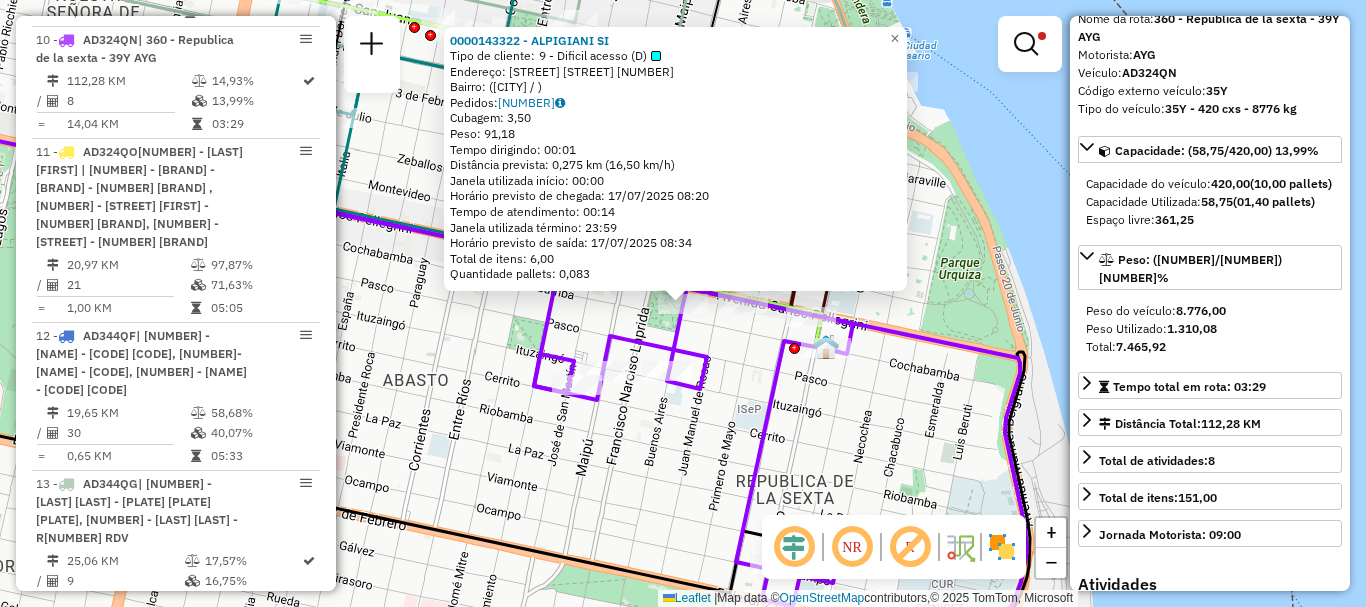 scroll, scrollTop: 1041, scrollLeft: 0, axis: vertical 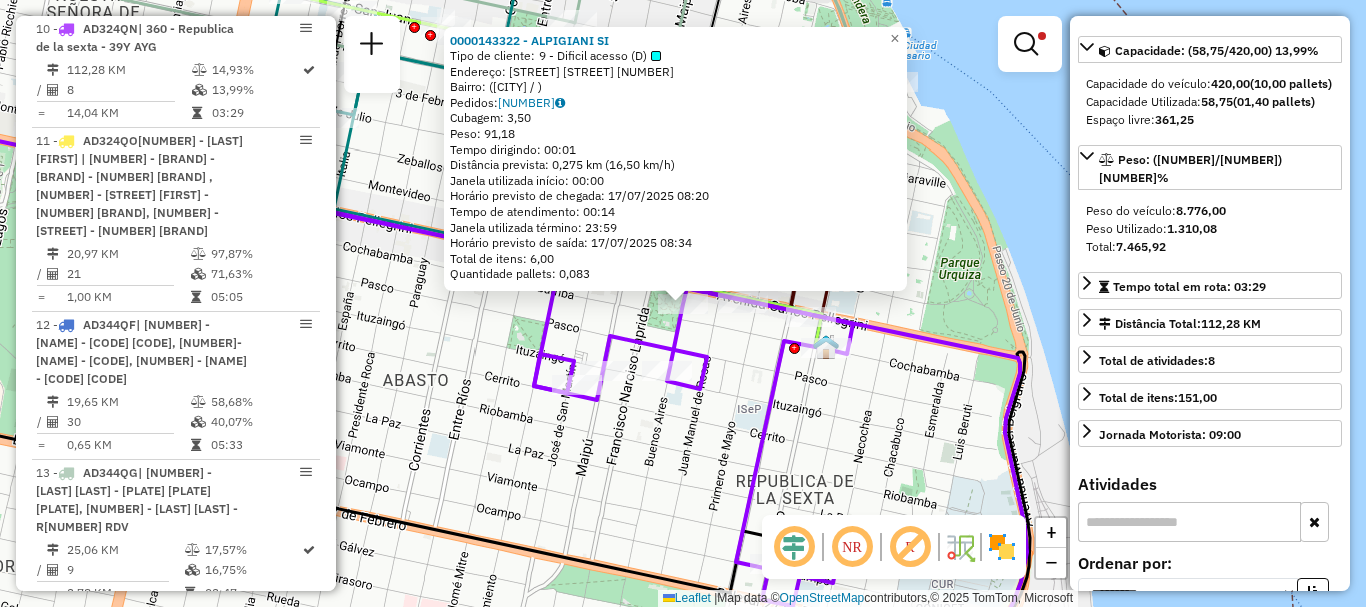 click on "0000143322 - ALPIGIANI SI  Tipo de cliente:   9 - Dificil acesso (D)   Endereço: AVDA PELLEGRINI     750   Bairro:  (ROSARIO / )   Pedidos:  008626221   Cubagem: 3,50  Peso: 91,18  Tempo dirigindo: 00:01   Distância prevista: 0,275 km (16,50 km/h)   Janela utilizada início: 00:00   Horário previsto de chegada: 17/07/2025 08:20   Tempo de atendimento: 00:14   Janela utilizada término: 23:59   Horário previsto de saída: 17/07/2025 08:34   Total de itens: 6,00   Quantidade pallets: 0,083  × Limpar filtros Janela de atendimento Grade de atendimento Capacidade Transportadoras Veículos Cliente Pedidos  Rotas Selecione os dias de semana para filtrar as janelas de atendimento  Seg   Ter   Qua   Qui   Sex   Sáb   Dom  Informe o período da janela de atendimento: De: Até:  Filtrar exatamente a janela do cliente  Considerar janela de atendimento padrão  Selecione os dias de semana para filtrar as grades de atendimento  Seg   Ter   Qua   Qui   Sex   Sáb   Dom   Clientes fora do dia de atendimento selecionado" 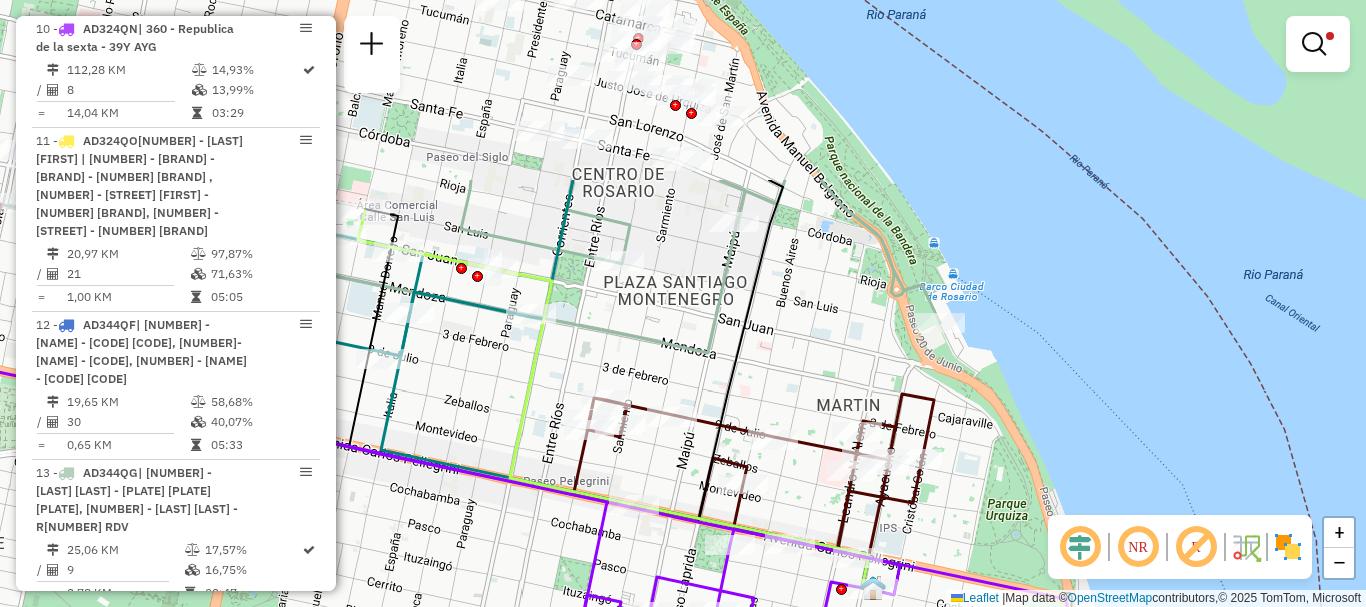 drag, startPoint x: 918, startPoint y: 262, endPoint x: 965, endPoint y: 503, distance: 245.54022 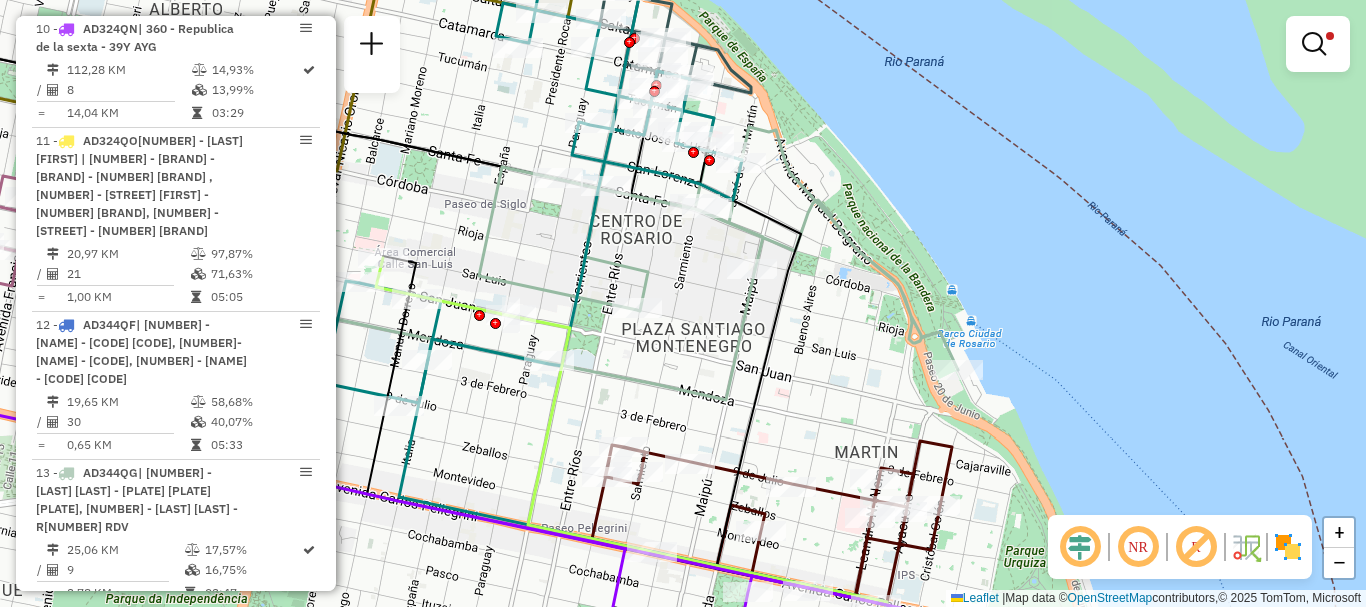 drag, startPoint x: 798, startPoint y: 391, endPoint x: 879, endPoint y: 646, distance: 267.5556 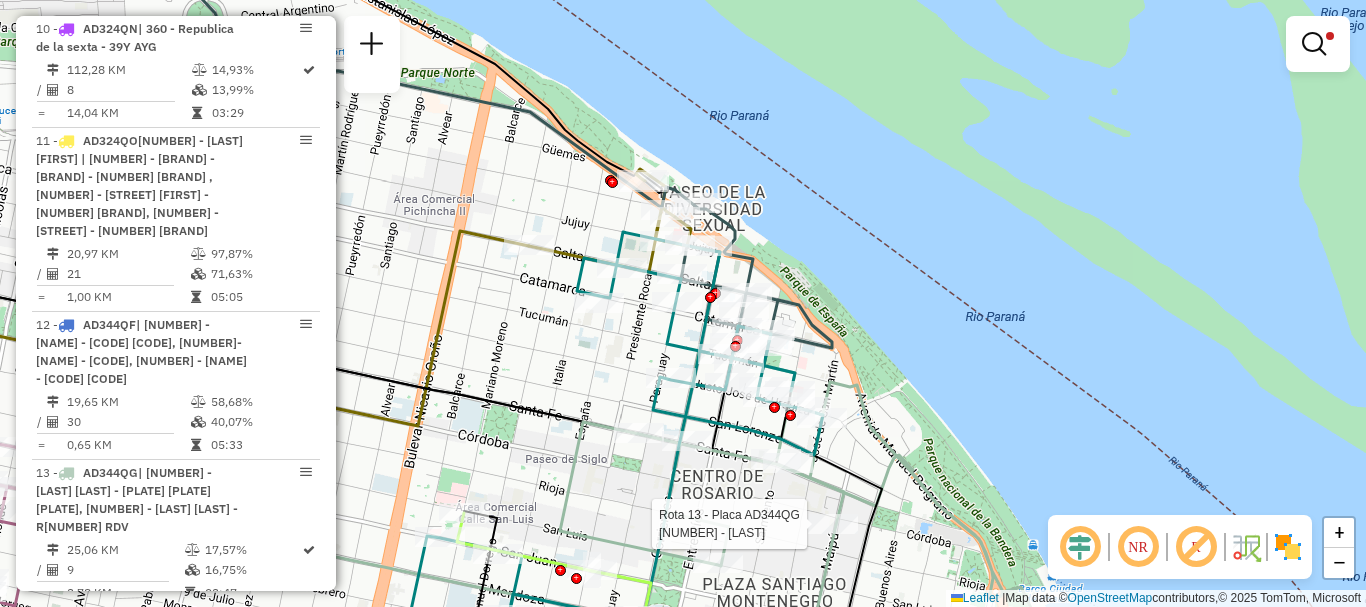 select on "**********" 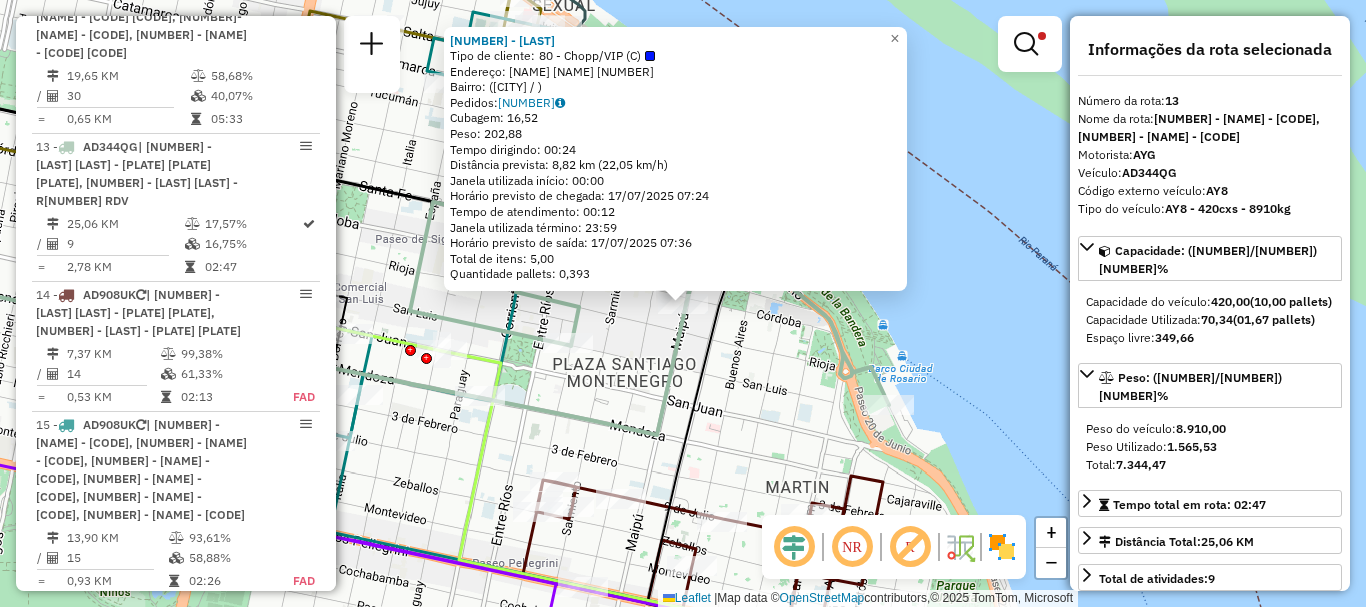 scroll, scrollTop: 1449, scrollLeft: 0, axis: vertical 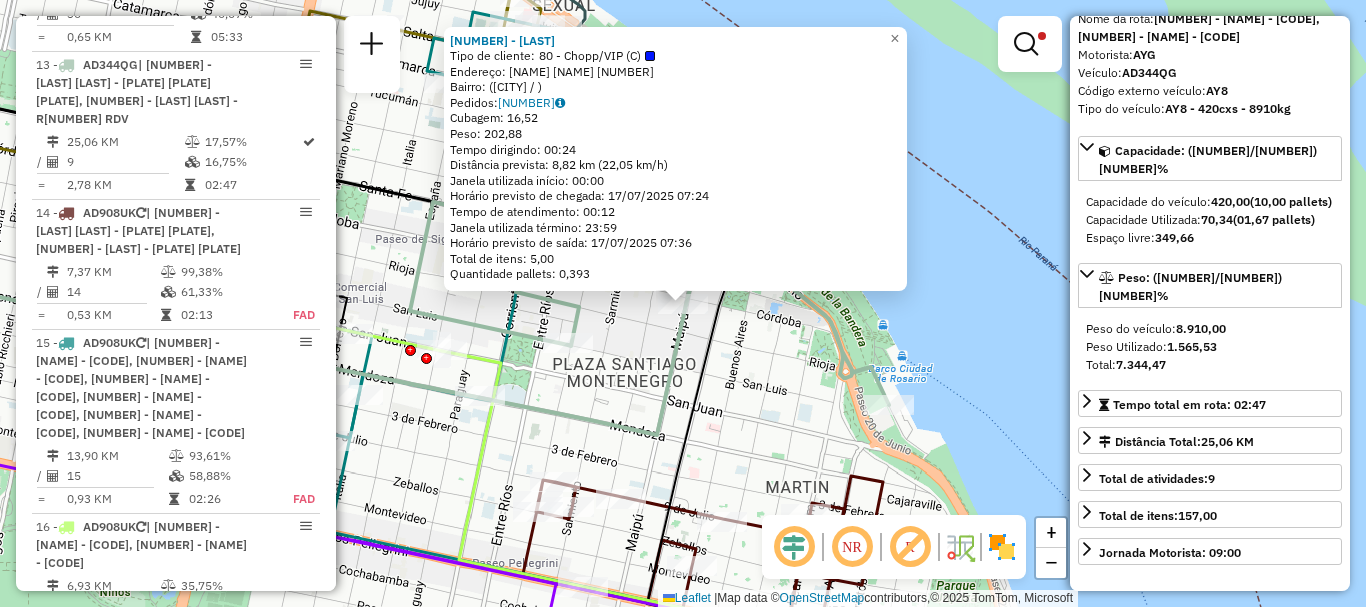 click on "0000836618 - CONTINENTAL  Tipo de cliente:   80 - Chopp/VIP (C)   Endereço: AVDA CORDOBA        901   Bairro:  (ROSARIO / )   Pedidos:  008626209   Cubagem: 16,52  Peso: 202,88  Tempo dirigindo: 00:24   Distância prevista: 8,82 km (22,05 km/h)   Janela utilizada início: 00:00   Horário previsto de chegada: 17/07/2025 07:24   Tempo de atendimento: 00:12   Janela utilizada término: 23:59   Horário previsto de saída: 17/07/2025 07:36   Total de itens: 5,00   Quantidade pallets: 0,393  × Limpar filtros Janela de atendimento Grade de atendimento Capacidade Transportadoras Veículos Cliente Pedidos  Rotas Selecione os dias de semana para filtrar as janelas de atendimento  Seg   Ter   Qua   Qui   Sex   Sáb   Dom  Informe o período da janela de atendimento: De: Até:  Filtrar exatamente a janela do cliente  Considerar janela de atendimento padrão  Selecione os dias de semana para filtrar as grades de atendimento  Seg   Ter   Qua   Qui   Sex   Sáb   Dom   Clientes fora do dia de atendimento selecionado AYG" 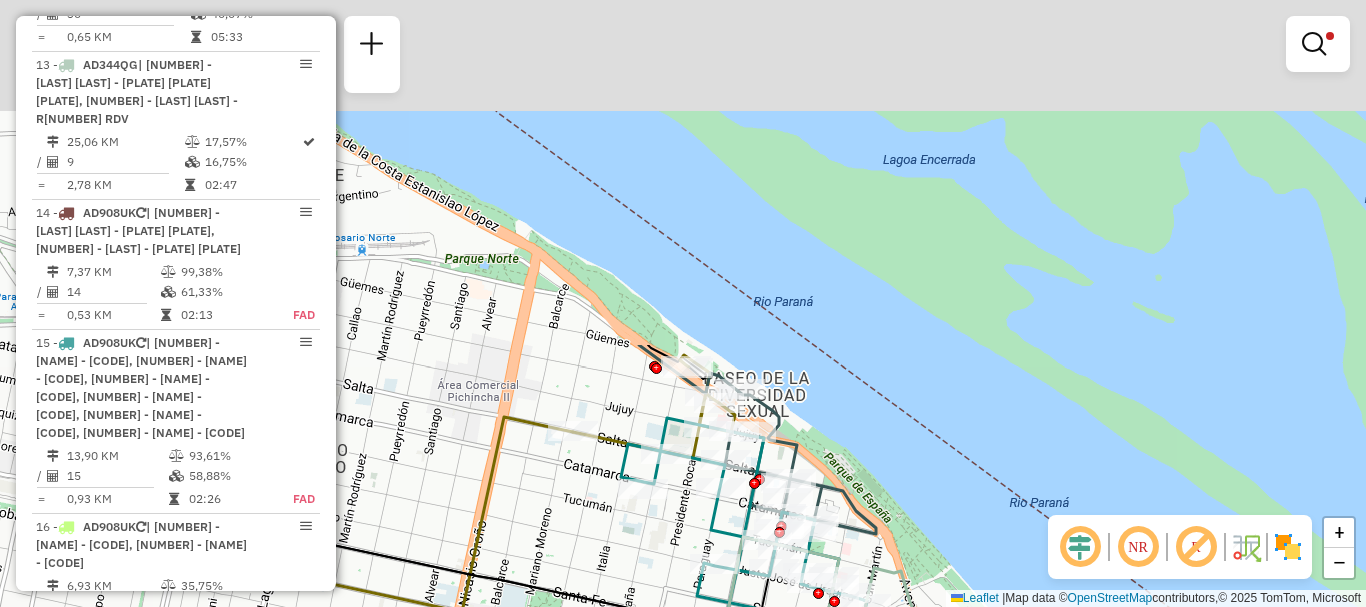 drag, startPoint x: 1001, startPoint y: 335, endPoint x: 1159, endPoint y: 646, distance: 348.83377 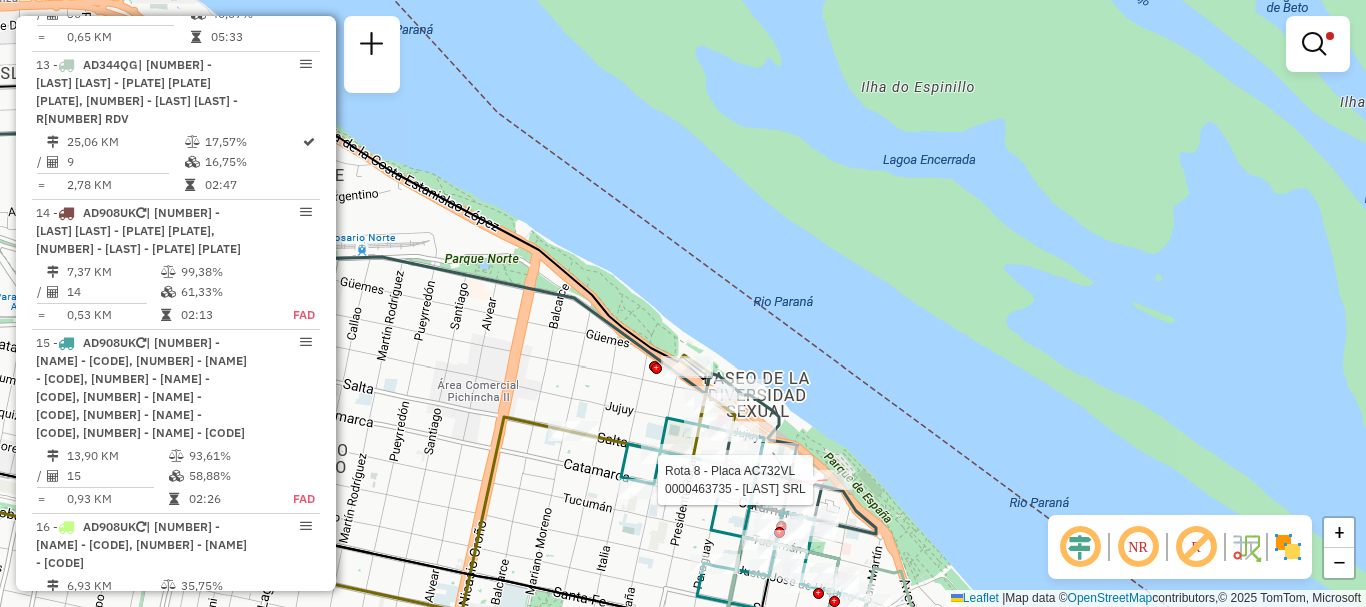 select on "**********" 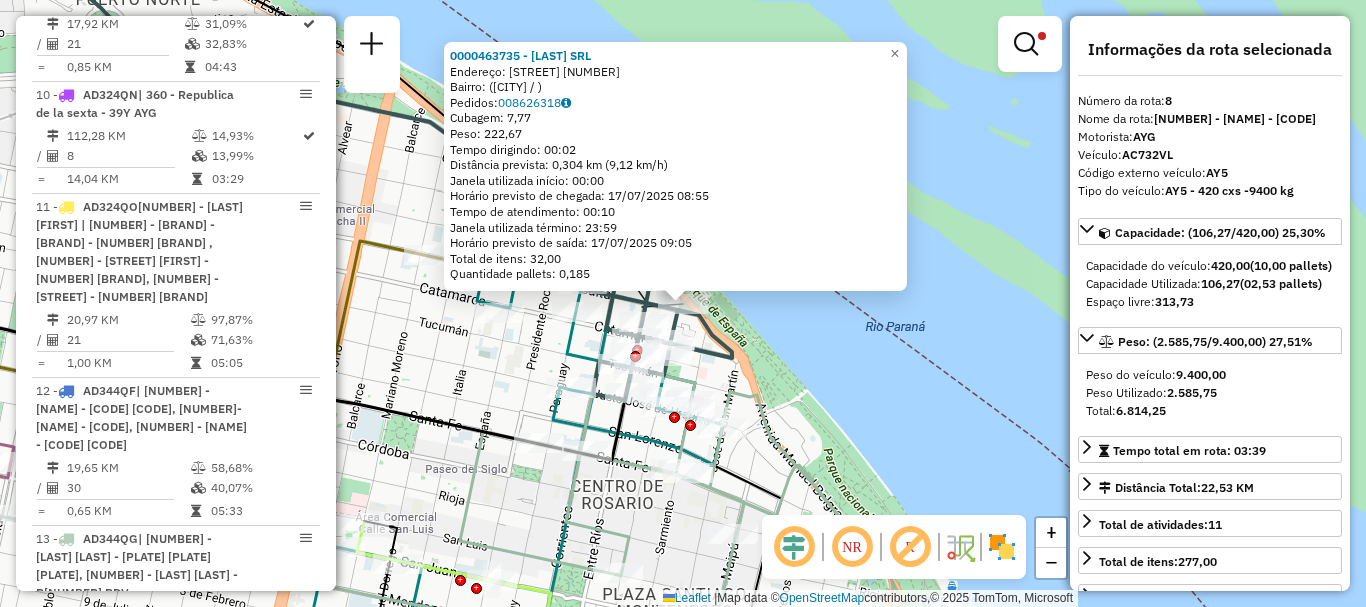scroll, scrollTop: 817, scrollLeft: 0, axis: vertical 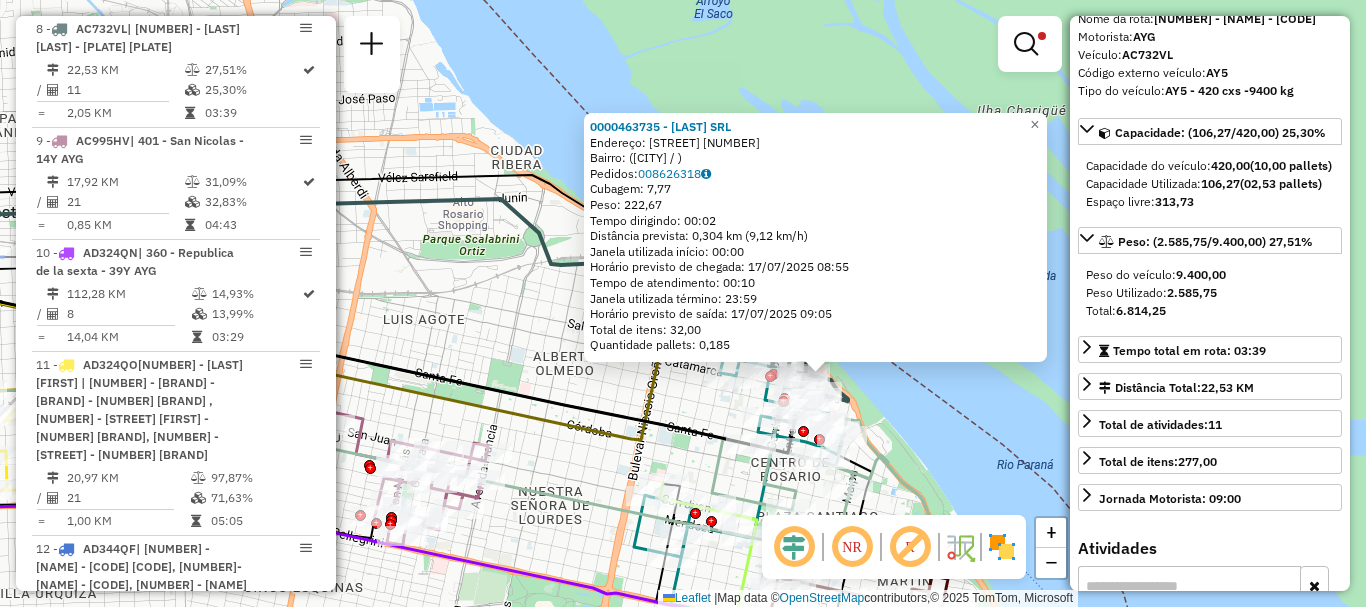 click on "0000463735 - CALGIO SRL  Endereço: Entre Rios 224   Bairro:  (ROSARIO / )   Pedidos:  008626318   Cubagem: 7,77  Peso: 222,67  Tempo dirigindo: 00:02   Distância prevista: 0,304 km (9,12 km/h)   Janela utilizada início: 00:00   Horário previsto de chegada: 17/07/2025 08:55   Tempo de atendimento: 00:10   Janela utilizada término: 23:59   Horário previsto de saída: 17/07/2025 09:05   Total de itens: 32,00   Quantidade pallets: 0,185  × Limpar filtros Janela de atendimento Grade de atendimento Capacidade Transportadoras Veículos Cliente Pedidos  Rotas Selecione os dias de semana para filtrar as janelas de atendimento  Seg   Ter   Qua   Qui   Sex   Sáb   Dom  Informe o período da janela de atendimento: De: Até:  Filtrar exatamente a janela do cliente  Considerar janela de atendimento padrão  Selecione os dias de semana para filtrar as grades de atendimento  Seg   Ter   Qua   Qui   Sex   Sáb   Dom   Considerar clientes sem dia de atendimento cadastrado  Peso mínimo:   Peso máximo:   De:   Até:  +" 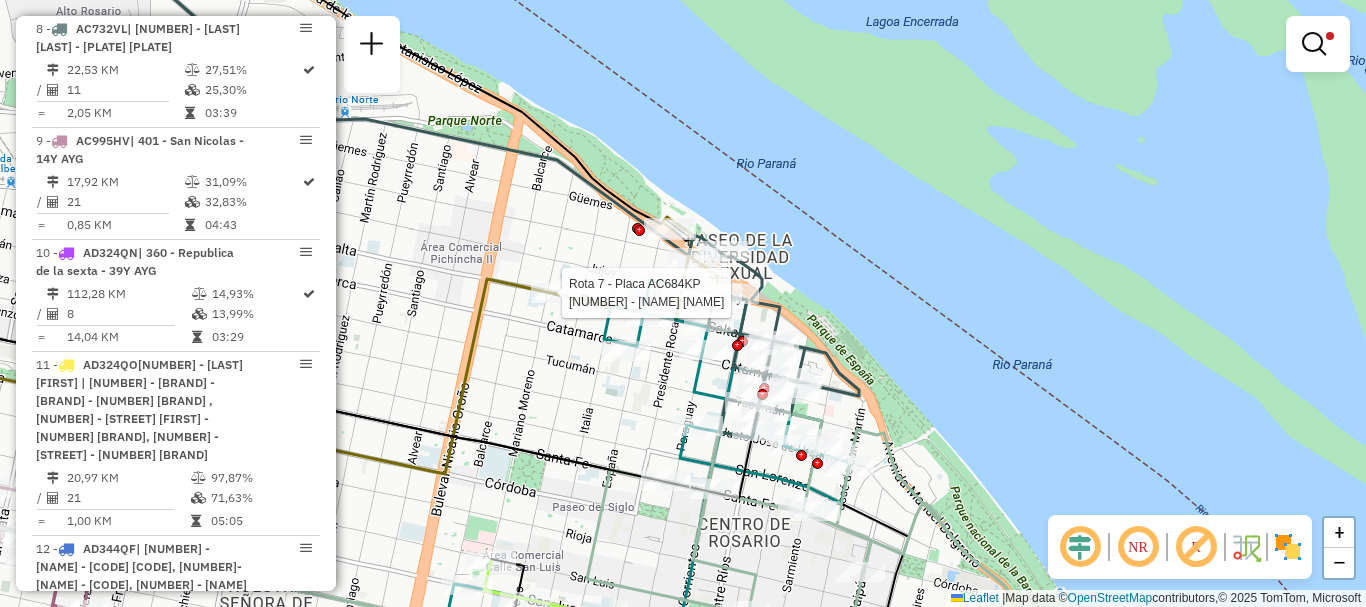 select on "**********" 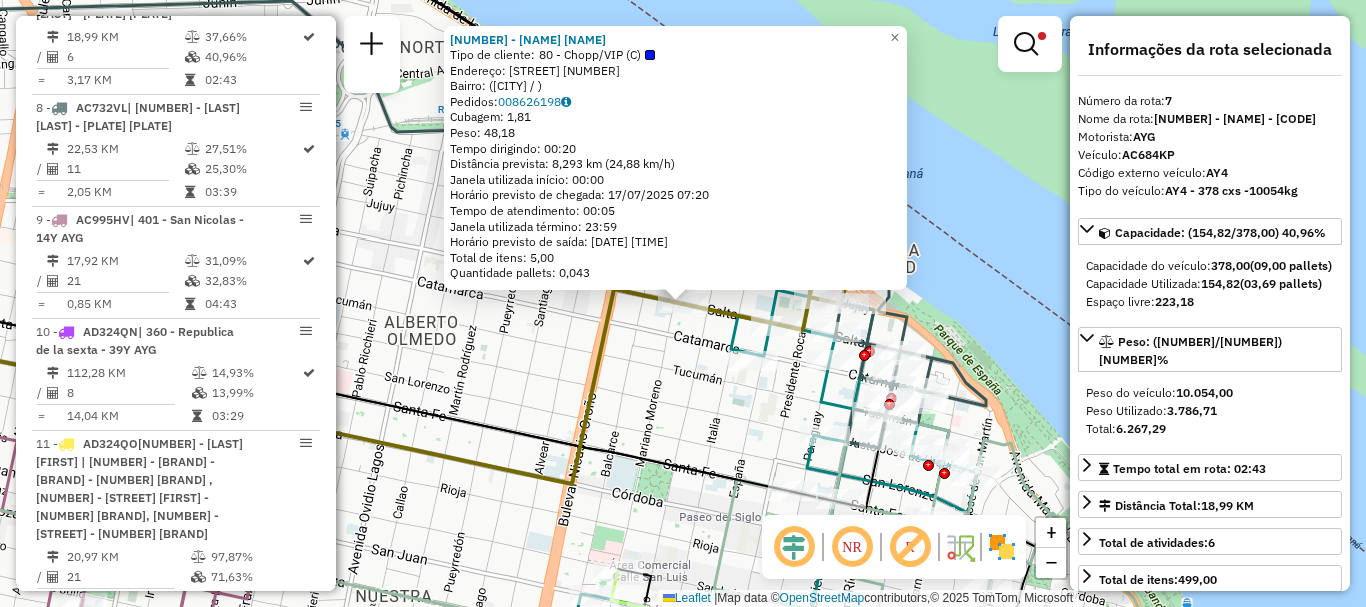 scroll, scrollTop: 705, scrollLeft: 0, axis: vertical 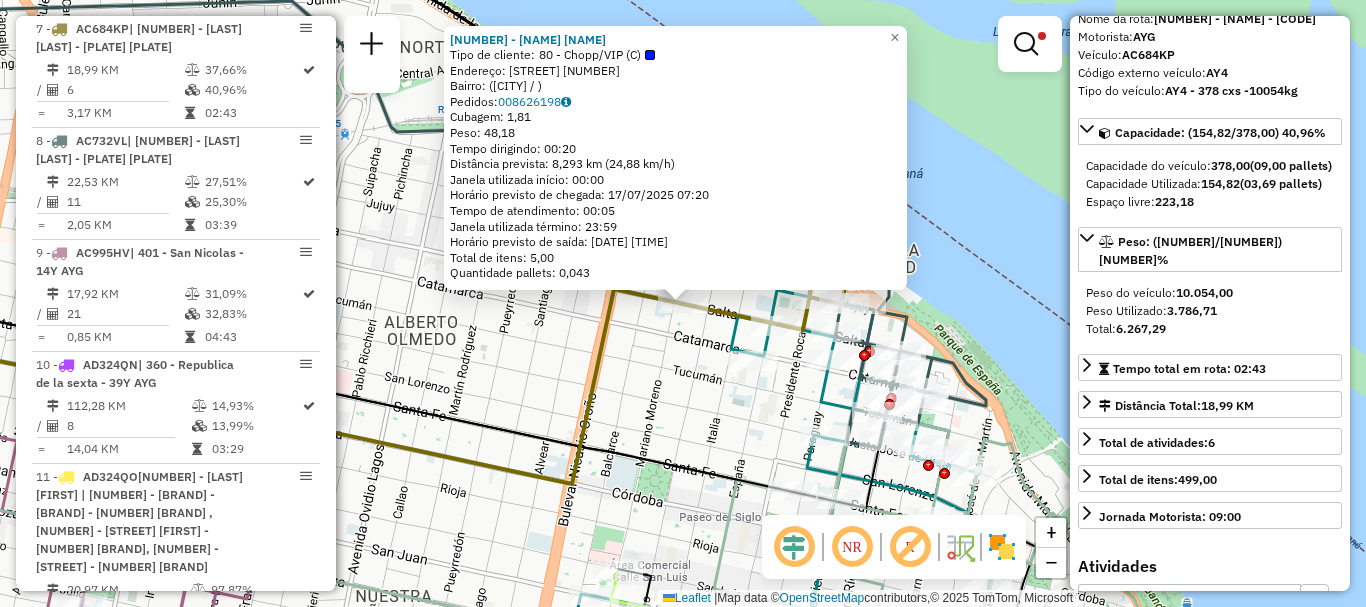 click on "0000892830 - FERNANDEZ CARLO  Tipo de cliente:   80 - Chopp/VIP (C)   Endereço: SALTA                    1998   Bairro:  (ROSARIO / )   Pedidos:  008626198   Cubagem: 1,81  Peso: 48,18  Tempo dirigindo: 00:20   Distância prevista: 8,293 km (24,88 km/h)   Janela utilizada início: 00:00   Horário previsto de chegada: 17/07/2025 07:20   Tempo de atendimento: 00:05   Janela utilizada término: 23:59   Horário previsto de saída: 17/07/2025 07:25   Total de itens: 5,00   Quantidade pallets: 0,043  × Limpar filtros Janela de atendimento Grade de atendimento Capacidade Transportadoras Veículos Cliente Pedidos  Rotas Selecione os dias de semana para filtrar as janelas de atendimento  Seg   Ter   Qua   Qui   Sex   Sáb   Dom  Informe o período da janela de atendimento: De: Até:  Filtrar exatamente a janela do cliente  Considerar janela de atendimento padrão  Selecione os dias de semana para filtrar as grades de atendimento  Seg   Ter   Qua   Qui   Sex   Sáb   Dom   Peso mínimo:   Peso máximo:   De:   De:" 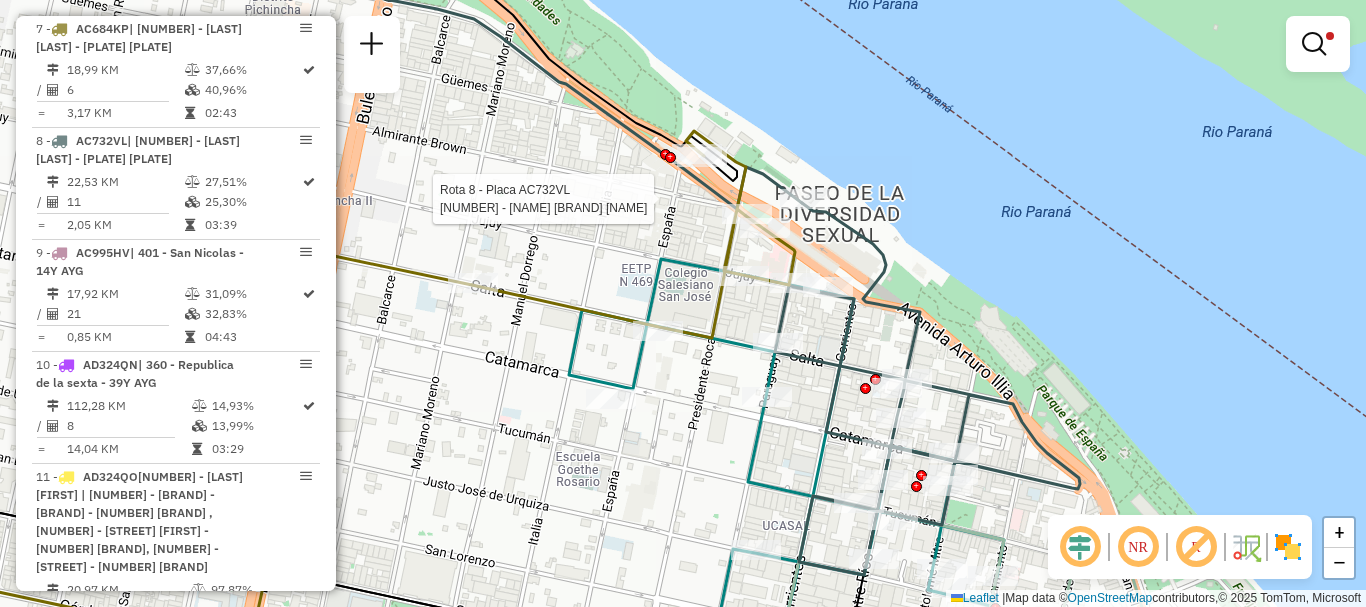 select on "**********" 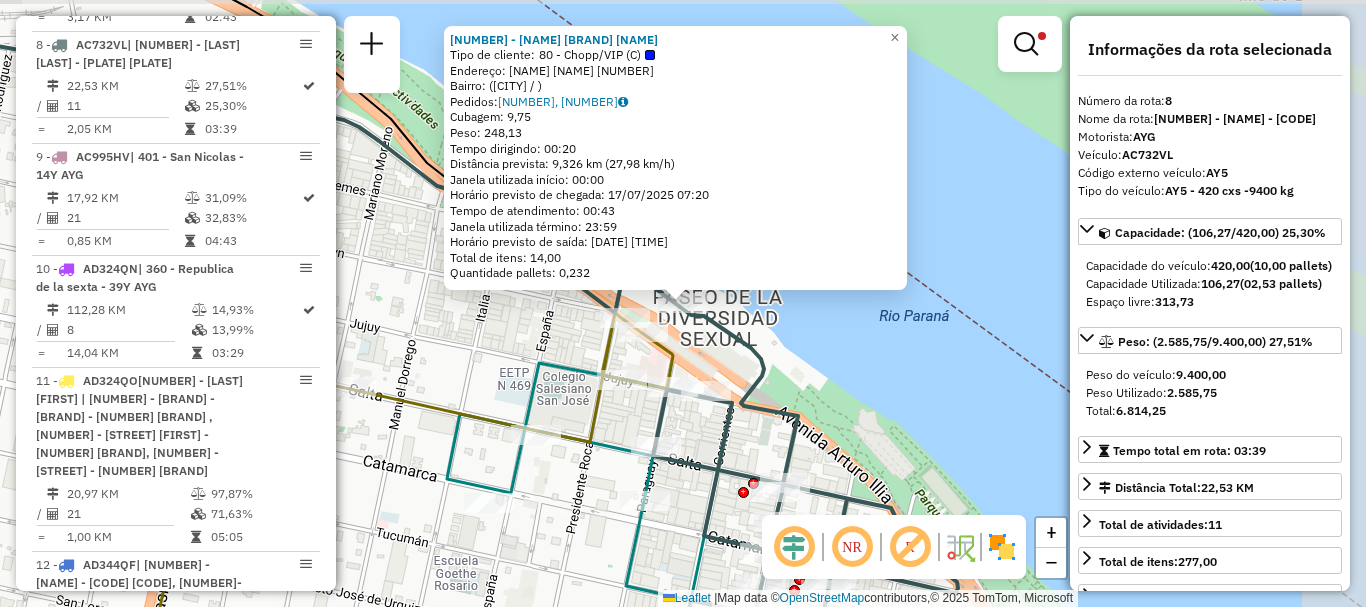 scroll, scrollTop: 817, scrollLeft: 0, axis: vertical 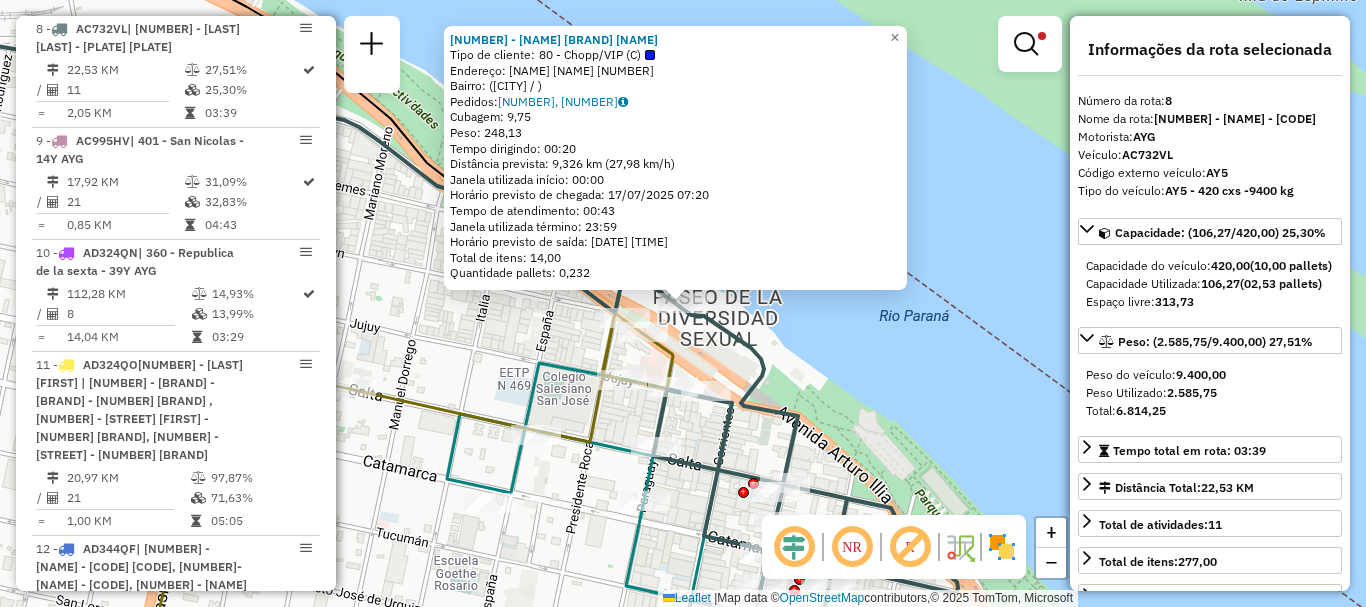 click on "0000437419 - CLUB DE PESCA GENERAL BARTOLOME MITRE  Tipo de cliente:   80 - Chopp/VIP (C)   Endereço: EMILIO SCHIFFNER  1410   Bairro:  (ROSARIO / )   Pedidos:  008626280, 008626281   Cubagem: 9,75  Peso: 248,13  Tempo dirigindo: 00:20   Distância prevista: 9,326 km (27,98 km/h)   Janela utilizada início: 00:00   Horário previsto de chegada: 17/07/2025 07:20   Tempo de atendimento: 00:43   Janela utilizada término: 23:59   Horário previsto de saída: 17/07/2025 08:03   Total de itens: 14,00   Quantidade pallets: 0,232  × Limpar filtros Janela de atendimento Grade de atendimento Capacidade Transportadoras Veículos Cliente Pedidos  Rotas Selecione os dias de semana para filtrar as janelas de atendimento  Seg   Ter   Qua   Qui   Sex   Sáb   Dom  Informe o período da janela de atendimento: De: Até:  Filtrar exatamente a janela do cliente  Considerar janela de atendimento padrão  Selecione os dias de semana para filtrar as grades de atendimento  Seg   Ter   Qua   Qui   Sex   Sáb   Dom   Peso mínimo:" 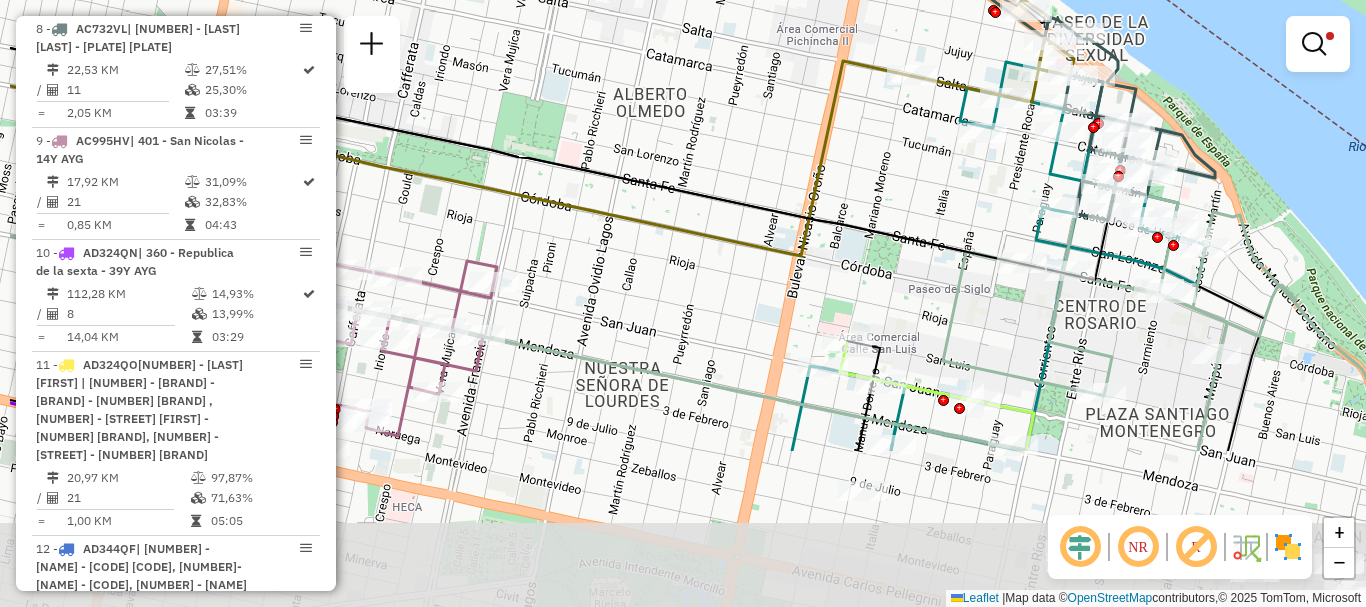 drag, startPoint x: 755, startPoint y: 339, endPoint x: 899, endPoint y: 141, distance: 244.82646 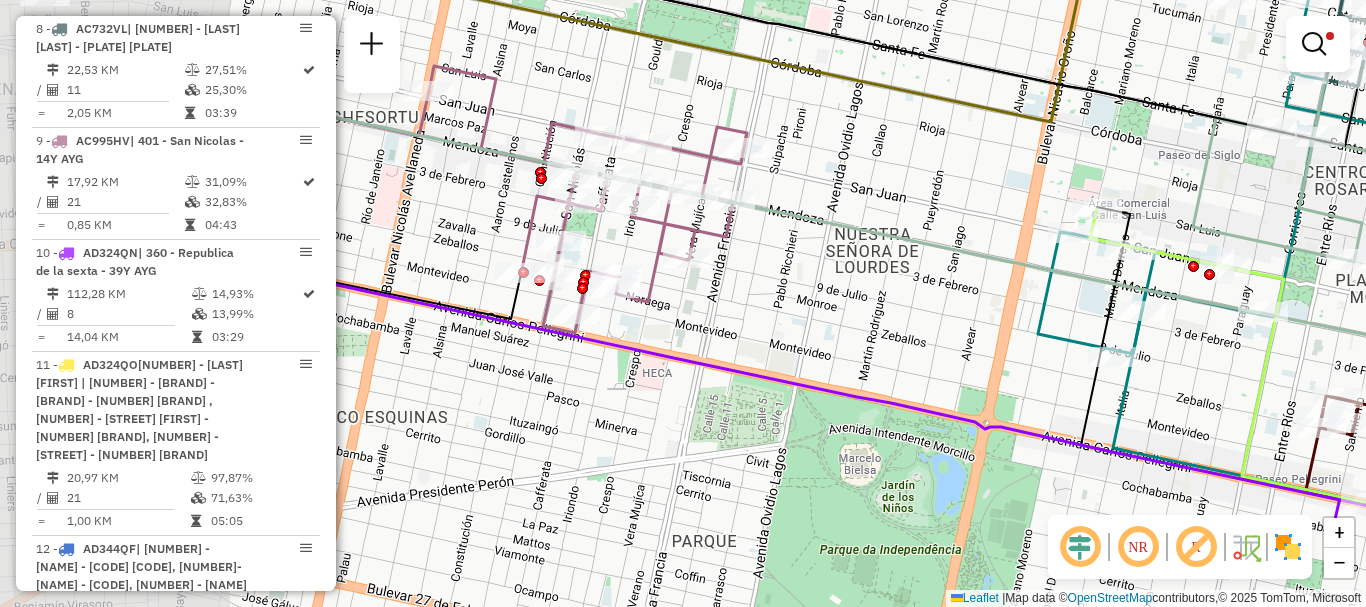 drag, startPoint x: 722, startPoint y: 323, endPoint x: 972, endPoint y: 189, distance: 283.64767 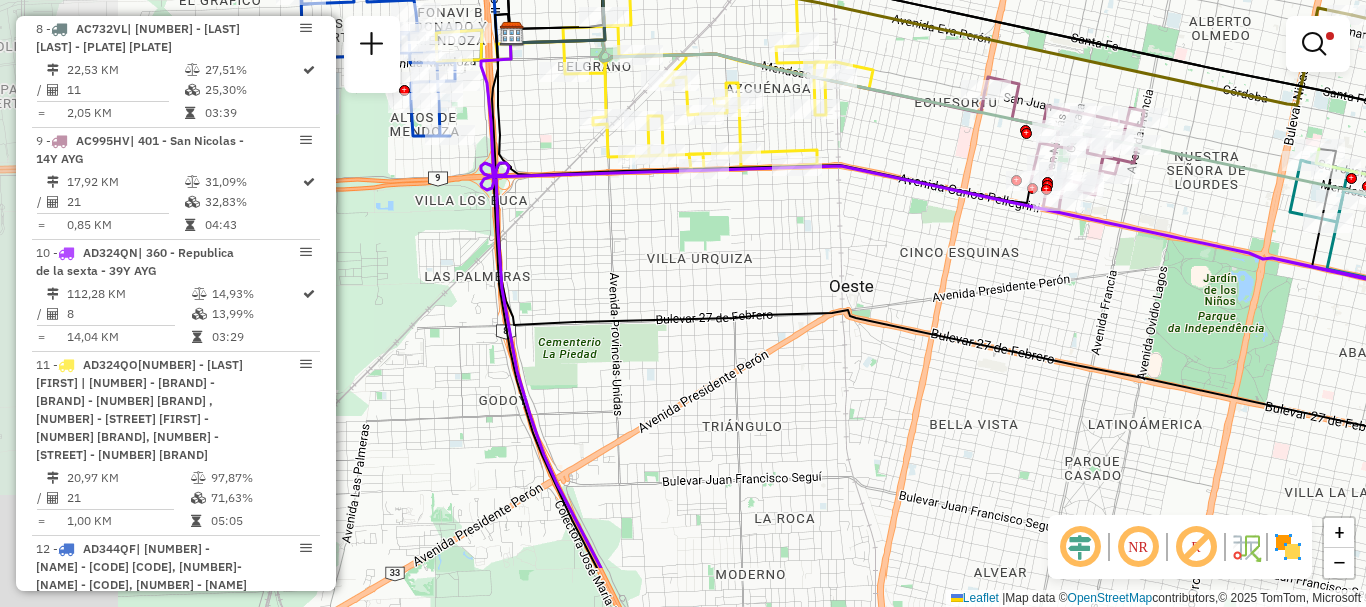 drag, startPoint x: 865, startPoint y: 352, endPoint x: 977, endPoint y: 357, distance: 112.11155 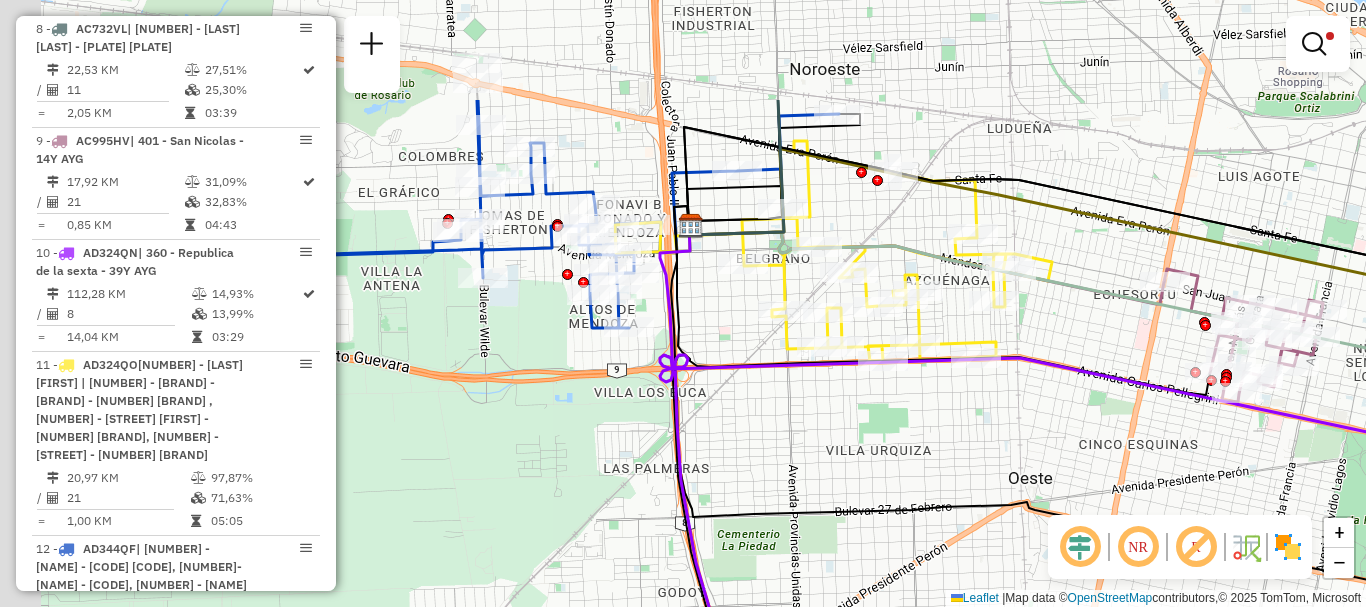 drag, startPoint x: 915, startPoint y: 412, endPoint x: 1058, endPoint y: 524, distance: 181.63976 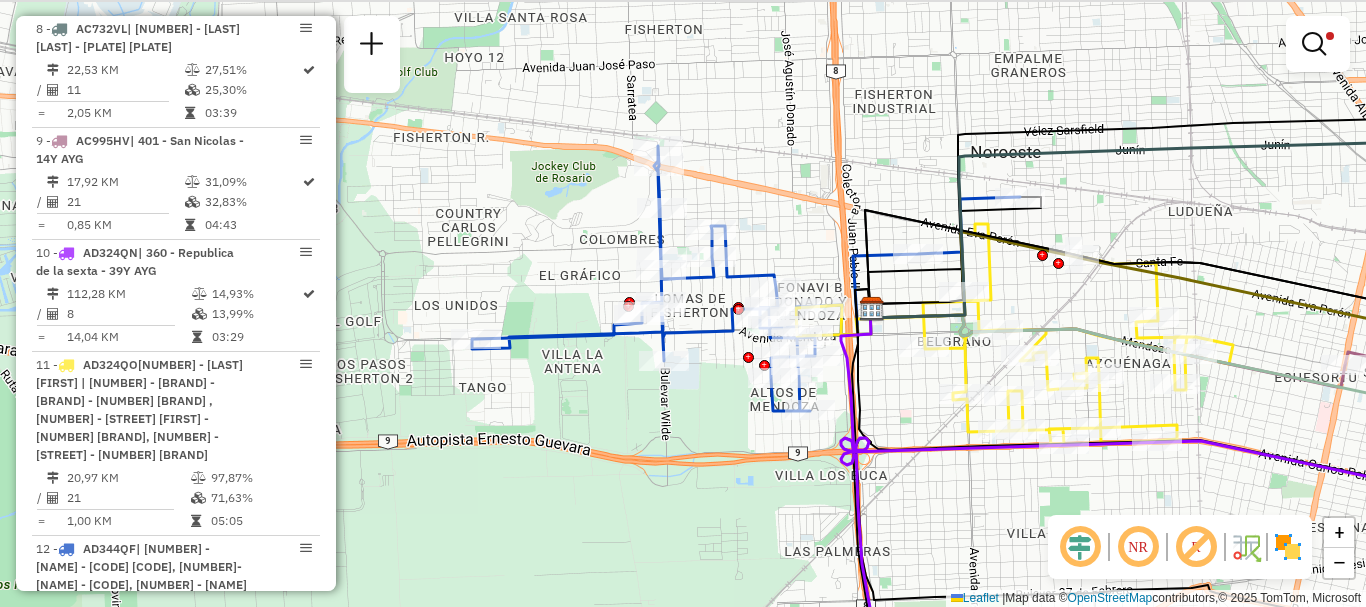 drag, startPoint x: 830, startPoint y: 447, endPoint x: 1009, endPoint y: 527, distance: 196.06377 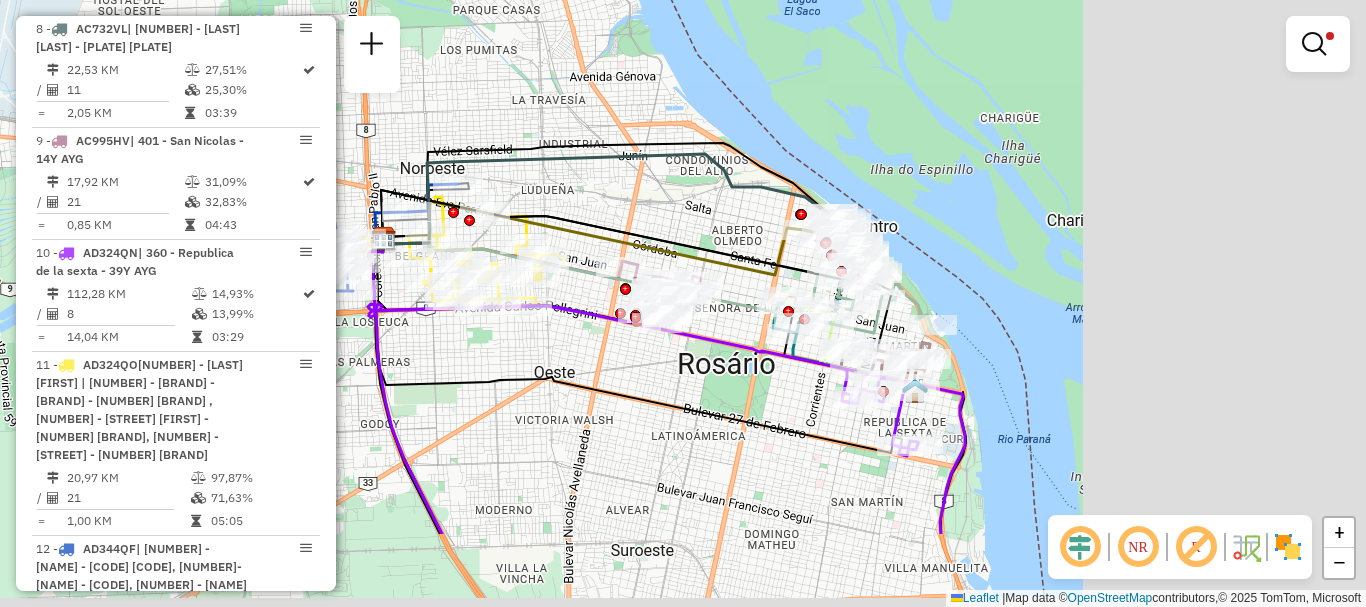 drag, startPoint x: 1050, startPoint y: 473, endPoint x: 494, endPoint y: 325, distance: 575.3608 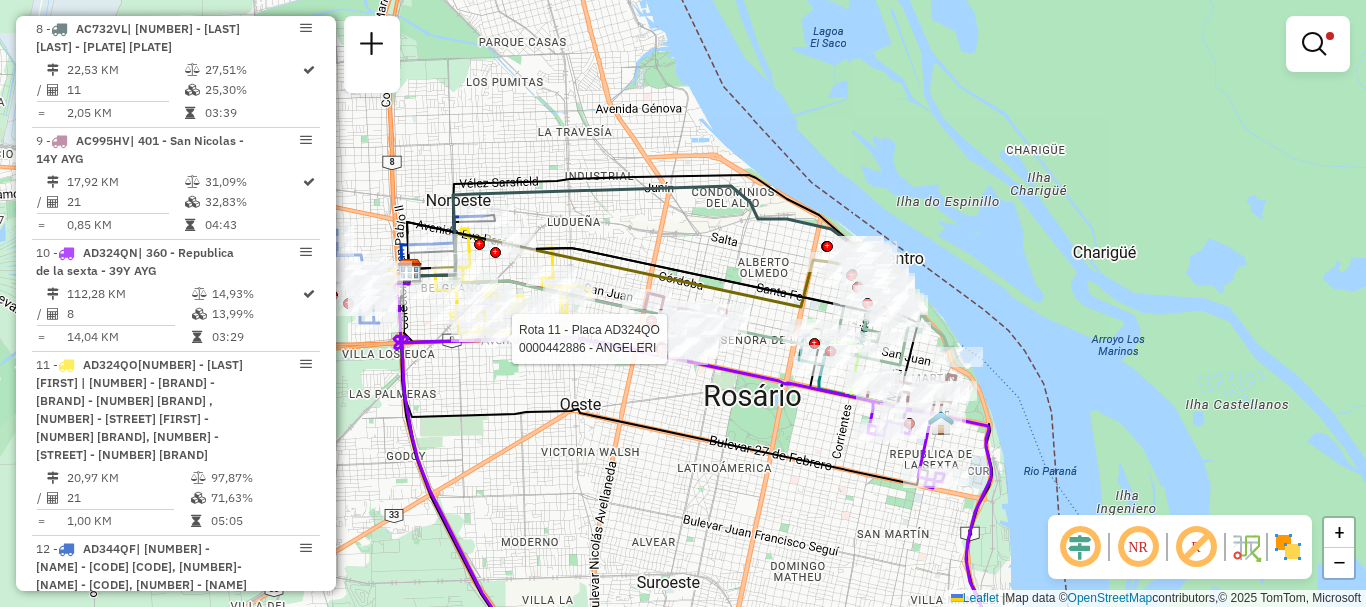 drag, startPoint x: 792, startPoint y: 455, endPoint x: 889, endPoint y: 497, distance: 105.702415 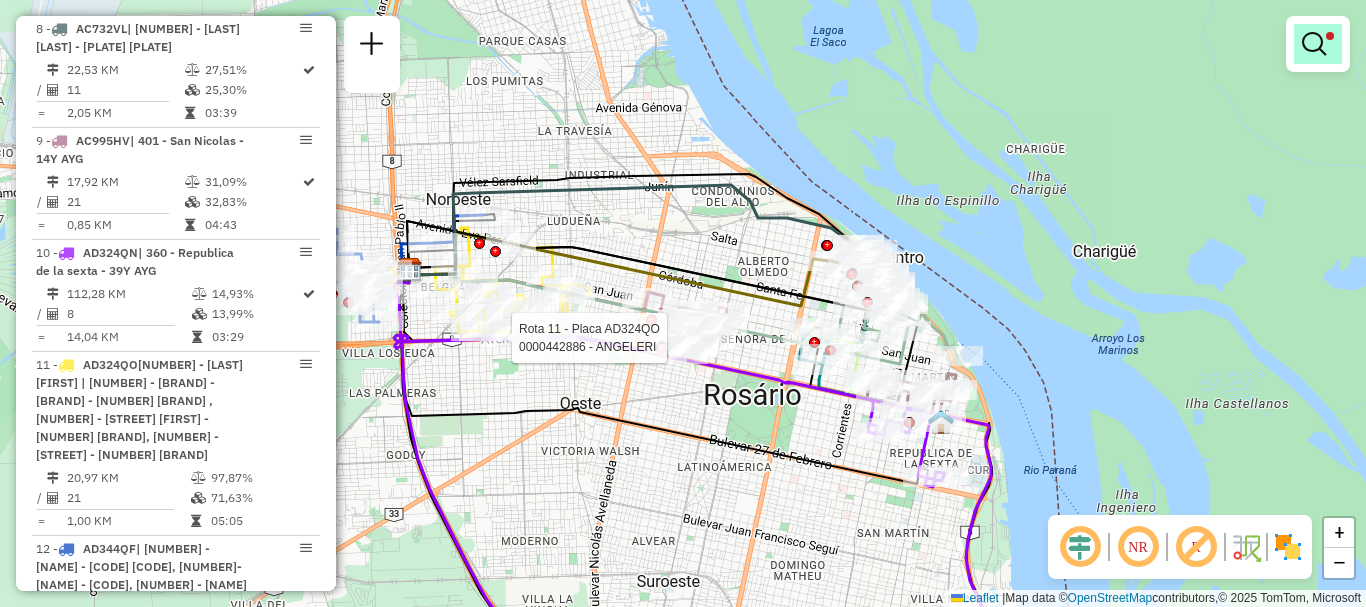 click at bounding box center [1314, 44] 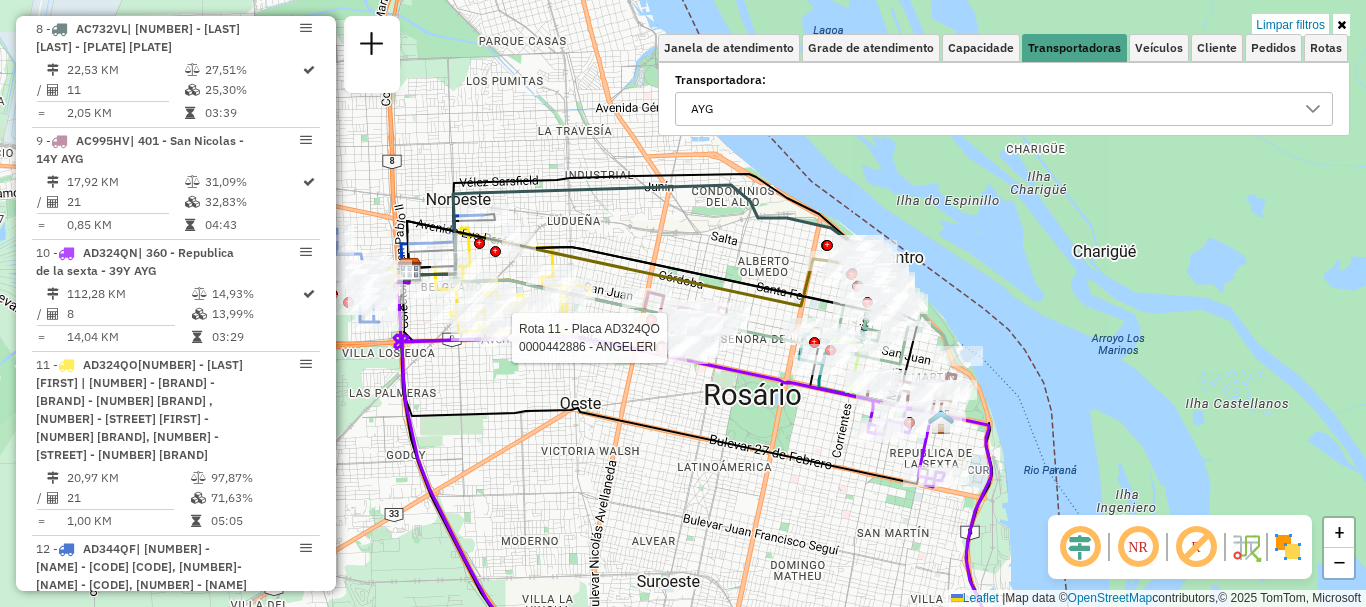 click 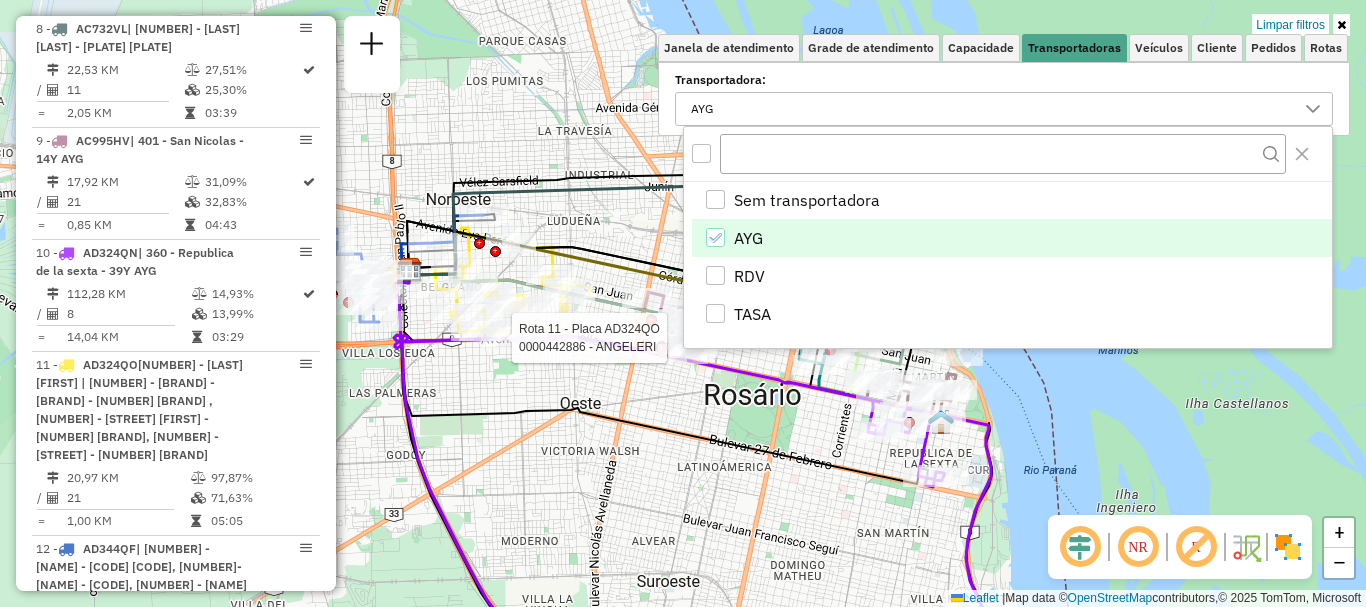 click 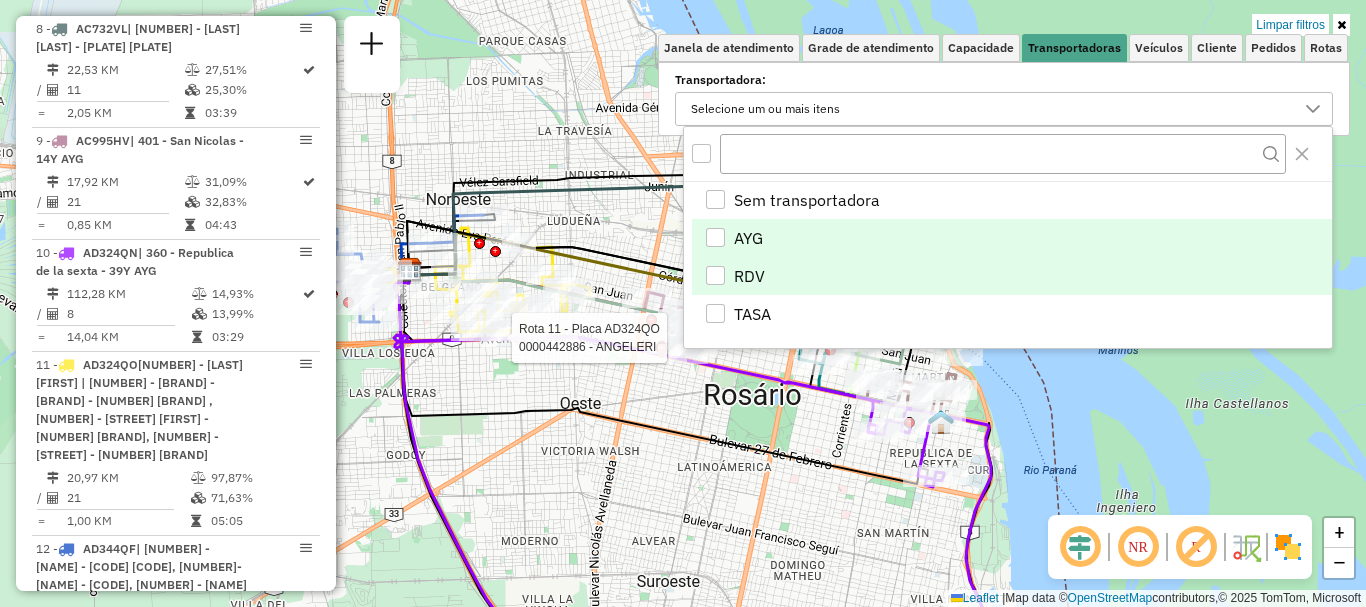 click at bounding box center [715, 275] 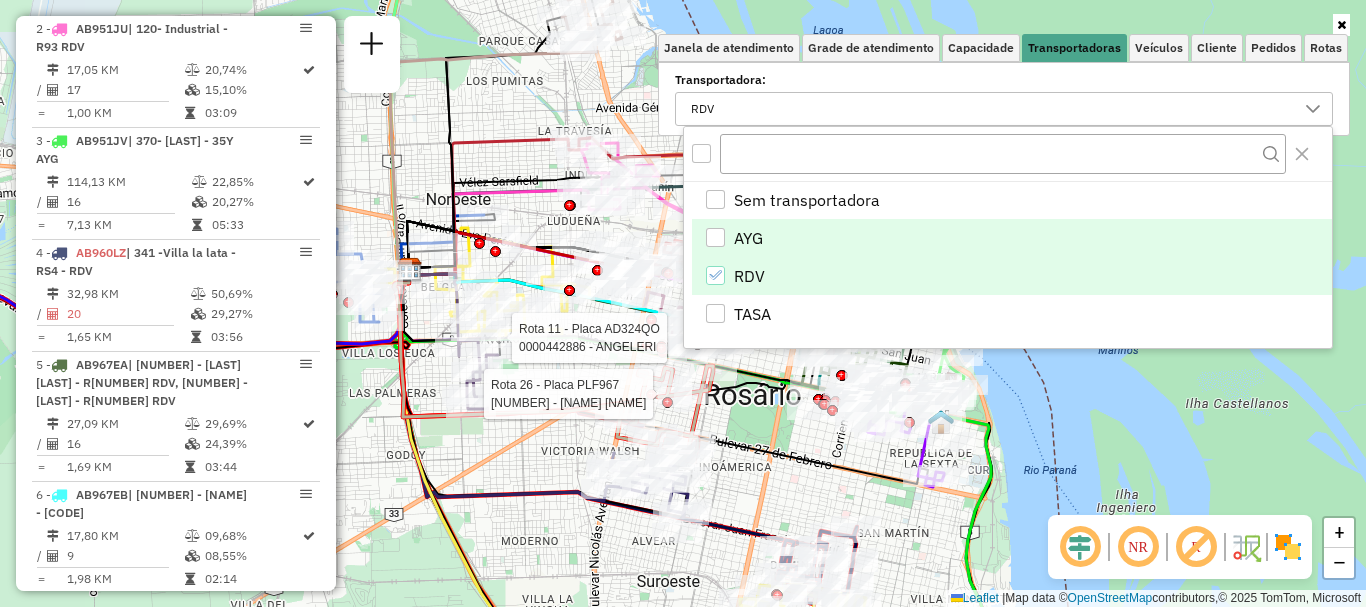 scroll, scrollTop: 1489, scrollLeft: 0, axis: vertical 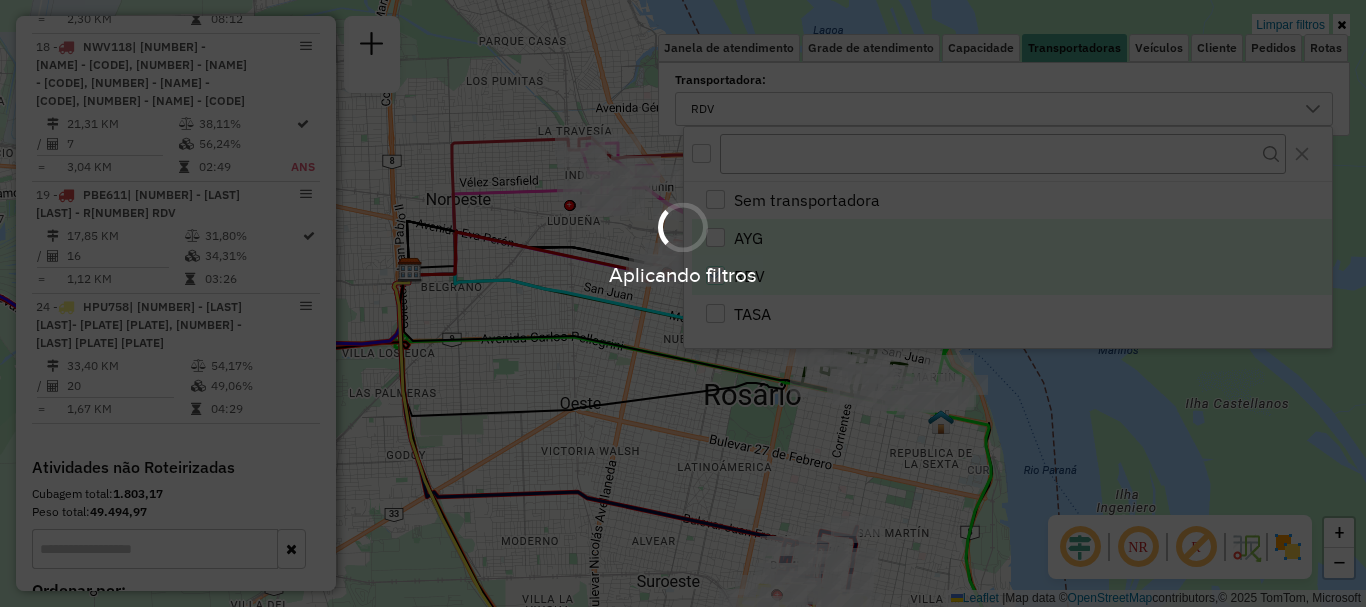 click on "Aplicando filtros  Pop-up bloqueado!  Seu navegador bloqueou automáticamente a abertura de uma nova janela.   Acesse as configurações e adicione o endereço do sistema a lista de permissão.   Fechar  Informações da Sessão 1191364 - 17/07/2025  Criação: 16/07/2025 16:06   Depósito:  SAZ AR Rosario I Mino  Total de rotas:  26  Distância Total:  743,06 km  Tempo total:  92:16  Total de Atividades Roteirizadas:  368  Total de Pedidos Roteirizados:  442  Peso total roteirizado:  102.525,41  Cubagem total roteirizado:  4.286,49  Total de Atividades não Roteirizadas:  52  Total de Pedidos não Roteirizados:  58 Total de caixas por viagem:  4.286,49 /   26 =  164,86 Média de Atividades por viagem:  368 /   26 =  14,15 Ocupação média da frota:  45,82%   Rotas improdutivas:  21  Rotas vários dias:  0  Clientes Priorizados NR:  1  Transportadoras  Rotas  Recargas: 2   Ver rotas   Ver veículos   1 -       AB951JL   | 421 - Alberto Olmedo - R94 RDV  20,48 KM   29,67%  /  18   22,20%     =  1,14 KM  / =" at bounding box center [683, 303] 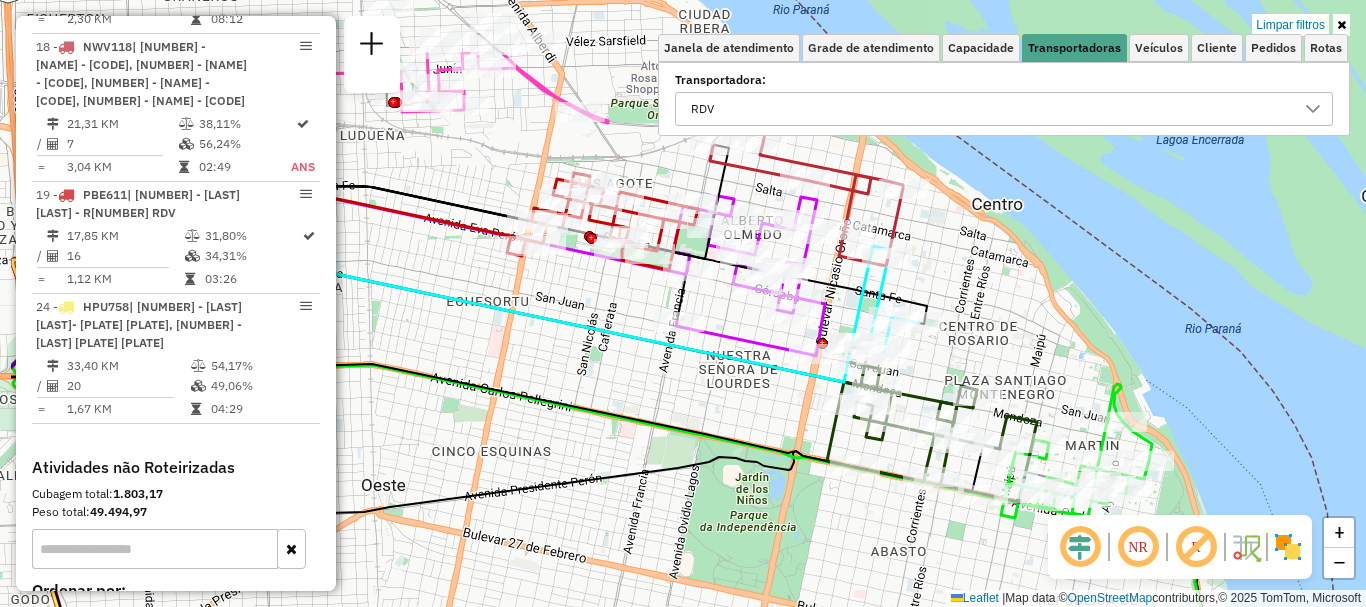 drag, startPoint x: 882, startPoint y: 479, endPoint x: 997, endPoint y: 549, distance: 134.62912 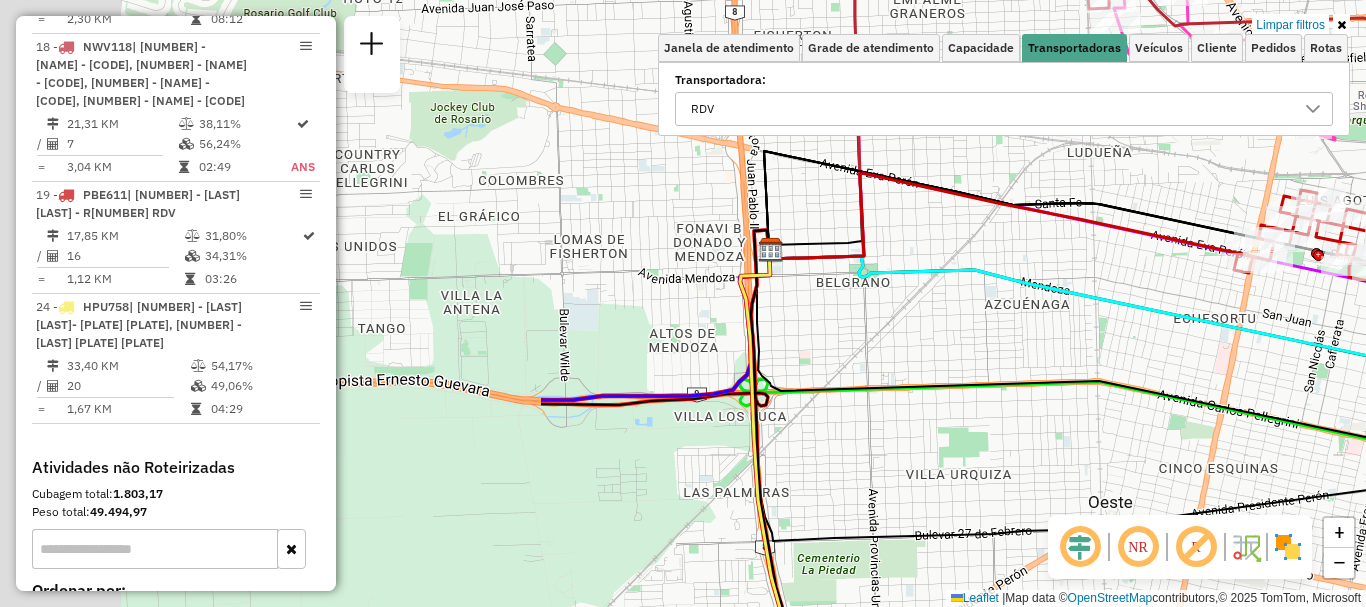 drag, startPoint x: 843, startPoint y: 365, endPoint x: 1307, endPoint y: 351, distance: 464.21115 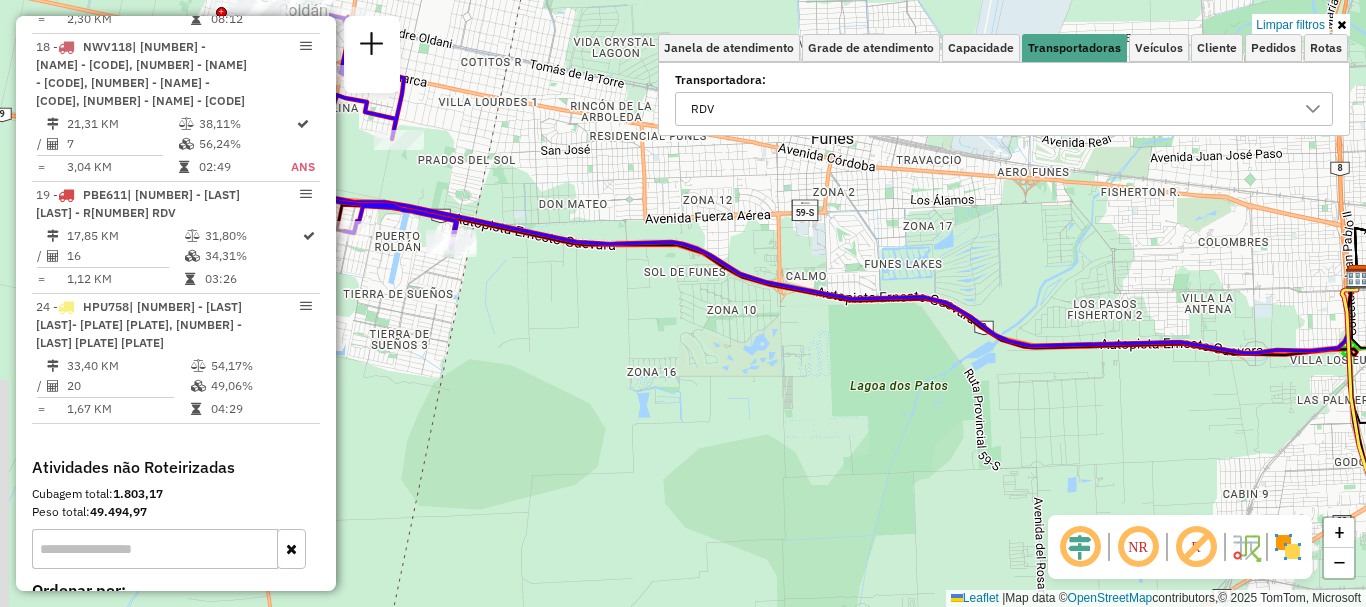 drag, startPoint x: 899, startPoint y: 360, endPoint x: 1365, endPoint y: 339, distance: 466.47293 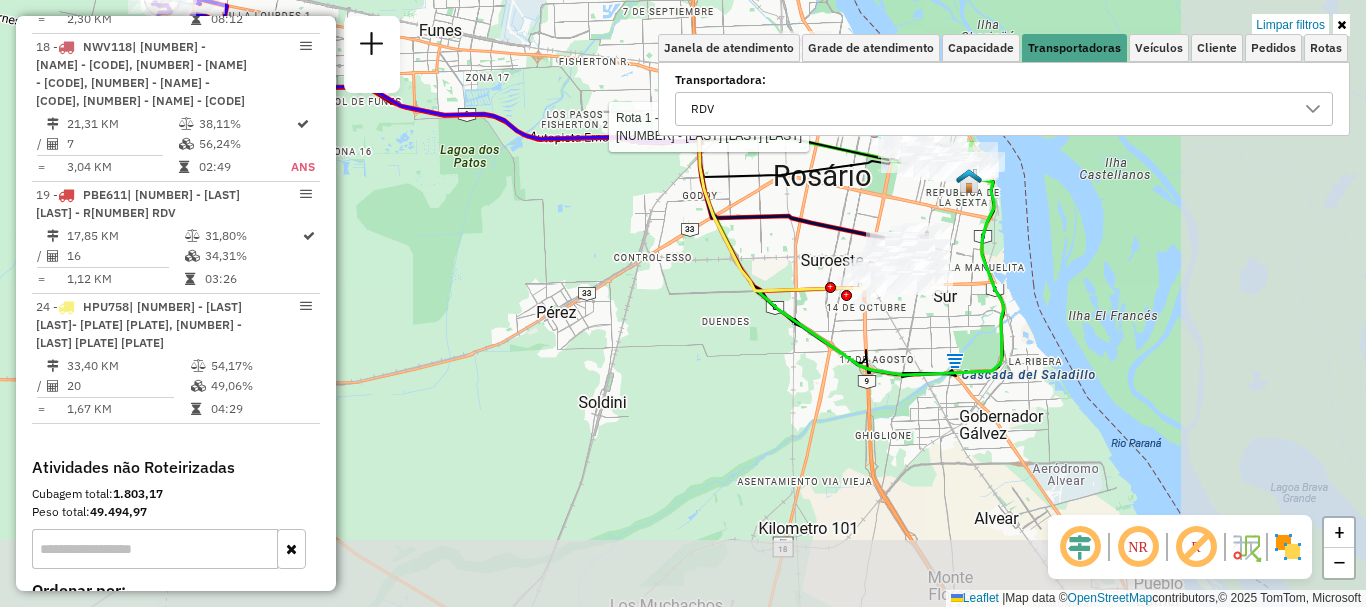 drag, startPoint x: 786, startPoint y: 340, endPoint x: 484, endPoint y: 170, distance: 346.56024 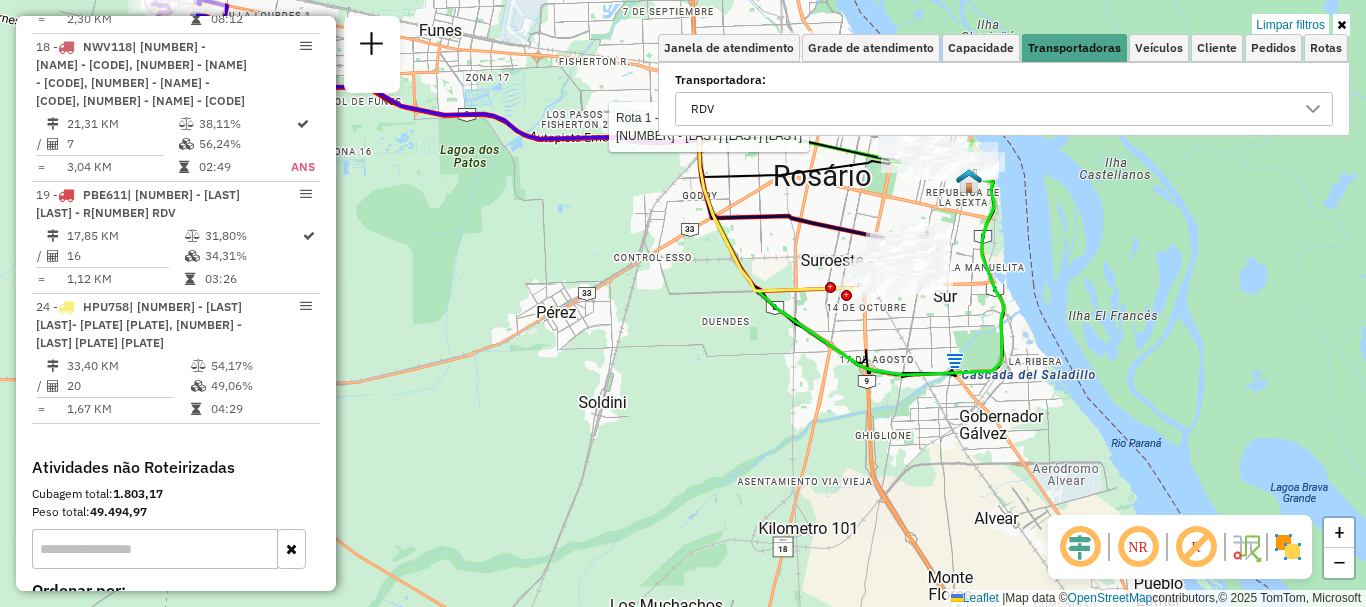 click 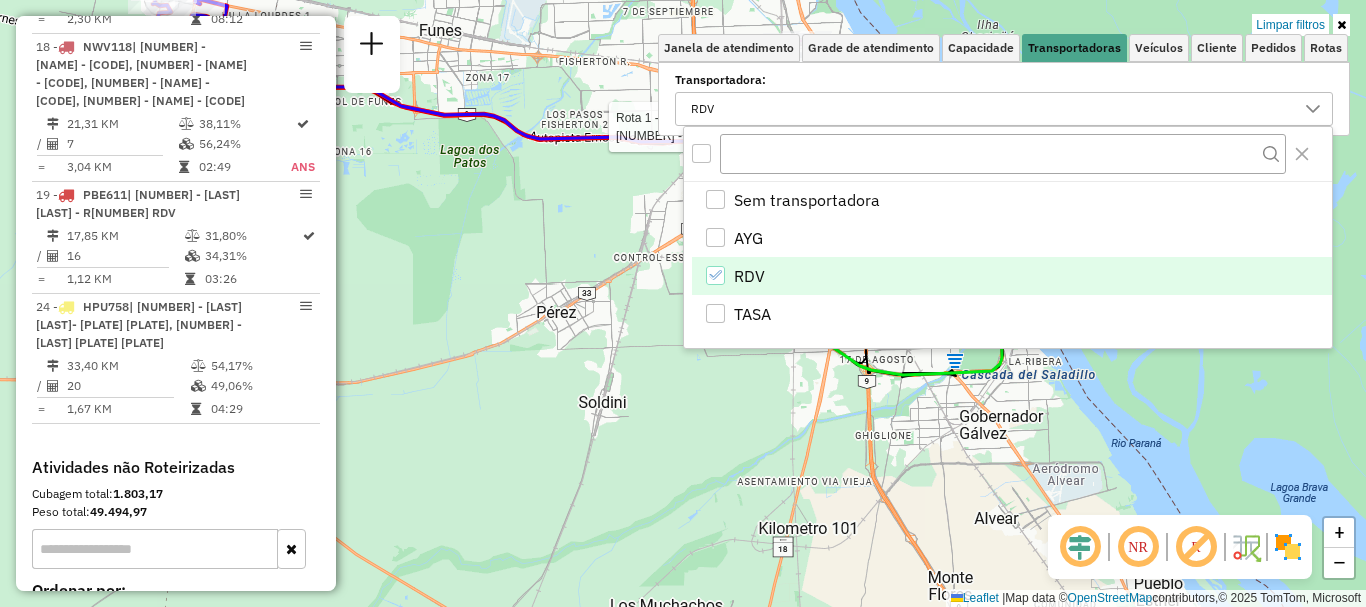 click 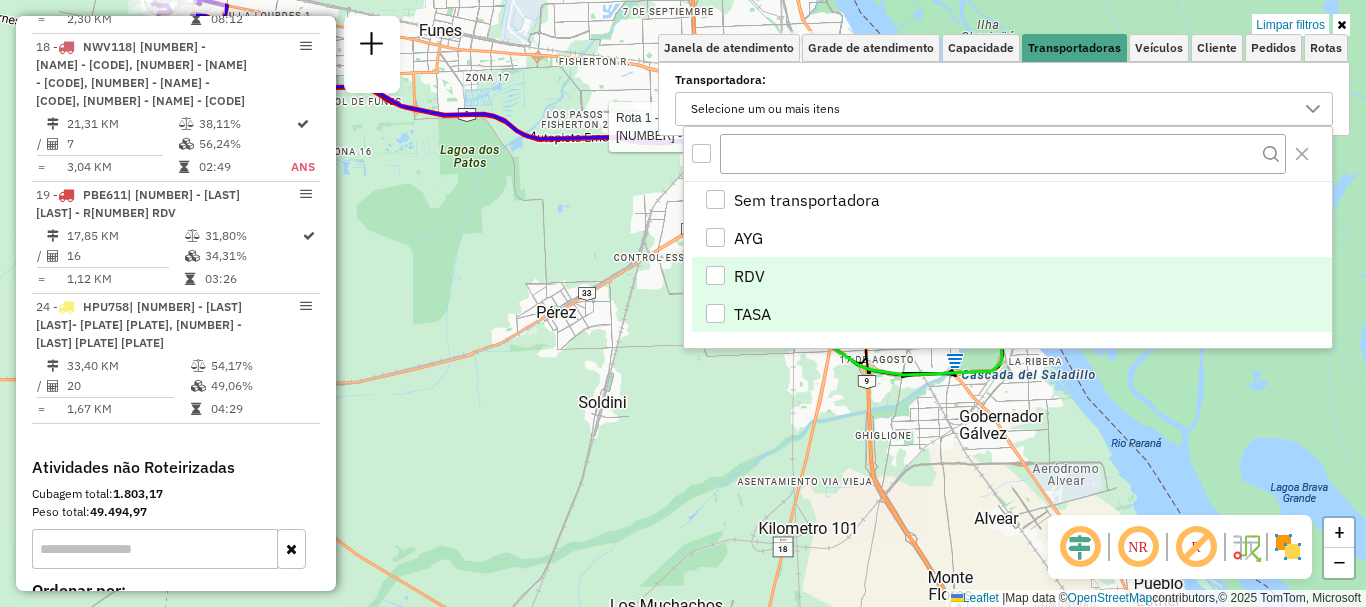 click at bounding box center (715, 313) 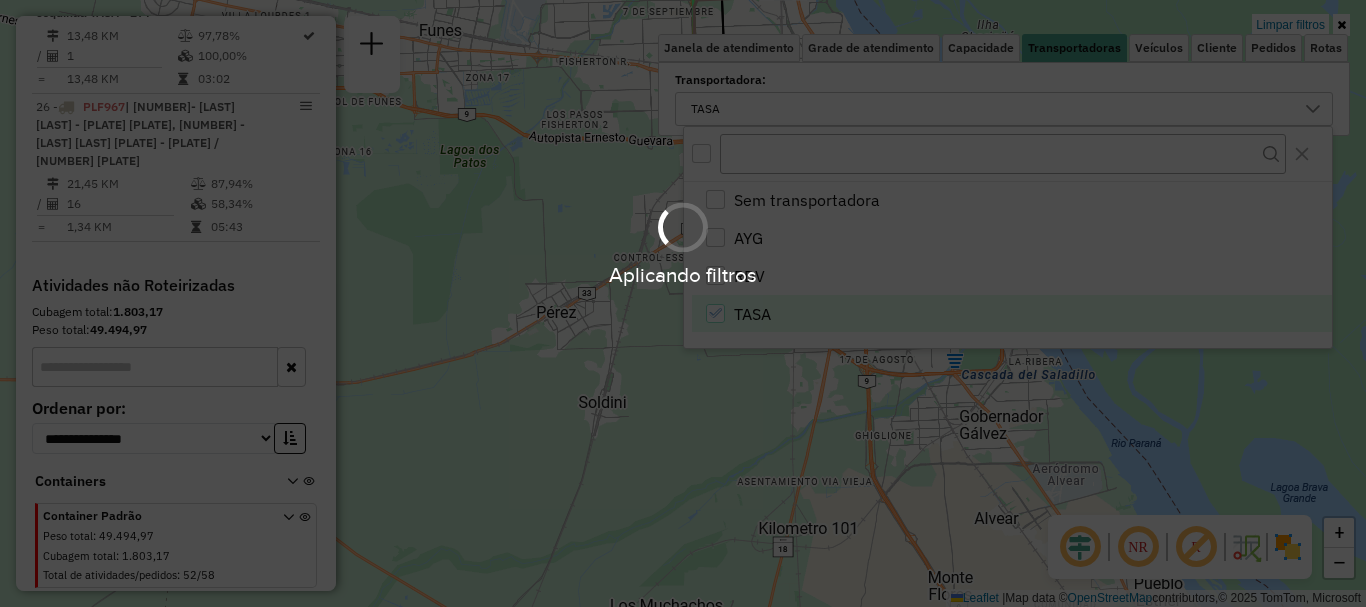 scroll, scrollTop: 1205, scrollLeft: 0, axis: vertical 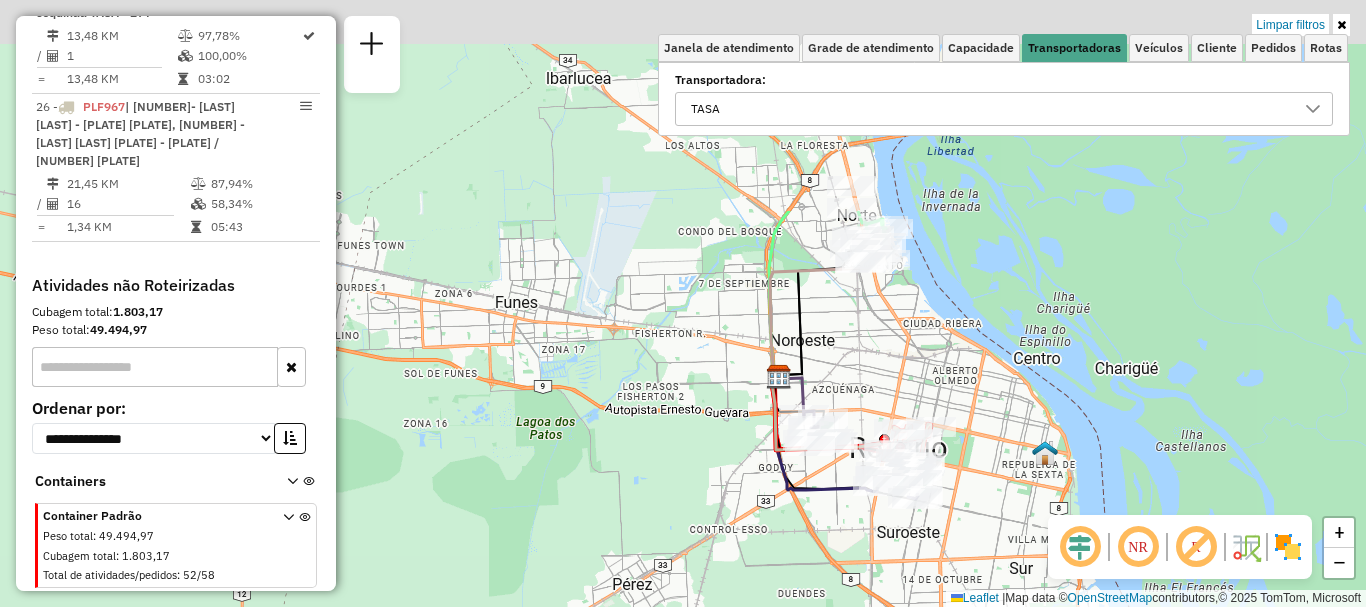 drag, startPoint x: 760, startPoint y: 322, endPoint x: 836, endPoint y: 593, distance: 281.45514 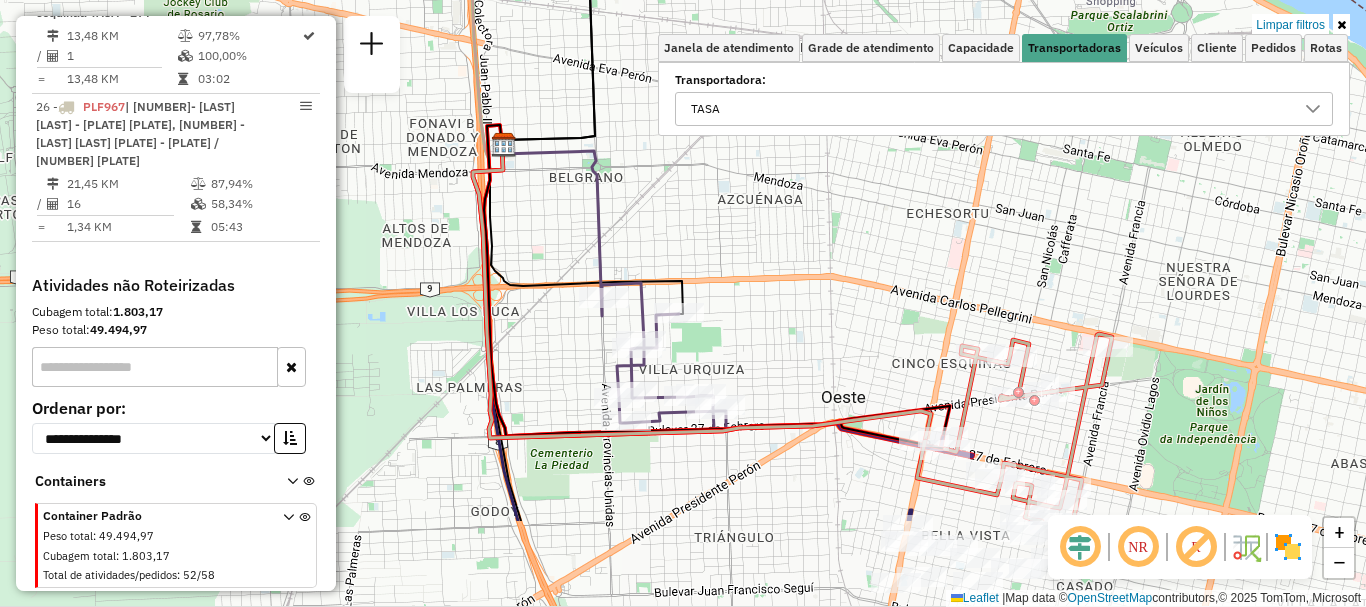 drag, startPoint x: 915, startPoint y: 419, endPoint x: 735, endPoint y: 274, distance: 231.13849 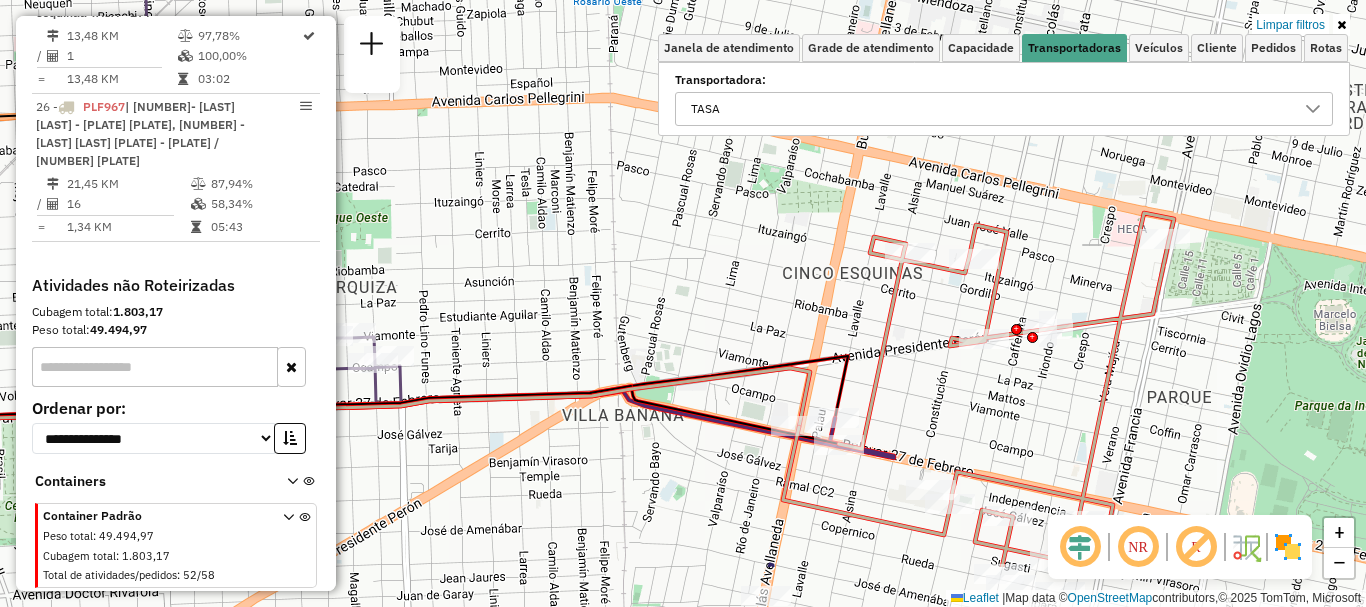 drag, startPoint x: 1060, startPoint y: 365, endPoint x: 1005, endPoint y: 178, distance: 194.9205 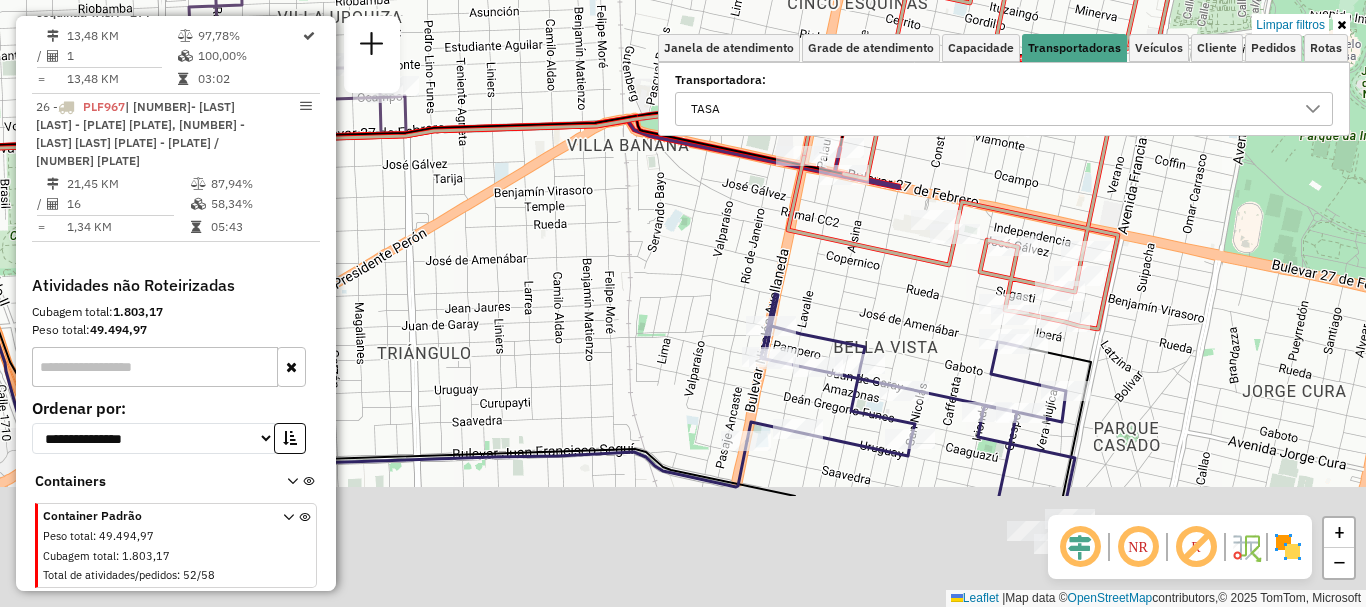 drag, startPoint x: 973, startPoint y: 364, endPoint x: 1014, endPoint y: 182, distance: 186.56099 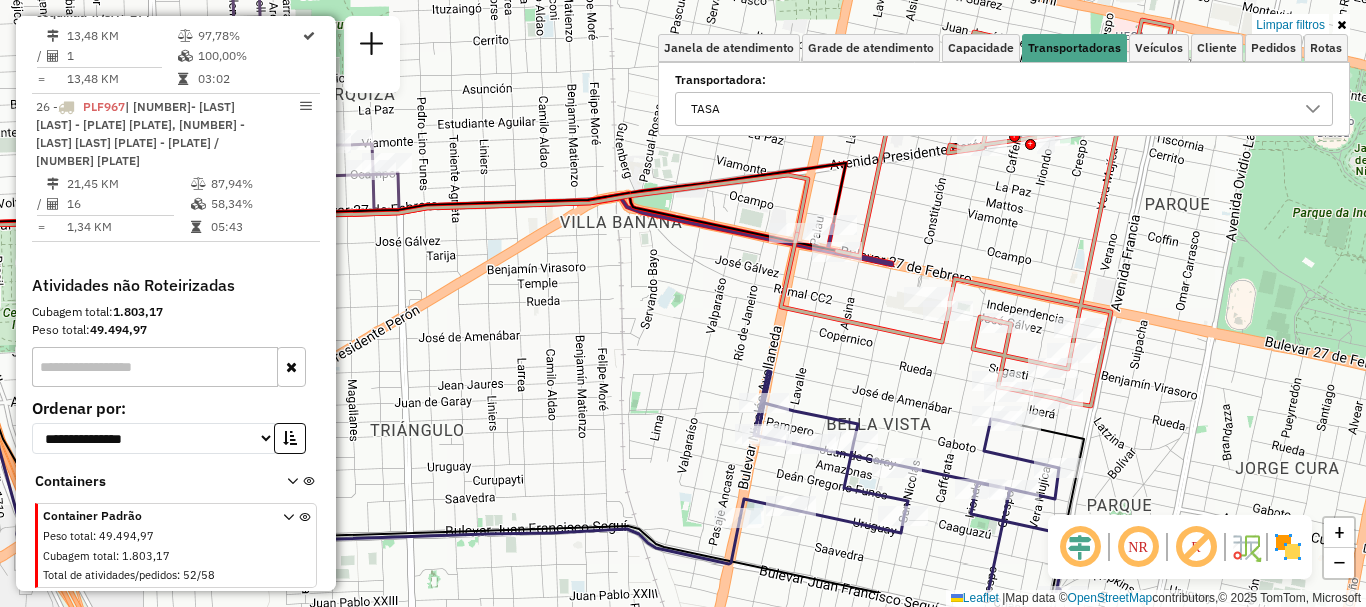 drag, startPoint x: 867, startPoint y: 389, endPoint x: 848, endPoint y: 315, distance: 76.40026 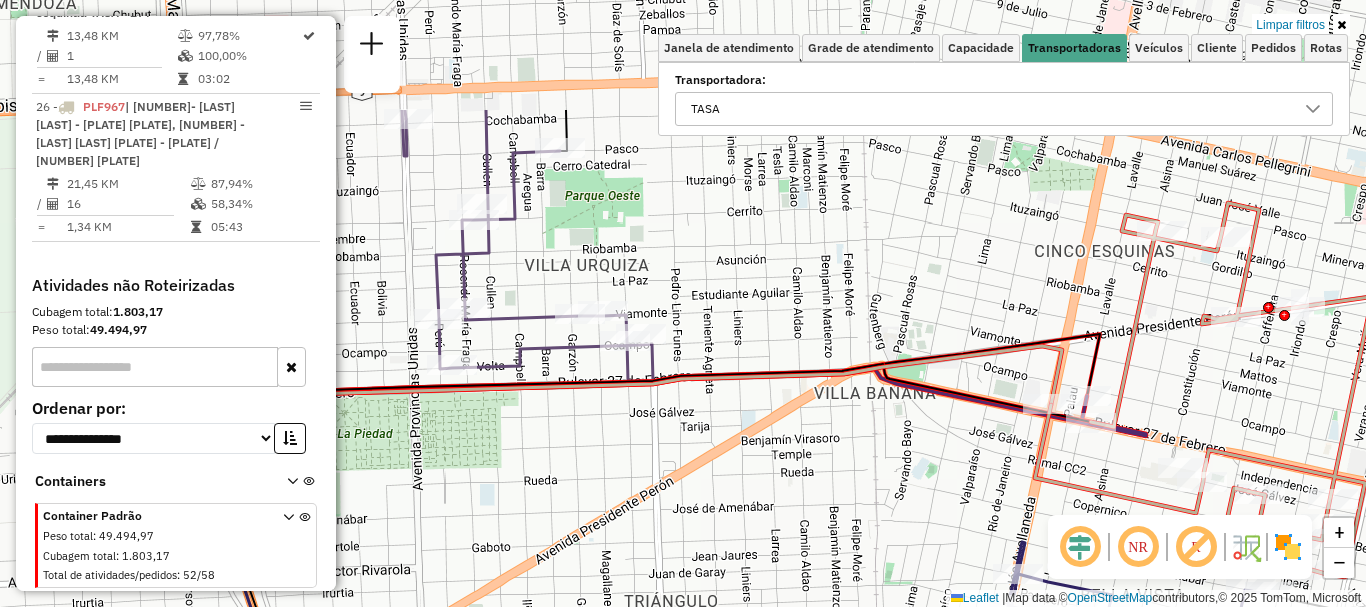 drag, startPoint x: 1004, startPoint y: 303, endPoint x: 843, endPoint y: 559, distance: 302.41858 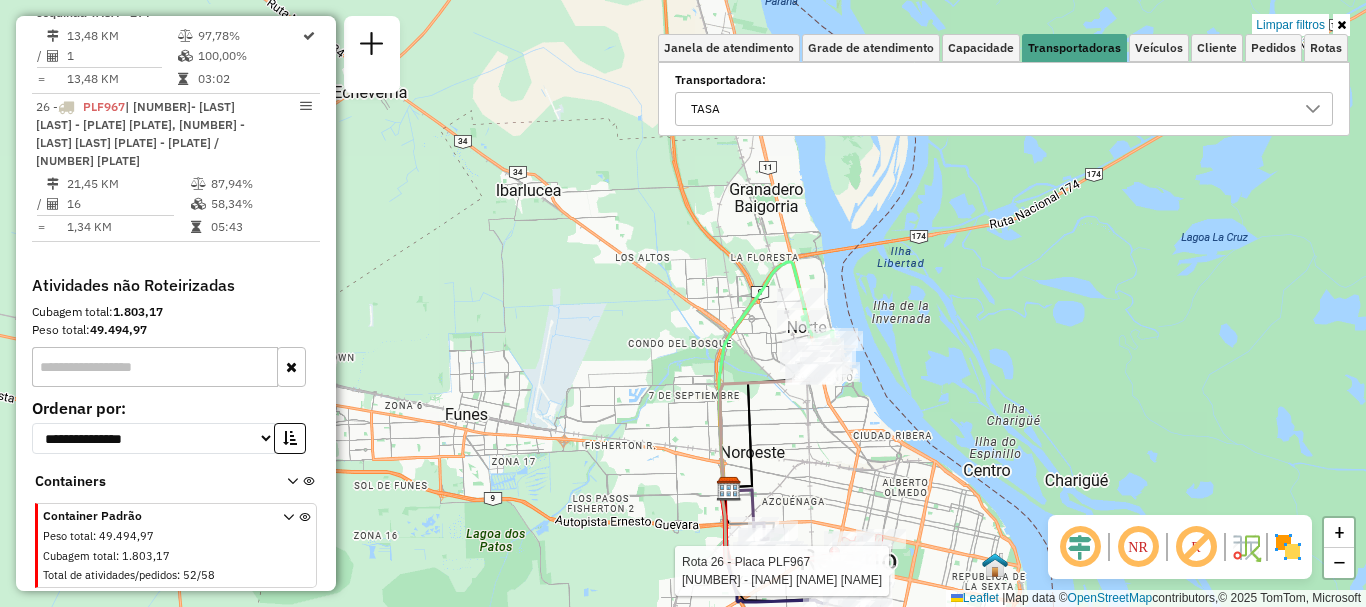 drag, startPoint x: 786, startPoint y: 279, endPoint x: 844, endPoint y: 461, distance: 191.01833 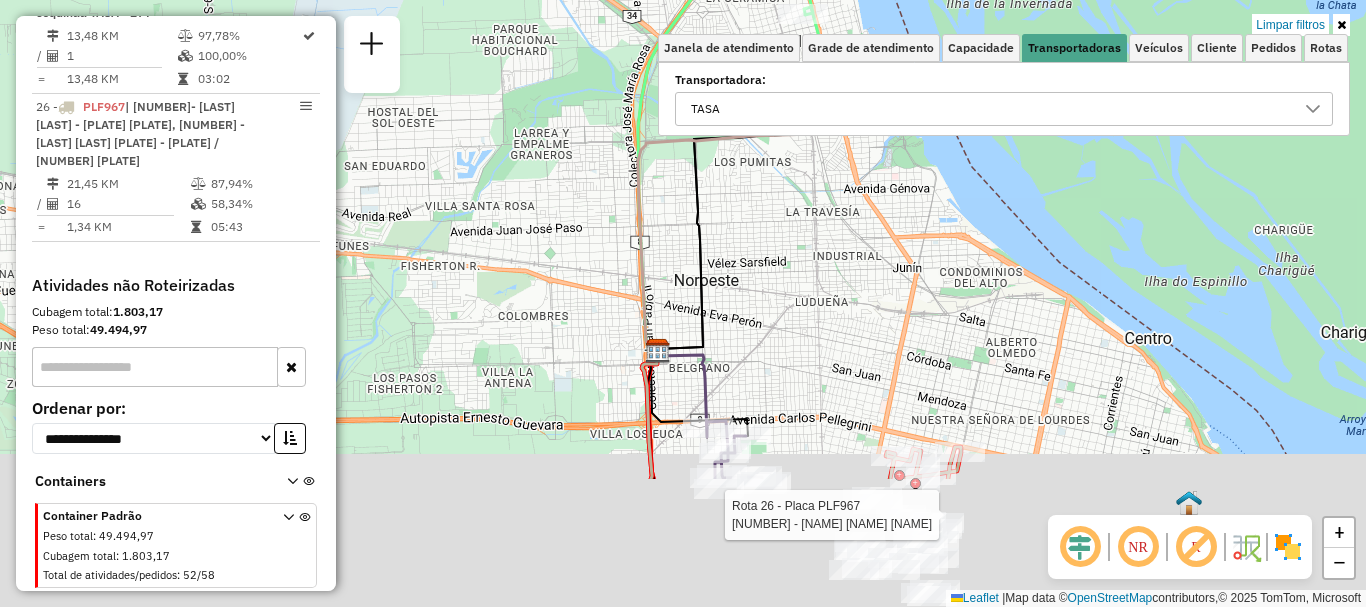 drag, startPoint x: 757, startPoint y: 484, endPoint x: 788, endPoint y: 165, distance: 320.50272 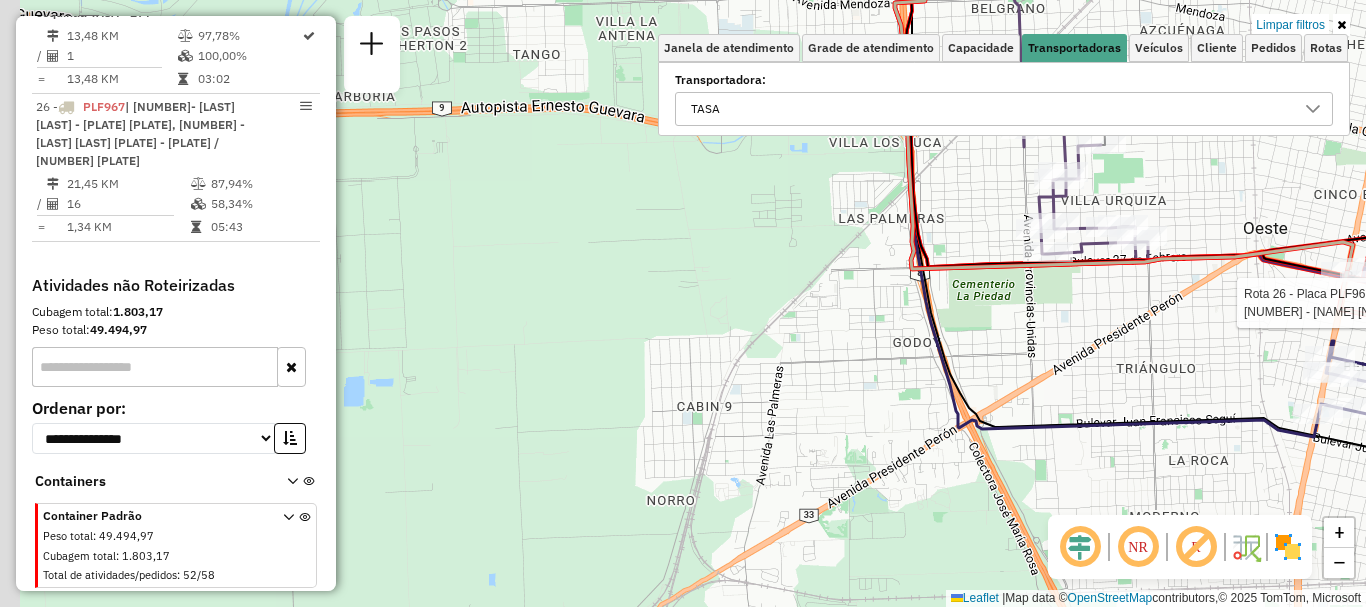 drag, startPoint x: 748, startPoint y: 356, endPoint x: 939, endPoint y: 323, distance: 193.82982 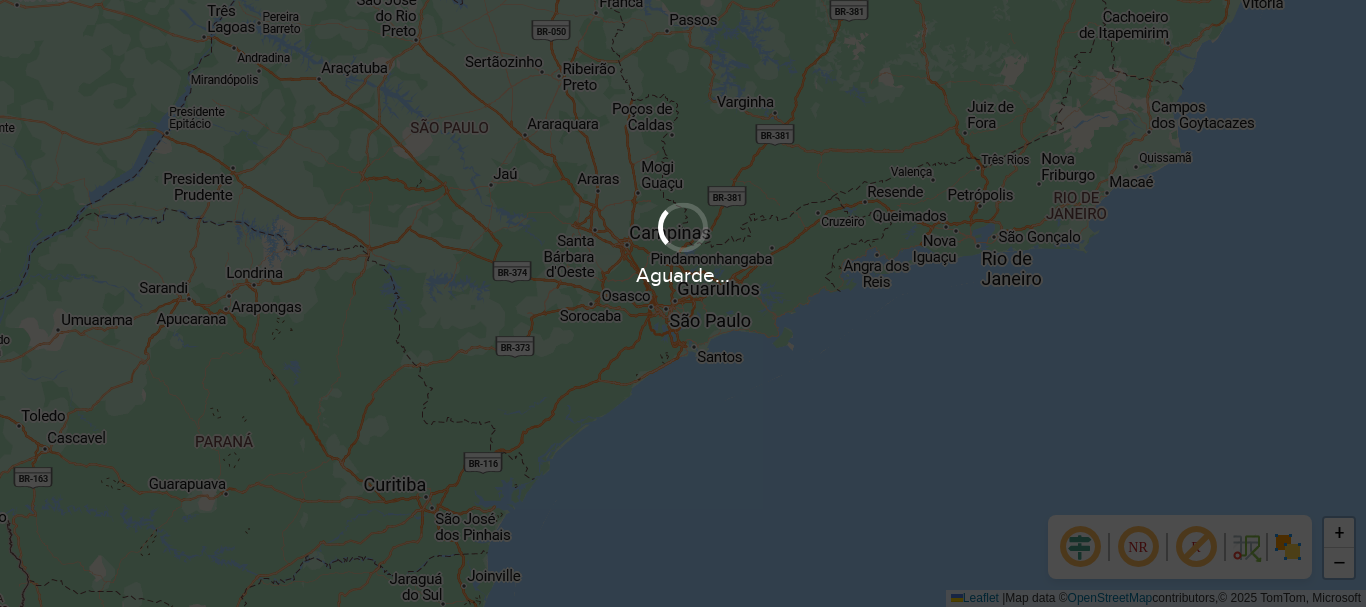 scroll, scrollTop: 0, scrollLeft: 0, axis: both 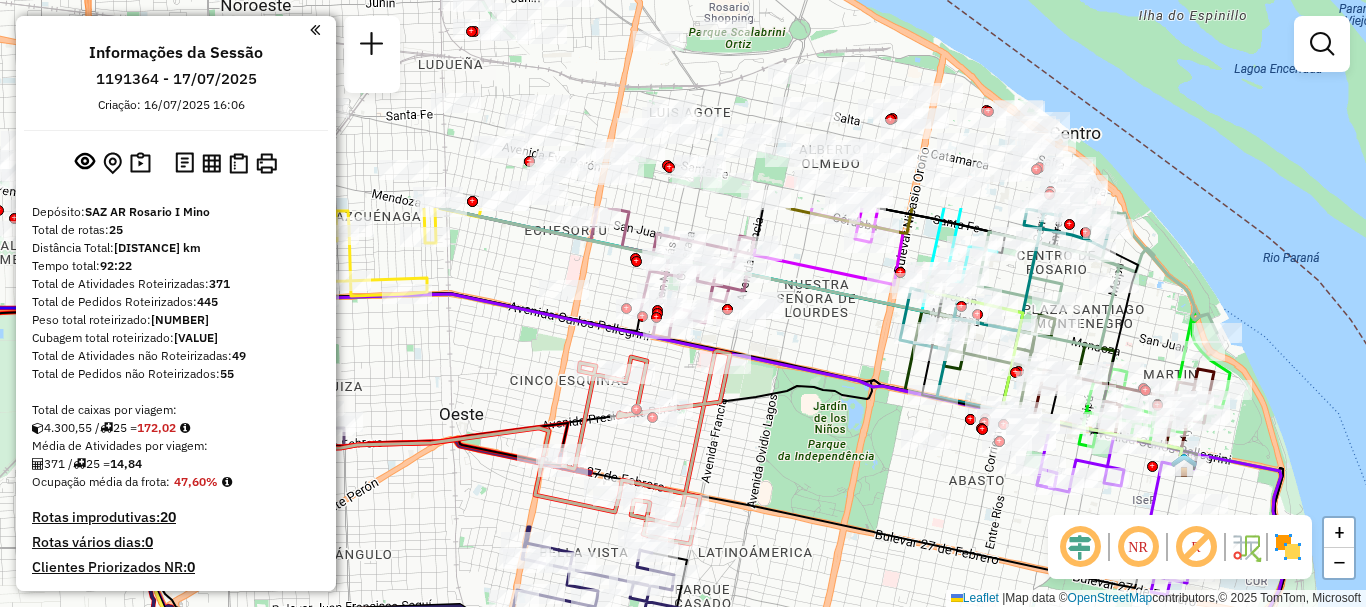 drag, startPoint x: 1066, startPoint y: 259, endPoint x: 1060, endPoint y: 528, distance: 269.0669 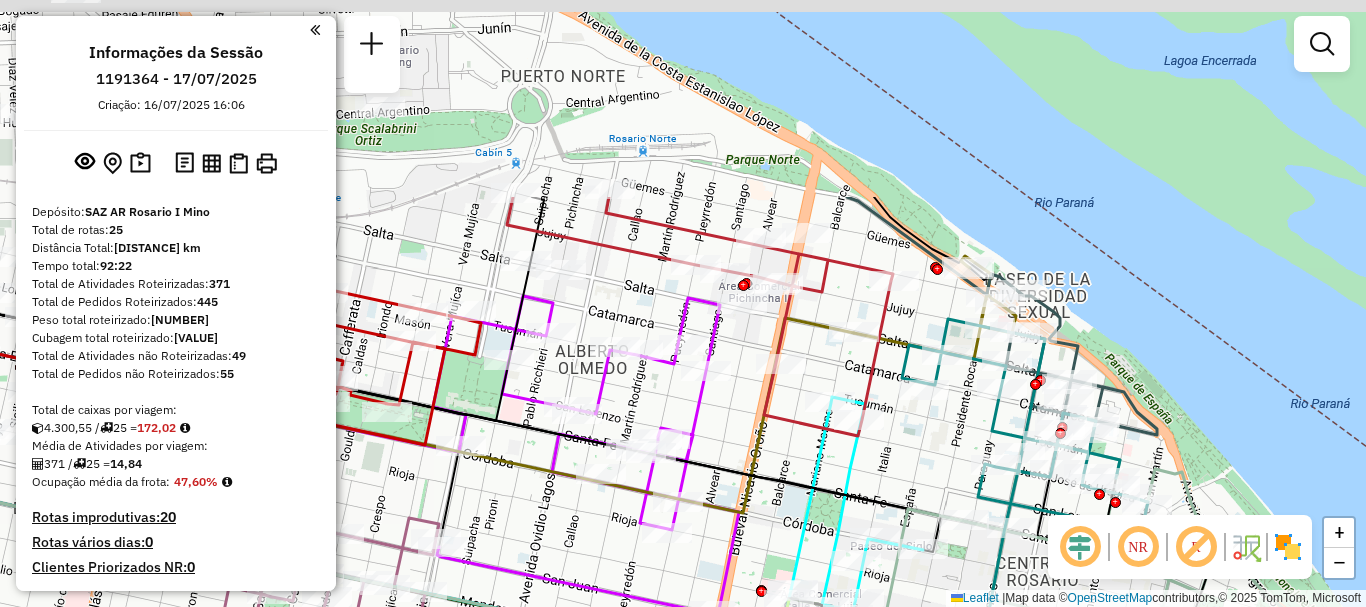 drag, startPoint x: 961, startPoint y: 329, endPoint x: 920, endPoint y: 436, distance: 114.58621 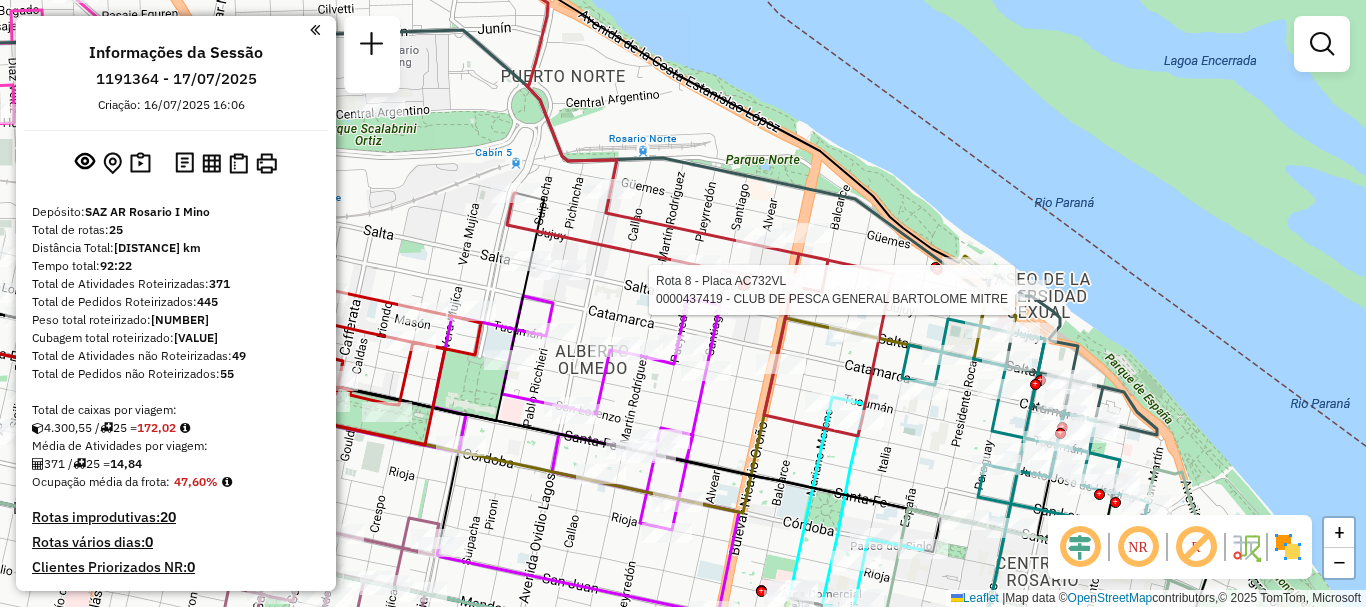 select on "**********" 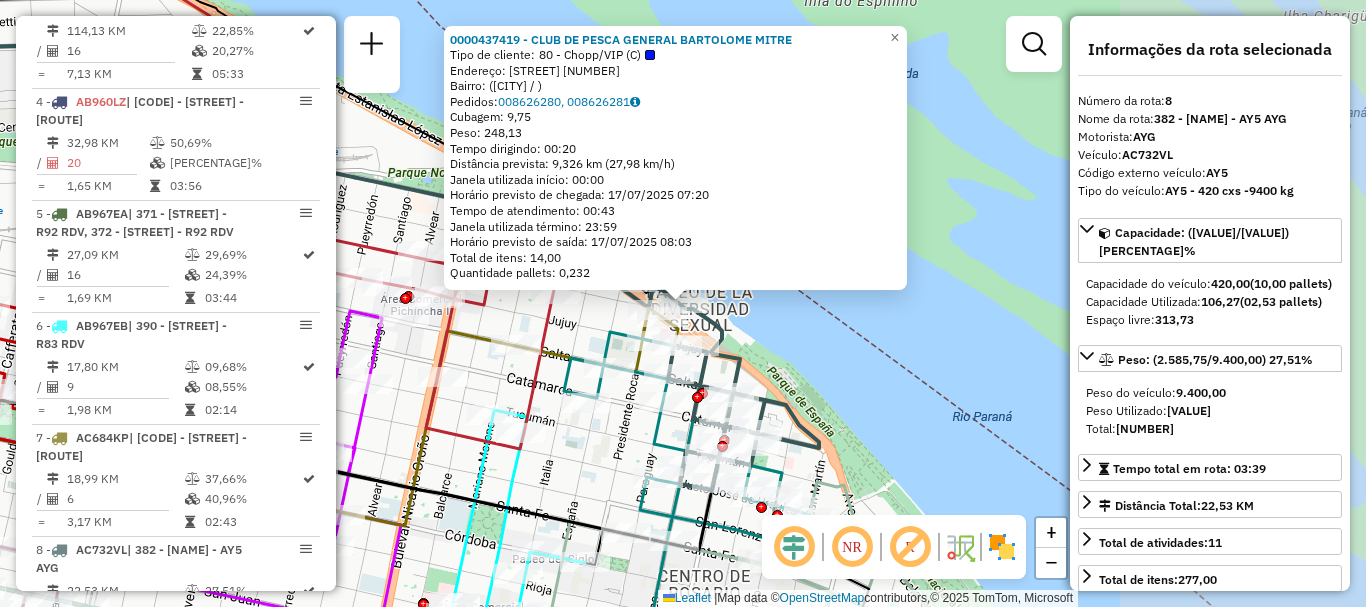 scroll, scrollTop: 1489, scrollLeft: 0, axis: vertical 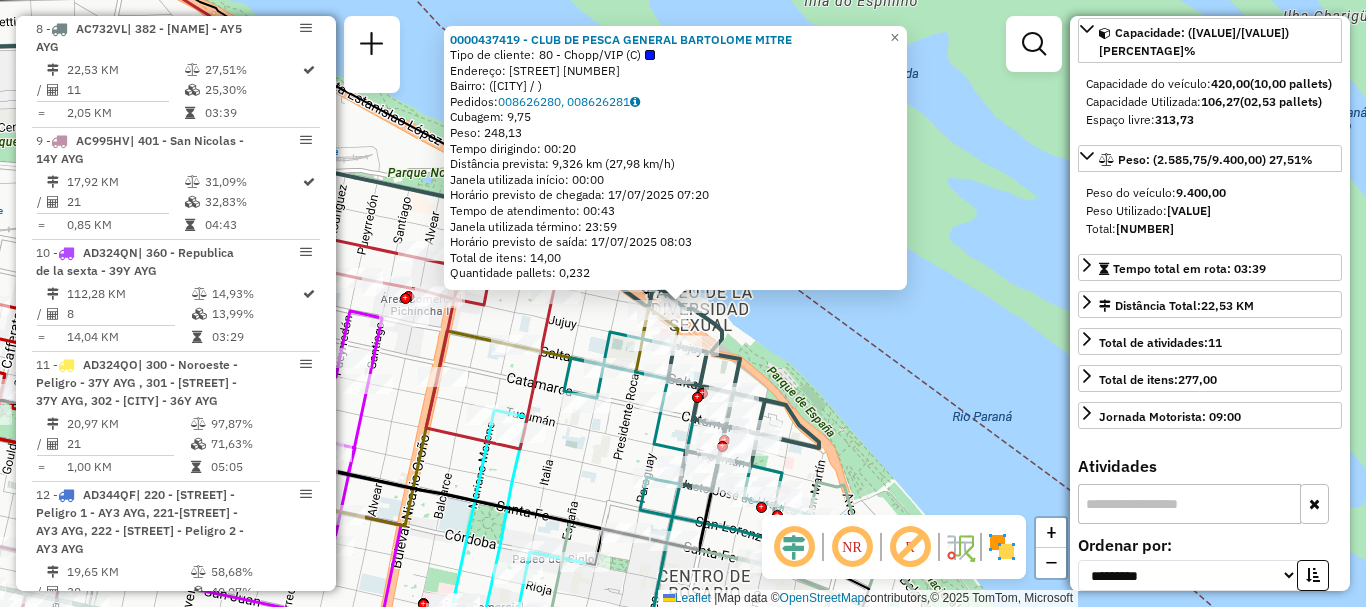 click on "0000437419 - CLUB DE PESCA GENERAL BARTOLOME MITRE  Tipo de cliente:   80 - Chopp/VIP (C)   Endereço: EMILIO SCHIFFNER  1410   Bairro:  (ROSARIO / )   Pedidos:  008626280, 008626281   Cubagem: 9,75  Peso: 248,13  Tempo dirigindo: 00:20   Distância prevista: 9,326 km (27,98 km/h)   Janela utilizada início: 00:00   Horário previsto de chegada: 17/07/2025 07:20   Tempo de atendimento: 00:43   Janela utilizada término: 23:59   Horário previsto de saída: 17/07/2025 08:03   Total de itens: 14,00   Quantidade pallets: 0,232  × Janela de atendimento Grade de atendimento Capacidade Transportadoras Veículos Cliente Pedidos  Rotas Selecione os dias de semana para filtrar as janelas de atendimento  Seg   Ter   Qua   Qui   Sex   Sáb   Dom  Informe o período da janela de atendimento: De: Até:  Filtrar exatamente a janela do cliente  Considerar janela de atendimento padrão  Selecione os dias de semana para filtrar as grades de atendimento  Seg   Ter   Qua   Qui   Sex   Sáb   Dom   Peso mínimo:   De:   Até:" 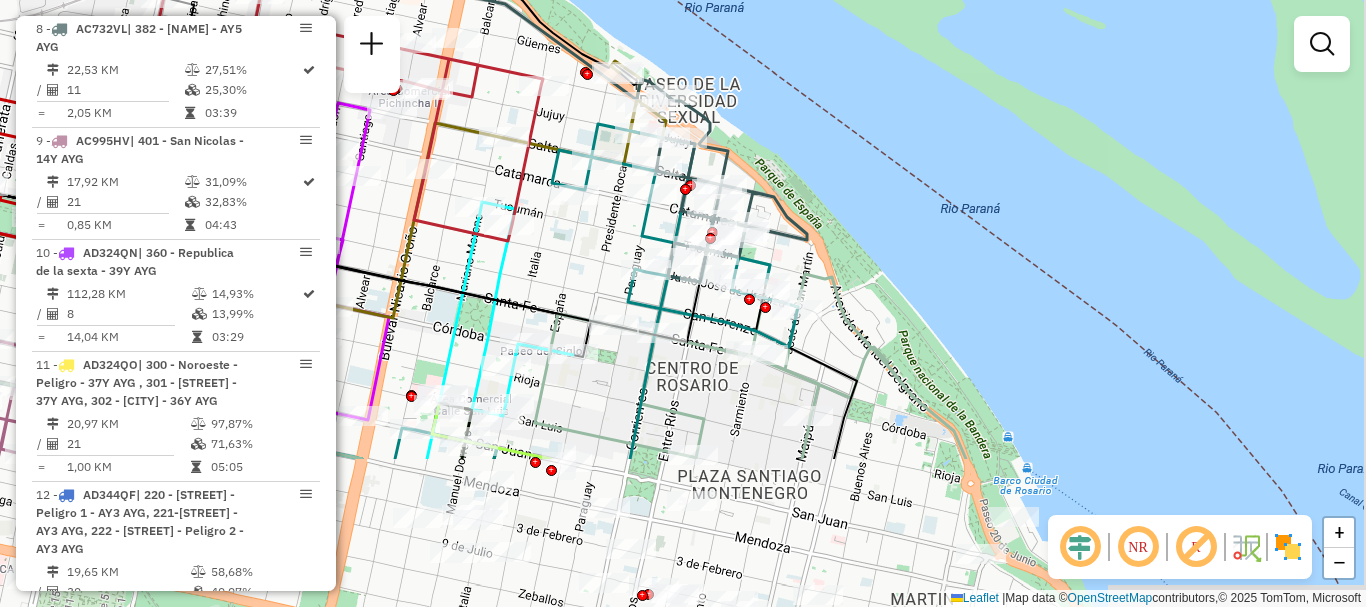 drag, startPoint x: 861, startPoint y: 414, endPoint x: 863, endPoint y: 166, distance: 248.00807 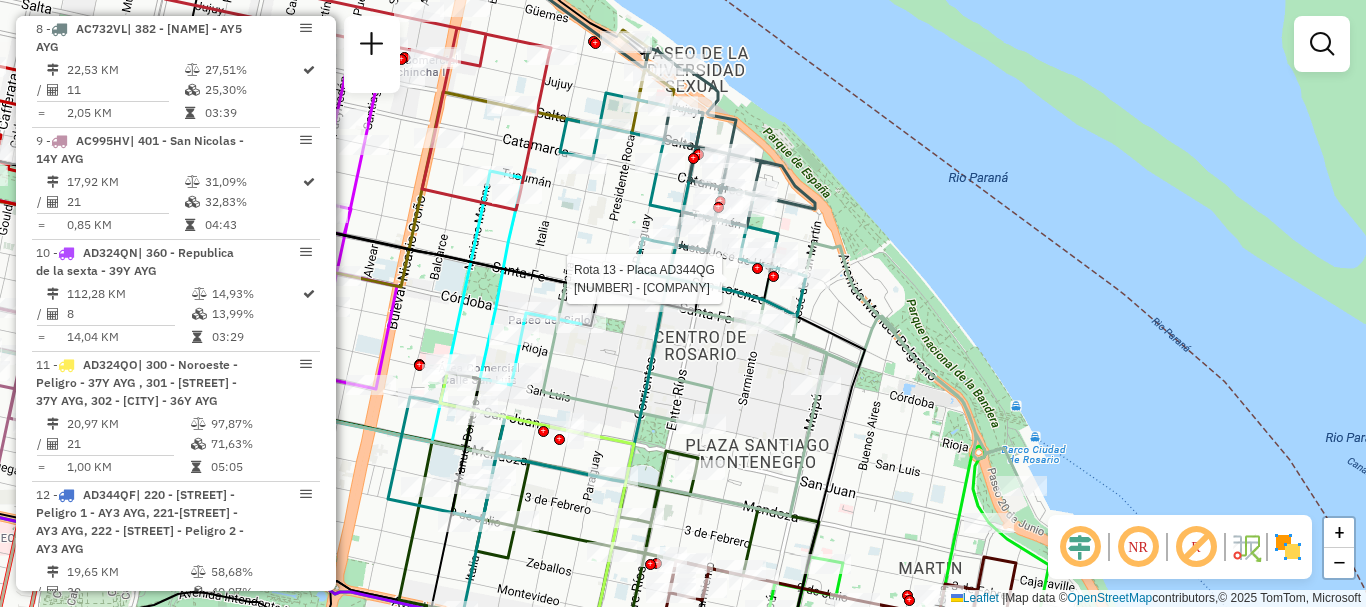 select on "**********" 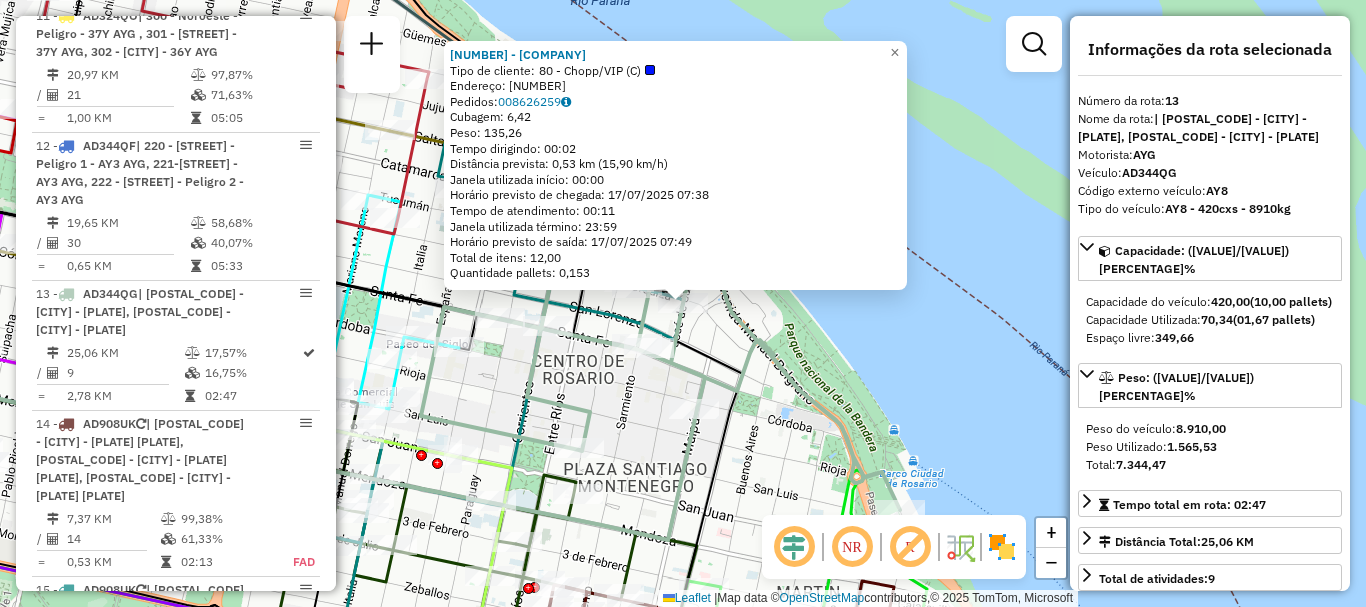 scroll, scrollTop: 2121, scrollLeft: 0, axis: vertical 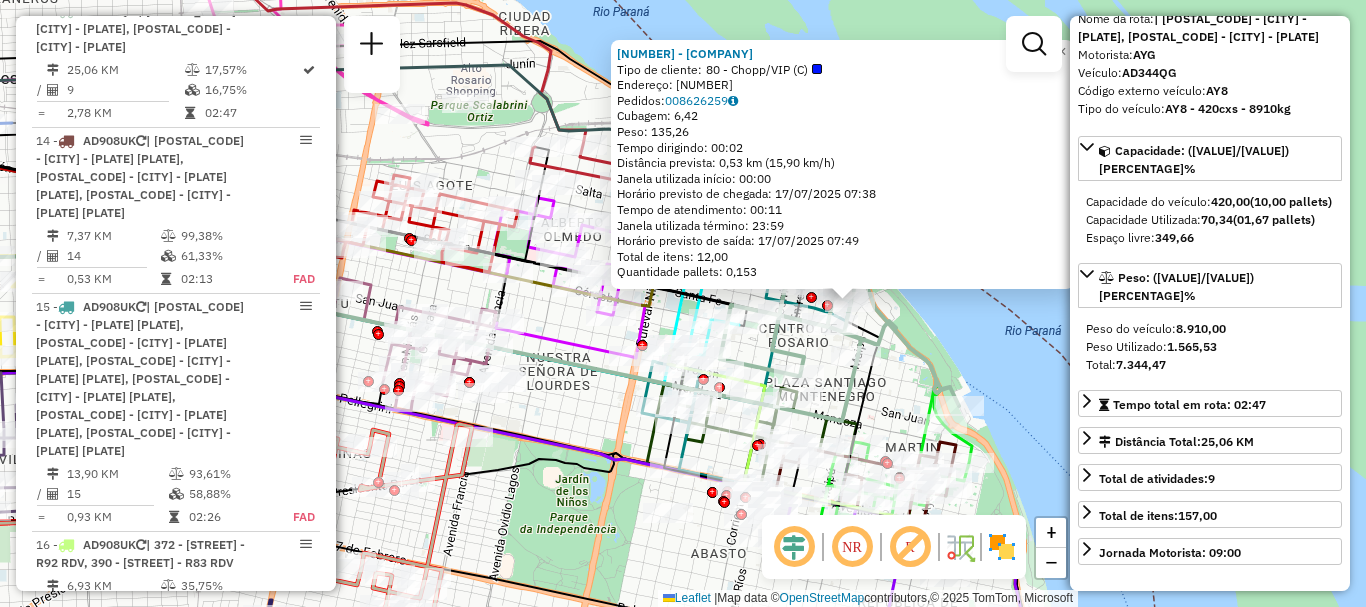 click on "0000411560 - GASTROSERVICIOS S.A.  Tipo de cliente:   80 - Chopp/VIP (C)   Endereço: 1600504U270821008741194U0700N000000001.0000021.9610   Pedidos:  008626259   Cubagem: 6,42  Peso: 135,26  Tempo dirigindo: 00:02   Distância prevista: 0,53 km (15,90 km/h)   Janela utilizada início: 00:00   Horário previsto de chegada: 17/07/2025 07:38   Tempo de atendimento: 00:11   Janela utilizada término: 23:59   Horário previsto de saída: 17/07/2025 07:49   Total de itens: 12,00   Quantidade pallets: 0,153  × Janela de atendimento Grade de atendimento Capacidade Transportadoras Veículos Cliente Pedidos  Rotas Selecione os dias de semana para filtrar as janelas de atendimento  Seg   Ter   Qua   Qui   Sex   Sáb   Dom  Informe o período da janela de atendimento: De: Até:  Filtrar exatamente a janela do cliente  Considerar janela de atendimento padrão  Selecione os dias de semana para filtrar as grades de atendimento  Seg   Ter   Qua   Qui   Sex   Sáb   Dom   Considerar clientes sem dia de atendimento cadastrado" 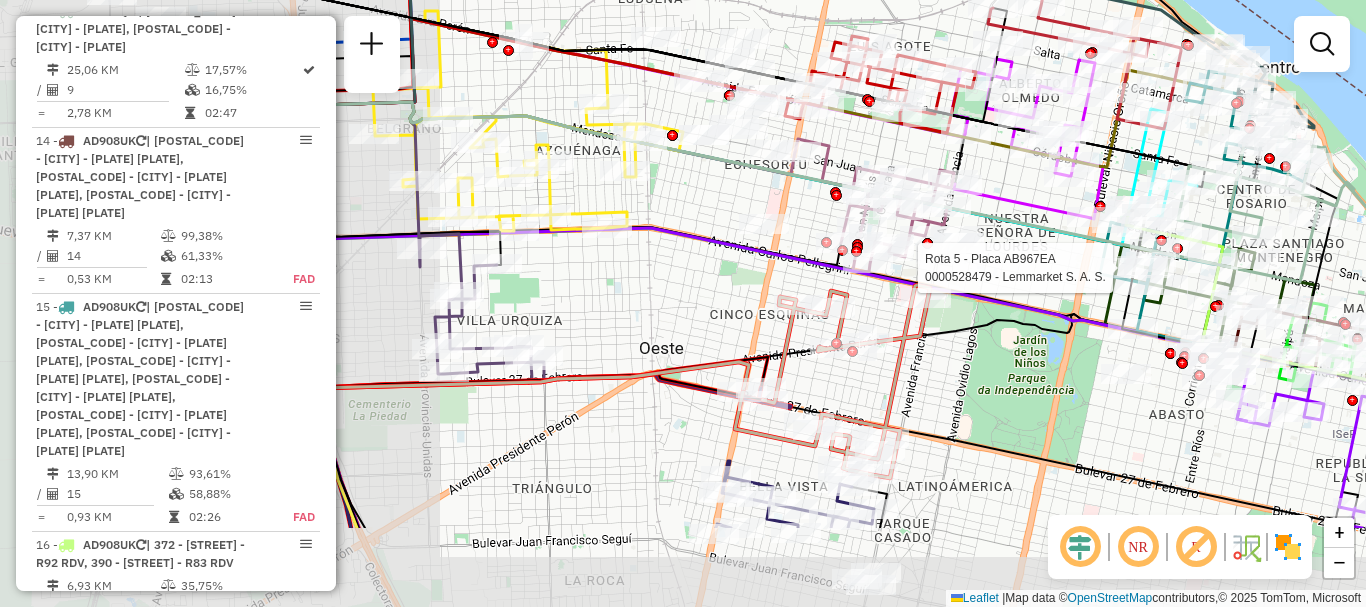 click 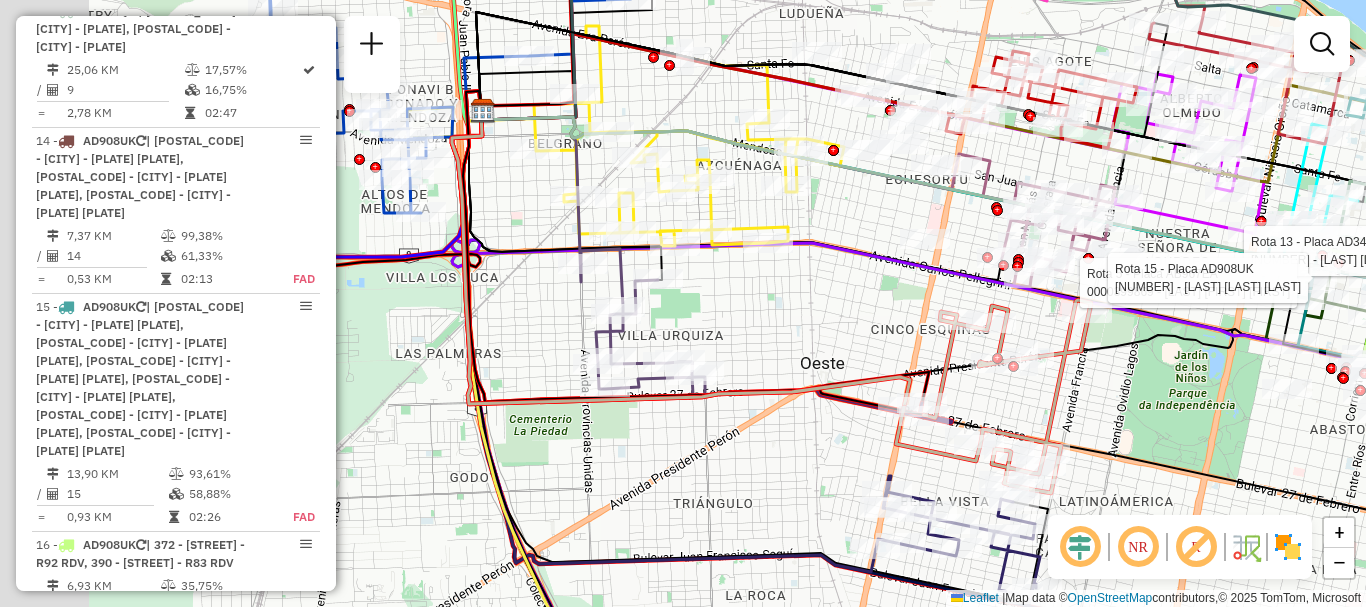 drag, startPoint x: 656, startPoint y: 317, endPoint x: 957, endPoint y: 332, distance: 301.37354 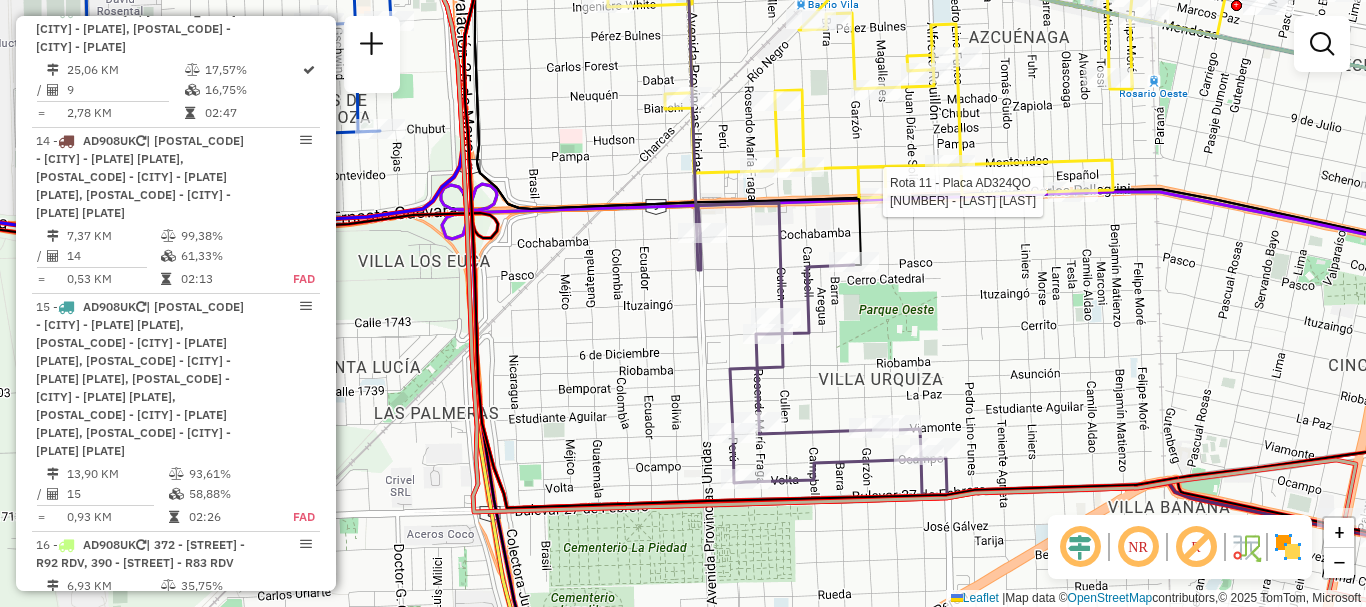 select on "**********" 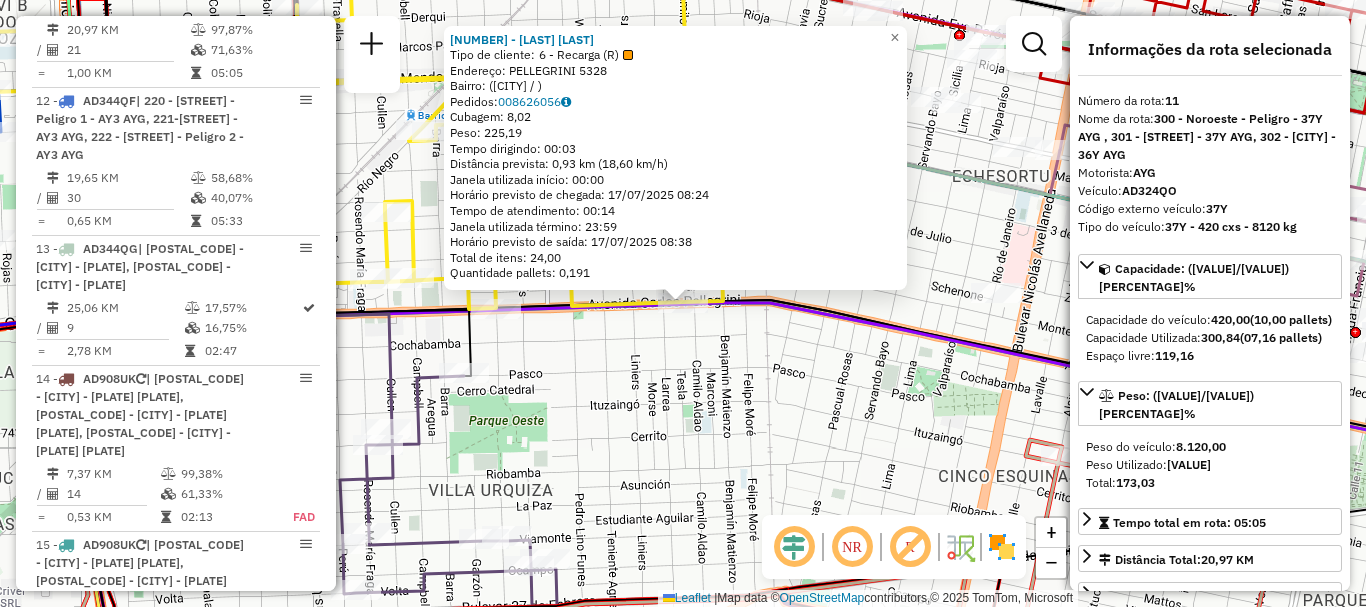 scroll, scrollTop: 1825, scrollLeft: 0, axis: vertical 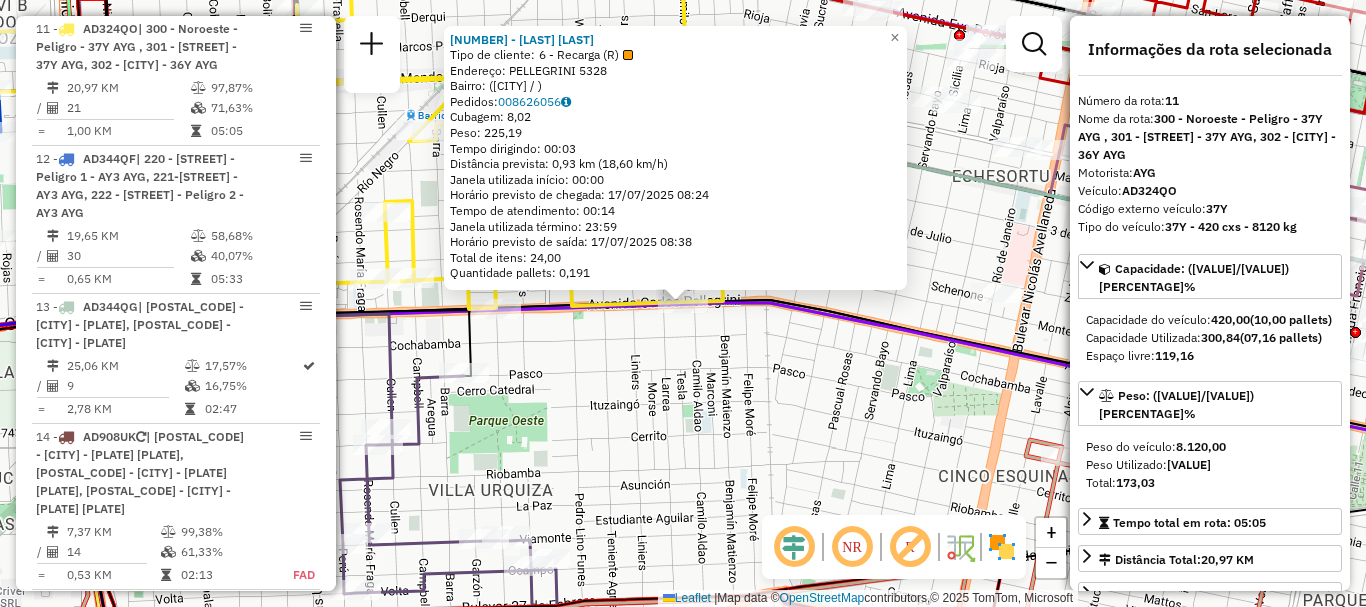 click on "0000419478 - CHEN YUQIANG  Tipo de cliente:   6 - Recarga (R)   Endereço: PELLEGRINI  5328   Bairro:  (ROSARIO / )   Pedidos:  008626056   Cubagem: 8,02  Peso: 225,19  Tempo dirigindo: 00:03   Distância prevista: 0,93 km (18,60 km/h)   Janela utilizada início: 00:00   Horário previsto de chegada: 17/07/2025 08:24   Tempo de atendimento: 00:14   Janela utilizada término: 23:59   Horário previsto de saída: 17/07/2025 08:38   Total de itens: 24,00   Quantidade pallets: 0,191  × Janela de atendimento Grade de atendimento Capacidade Transportadoras Veículos Cliente Pedidos  Rotas Selecione os dias de semana para filtrar as janelas de atendimento  Seg   Ter   Qua   Qui   Sex   Sáb   Dom  Informe o período da janela de atendimento: De: Até:  Filtrar exatamente a janela do cliente  Considerar janela de atendimento padrão  Selecione os dias de semana para filtrar as grades de atendimento  Seg   Ter   Qua   Qui   Sex   Sáb   Dom   Considerar clientes sem dia de atendimento cadastrado  Peso mínimo:   De:" 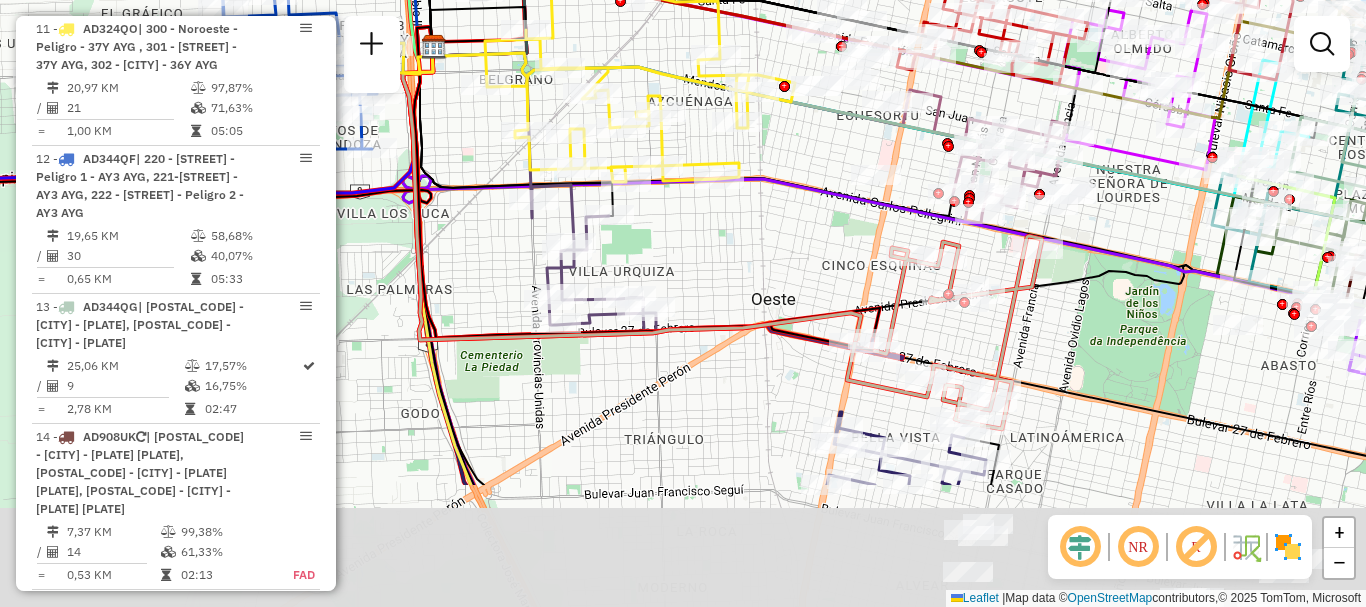 drag, startPoint x: 839, startPoint y: 374, endPoint x: 742, endPoint y: 212, distance: 188.82002 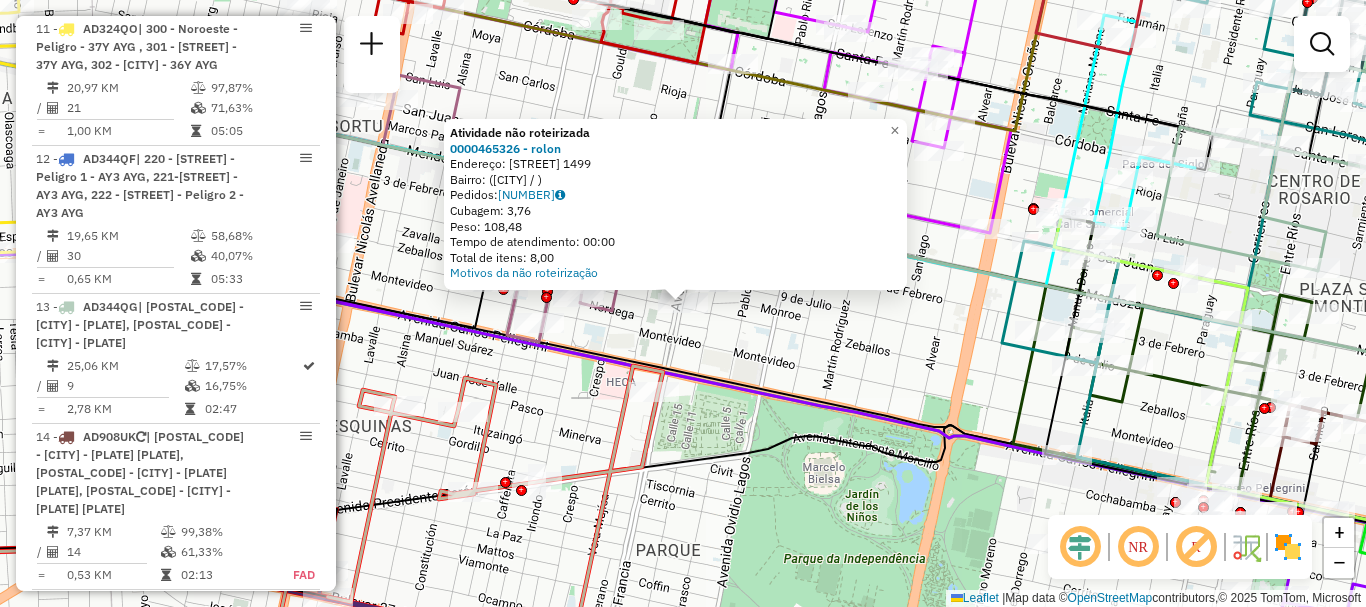 click on "Atividade não roteirizada 0000465326 - rolon  Endereço: francia 1499   Bairro:  (rosario / )   Pedidos:  008626173   Cubagem: 3,76   Peso: 108,48   Tempo de atendimento: 00:00   Total de itens: 8,00  Motivos da não roteirização × Janela de atendimento Grade de atendimento Capacidade Transportadoras Veículos Cliente Pedidos  Rotas Selecione os dias de semana para filtrar as janelas de atendimento  Seg   Ter   Qua   Qui   Sex   Sáb   Dom  Informe o período da janela de atendimento: De: Até:  Filtrar exatamente a janela do cliente  Considerar janela de atendimento padrão  Selecione os dias de semana para filtrar as grades de atendimento  Seg   Ter   Qua   Qui   Sex   Sáb   Dom   Considerar clientes sem dia de atendimento cadastrado  Clientes fora do dia de atendimento selecionado Filtrar as atividades entre os valores definidos abaixo:  Peso mínimo:   Peso máximo:   Cubagem mínima:   Cubagem máxima:   De:   Até:  Filtrar as atividades entre o tempo de atendimento definido abaixo:  De:   Até:  +" 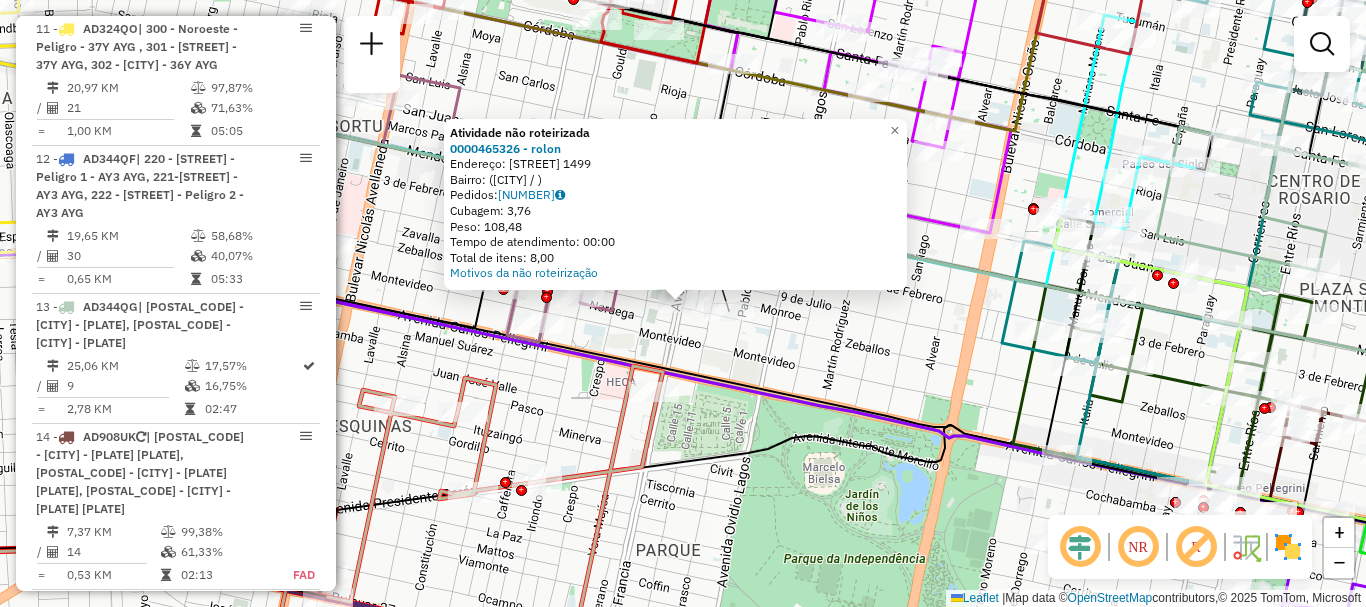 click on "Atividade não roteirizada 0000465326 - rolon  Endereço: francia 1499   Bairro:  (rosario / )   Pedidos:  008626173   Cubagem: 3,76   Peso: 108,48   Tempo de atendimento: 00:00   Total de itens: 8,00  Motivos da não roteirização × Janela de atendimento Grade de atendimento Capacidade Transportadoras Veículos Cliente Pedidos  Rotas Selecione os dias de semana para filtrar as janelas de atendimento  Seg   Ter   Qua   Qui   Sex   Sáb   Dom  Informe o período da janela de atendimento: De: Até:  Filtrar exatamente a janela do cliente  Considerar janela de atendimento padrão  Selecione os dias de semana para filtrar as grades de atendimento  Seg   Ter   Qua   Qui   Sex   Sáb   Dom   Considerar clientes sem dia de atendimento cadastrado  Clientes fora do dia de atendimento selecionado Filtrar as atividades entre os valores definidos abaixo:  Peso mínimo:   Peso máximo:   Cubagem mínima:   Cubagem máxima:   De:   Até:  Filtrar as atividades entre o tempo de atendimento definido abaixo:  De:   Até:  +" 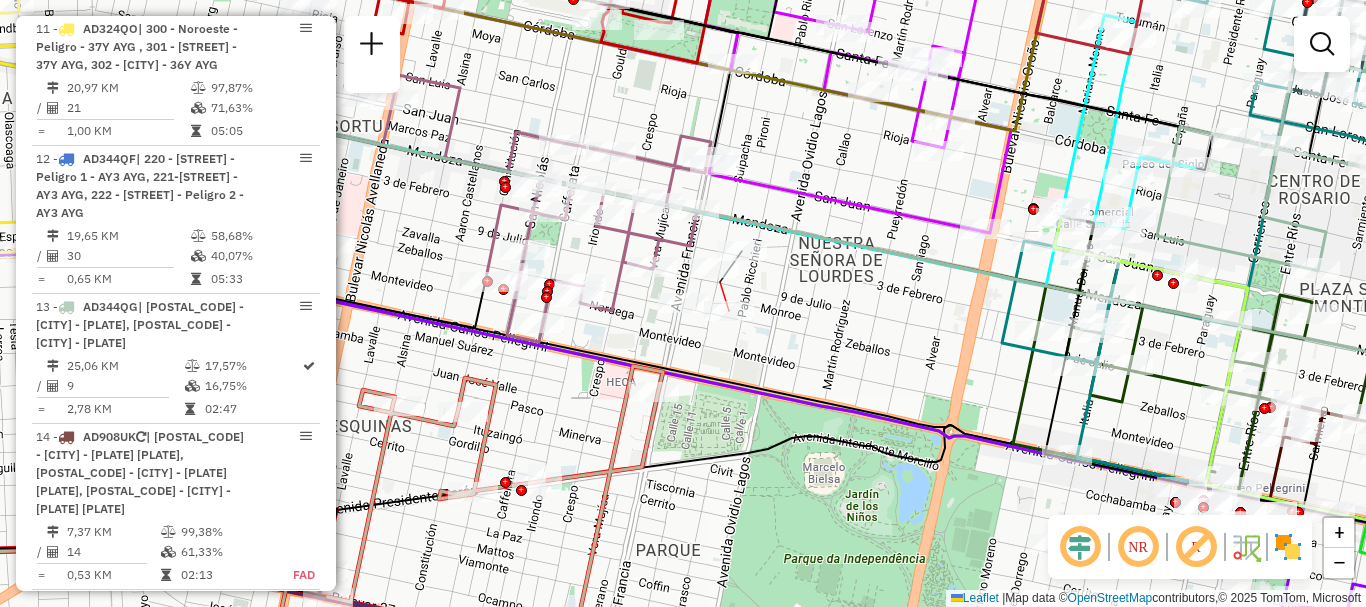 click 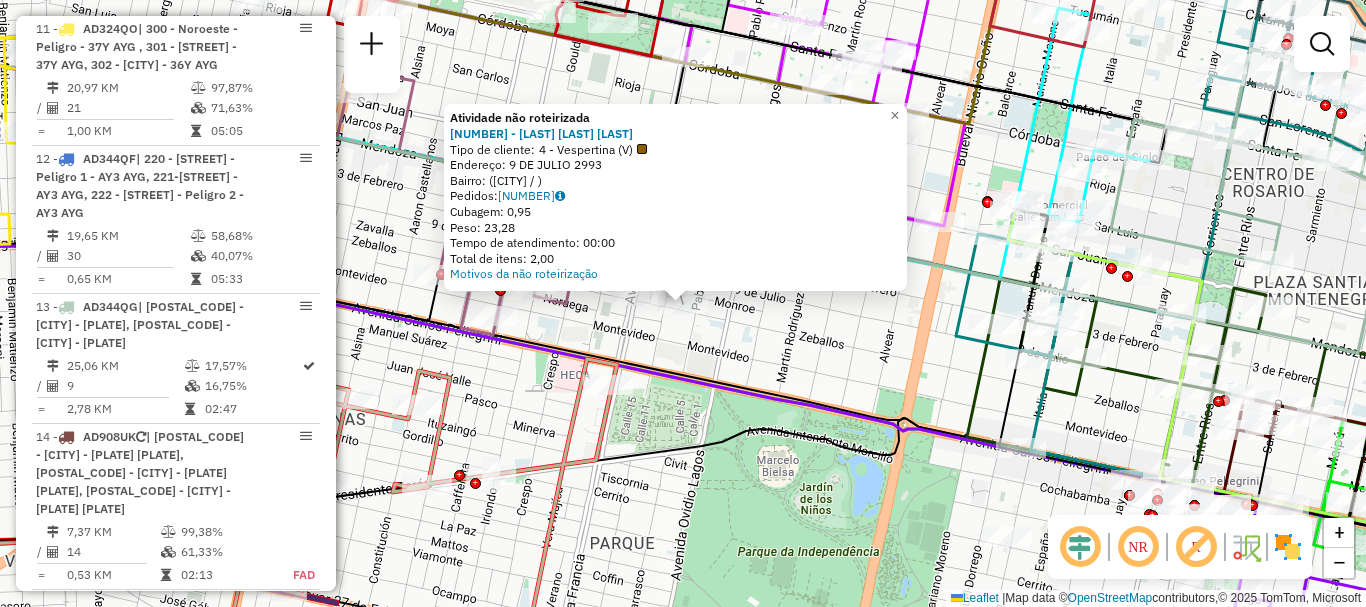click on "Atividade não roteirizada 0000417254 - COBELLI RUBEN MARCELO  Tipo de cliente:   4 - Vespertina (V)   Endereço: 9 DE JULIO  2993   Bairro:  (ROSARIO / )   Pedidos:  008626136   Cubagem: 0,95   Peso: 23,28   Tempo de atendimento: 00:00   Total de itens: 2,00  Motivos da não roteirização × Janela de atendimento Grade de atendimento Capacidade Transportadoras Veículos Cliente Pedidos  Rotas Selecione os dias de semana para filtrar as janelas de atendimento  Seg   Ter   Qua   Qui   Sex   Sáb   Dom  Informe o período da janela de atendimento: De: Até:  Filtrar exatamente a janela do cliente  Considerar janela de atendimento padrão  Selecione os dias de semana para filtrar as grades de atendimento  Seg   Ter   Qua   Qui   Sex   Sáb   Dom   Considerar clientes sem dia de atendimento cadastrado  Clientes fora do dia de atendimento selecionado Filtrar as atividades entre os valores definidos abaixo:  Peso mínimo:   Peso máximo:   Cubagem mínima:   Cubagem máxima:   De:   Até:   De:   Até:  Veículo:" 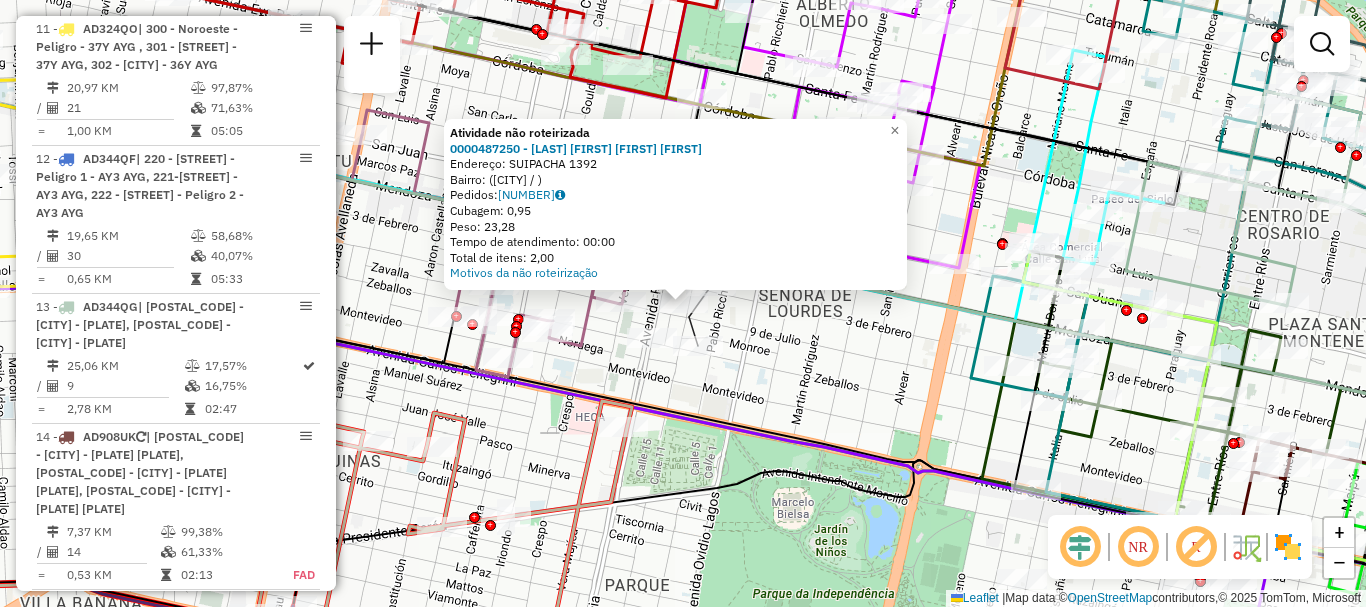 click on "Atividade não roteirizada 0000487250 - SERRATO LINGAN LAUTARO EZEQUIEL  Endereço: SUIPACHA 1392   Bairro:  (ROSARIO / )   Pedidos:  008626181   Cubagem: 0,95   Peso: 23,28   Tempo de atendimento: 00:00   Total de itens: 2,00  Motivos da não roteirização × Janela de atendimento Grade de atendimento Capacidade Transportadoras Veículos Cliente Pedidos  Rotas Selecione os dias de semana para filtrar as janelas de atendimento  Seg   Ter   Qua   Qui   Sex   Sáb   Dom  Informe o período da janela de atendimento: De: Até:  Filtrar exatamente a janela do cliente  Considerar janela de atendimento padrão  Selecione os dias de semana para filtrar as grades de atendimento  Seg   Ter   Qua   Qui   Sex   Sáb   Dom   Considerar clientes sem dia de atendimento cadastrado  Clientes fora do dia de atendimento selecionado Filtrar as atividades entre os valores definidos abaixo:  Peso mínimo:   Peso máximo:   Cubagem mínima:   Cubagem máxima:   De:   Até:   De:   Até:  Transportadora: Selecione um ou mais itens" 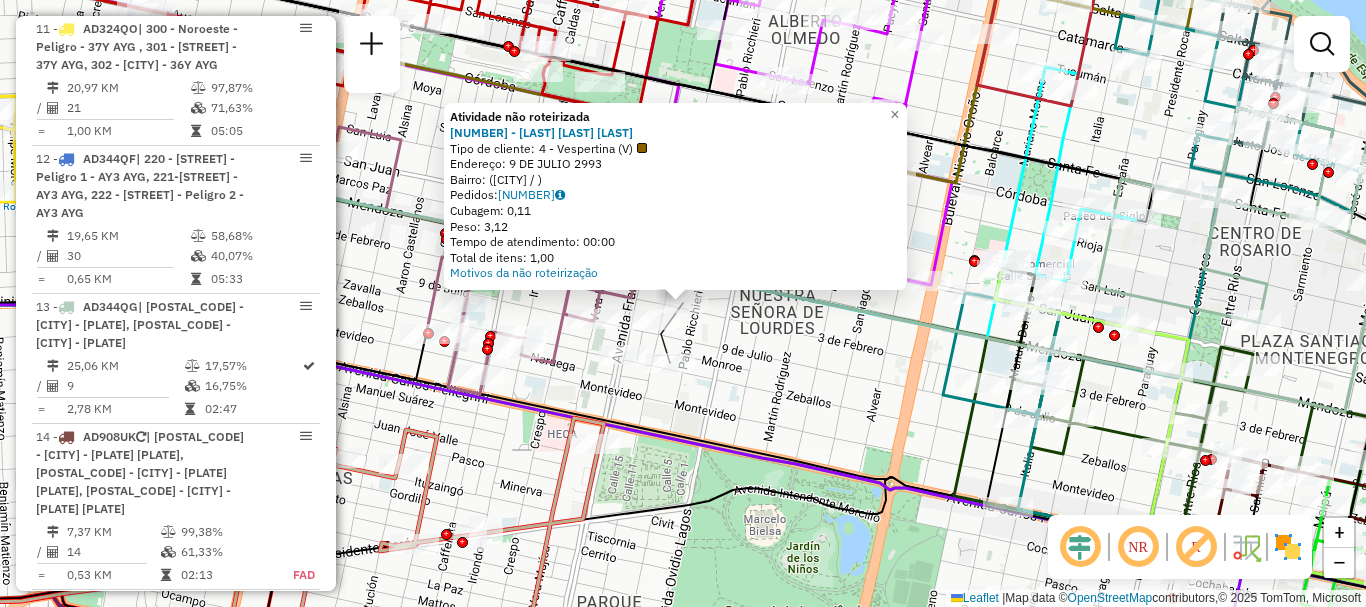 click on "Atividade não roteirizada 0000417254 - COBELLI RUBEN MARCELO  Tipo de cliente:   4 - Vespertina (V)   Endereço: 9 DE JULIO  2993   Bairro:  (ROSARIO / )   Pedidos:  008626137   Cubagem: 0,11   Peso: 3,12   Tempo de atendimento: 00:00   Total de itens: 1,00  Motivos da não roteirização × Janela de atendimento Grade de atendimento Capacidade Transportadoras Veículos Cliente Pedidos  Rotas Selecione os dias de semana para filtrar as janelas de atendimento  Seg   Ter   Qua   Qui   Sex   Sáb   Dom  Informe o período da janela de atendimento: De: Até:  Filtrar exatamente a janela do cliente  Considerar janela de atendimento padrão  Selecione os dias de semana para filtrar as grades de atendimento  Seg   Ter   Qua   Qui   Sex   Sáb   Dom   Considerar clientes sem dia de atendimento cadastrado  Clientes fora do dia de atendimento selecionado Filtrar as atividades entre os valores definidos abaixo:  Peso mínimo:   Peso máximo:   Cubagem mínima:   Cubagem máxima:   De:   Até:   De:   Até:  Veículo: +" 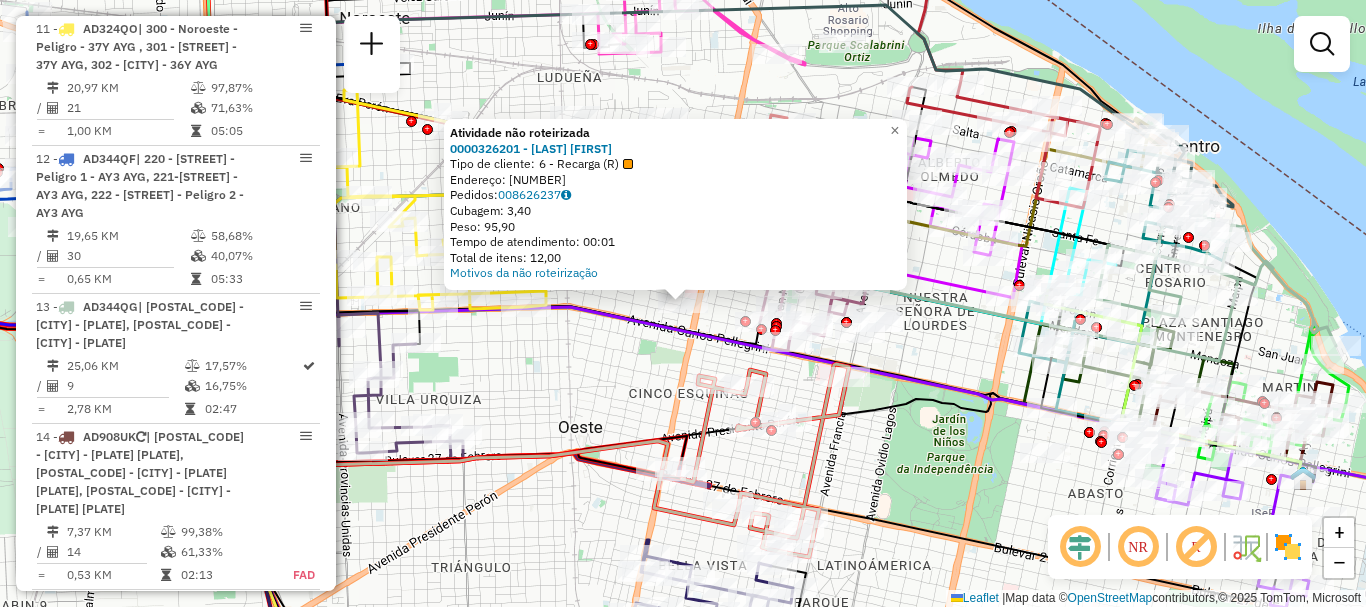 click on "Atividade não roteirizada 0000326201 - WU JIANMING  Tipo de cliente:   6 - Recarga (R)   Endereço: 1300504@270821008741088@0800N000000001.0000007.0510   Pedidos:  008626237   Cubagem: 3,40   Peso: 95,90   Tempo de atendimento: 00:01   Total de itens: 12,00  Motivos da não roteirização × Janela de atendimento Grade de atendimento Capacidade Transportadoras Veículos Cliente Pedidos  Rotas Selecione os dias de semana para filtrar as janelas de atendimento  Seg   Ter   Qua   Qui   Sex   Sáb   Dom  Informe o período da janela de atendimento: De: Até:  Filtrar exatamente a janela do cliente  Considerar janela de atendimento padrão  Selecione os dias de semana para filtrar as grades de atendimento  Seg   Ter   Qua   Qui   Sex   Sáb   Dom   Considerar clientes sem dia de atendimento cadastrado  Clientes fora do dia de atendimento selecionado Filtrar as atividades entre os valores definidos abaixo:  Peso mínimo:   Peso máximo:   Cubagem mínima:   Cubagem máxima:   De:   Até:   De:   Até:  Veículo: +" 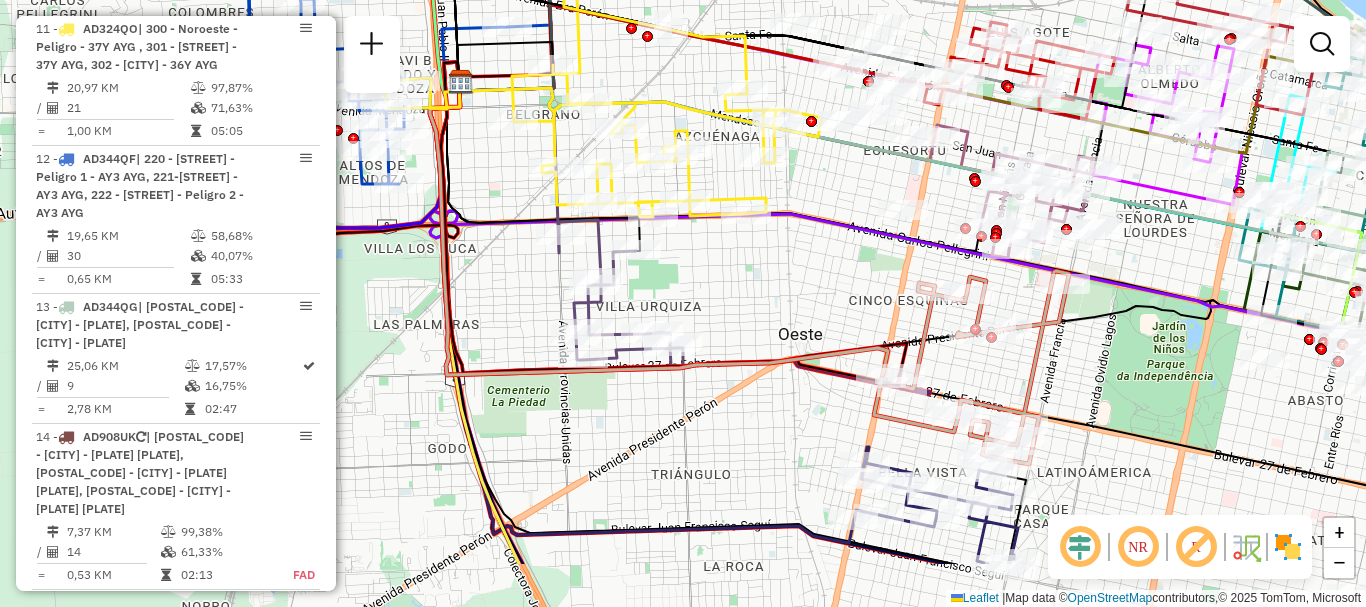 drag, startPoint x: 787, startPoint y: 331, endPoint x: 853, endPoint y: 286, distance: 79.881165 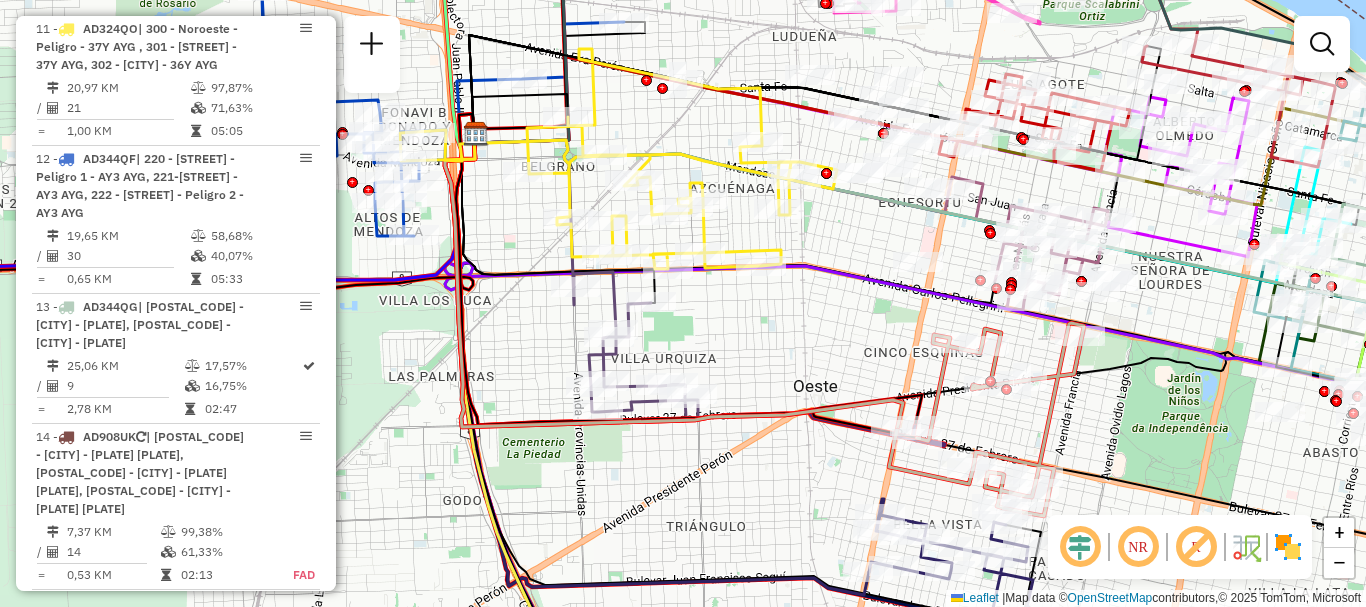 drag, startPoint x: 813, startPoint y: 321, endPoint x: 828, endPoint y: 373, distance: 54.120235 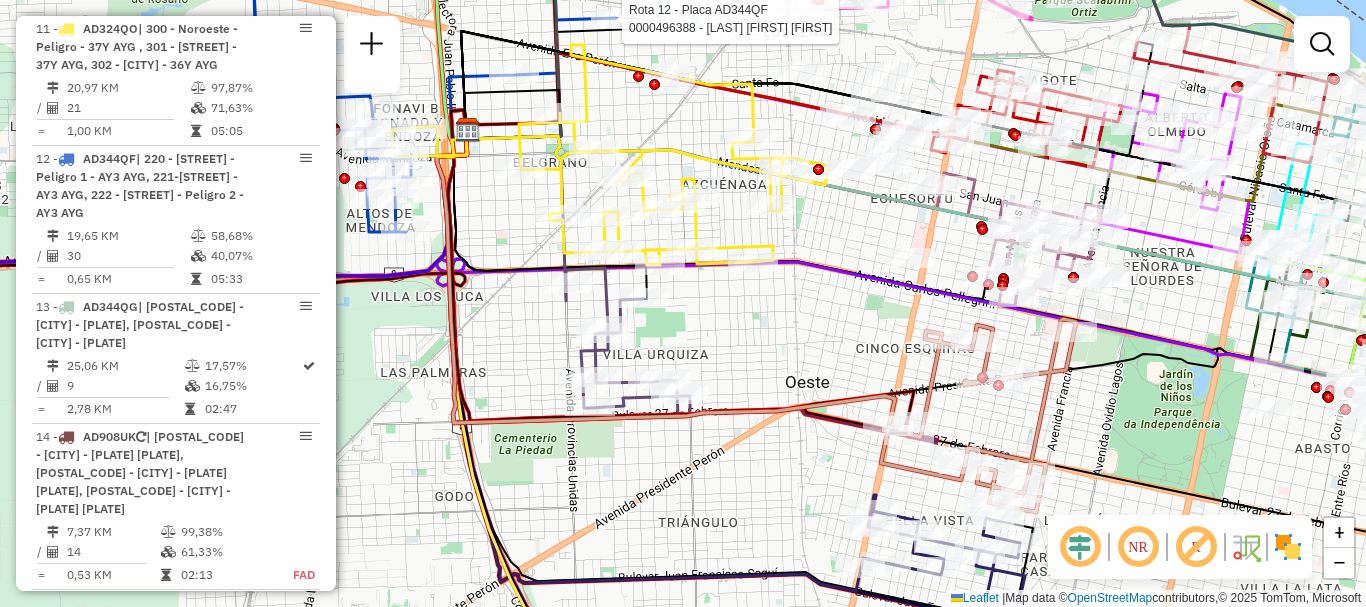 select on "**********" 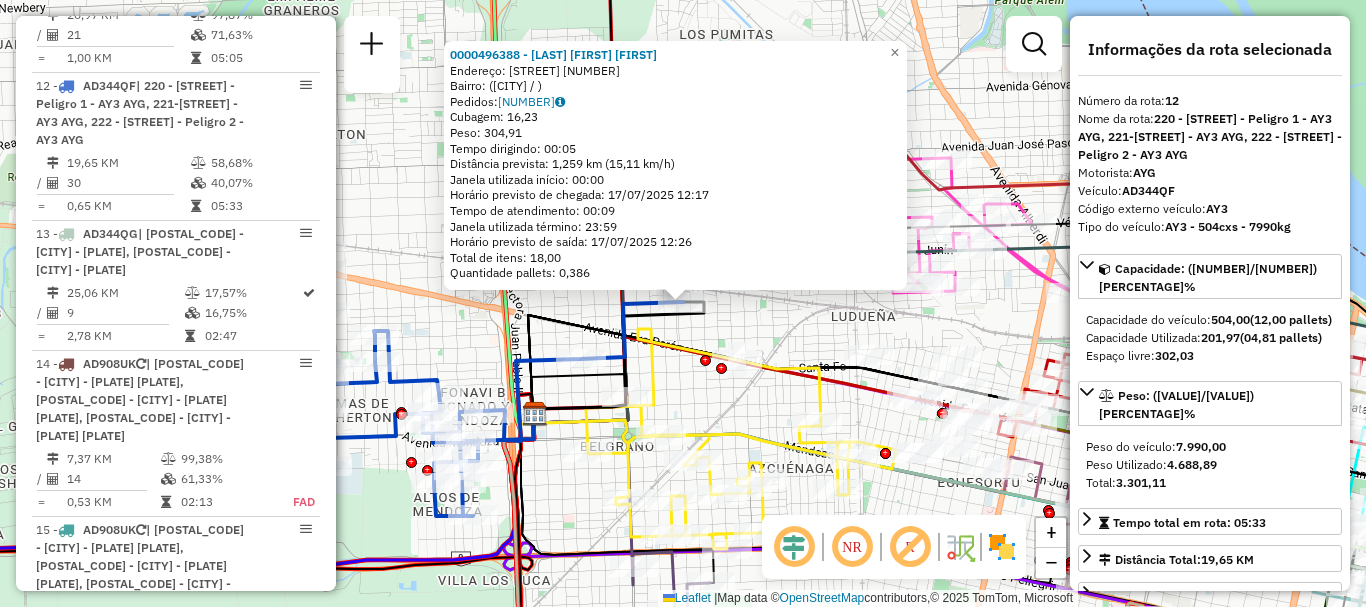 scroll, scrollTop: 1973, scrollLeft: 0, axis: vertical 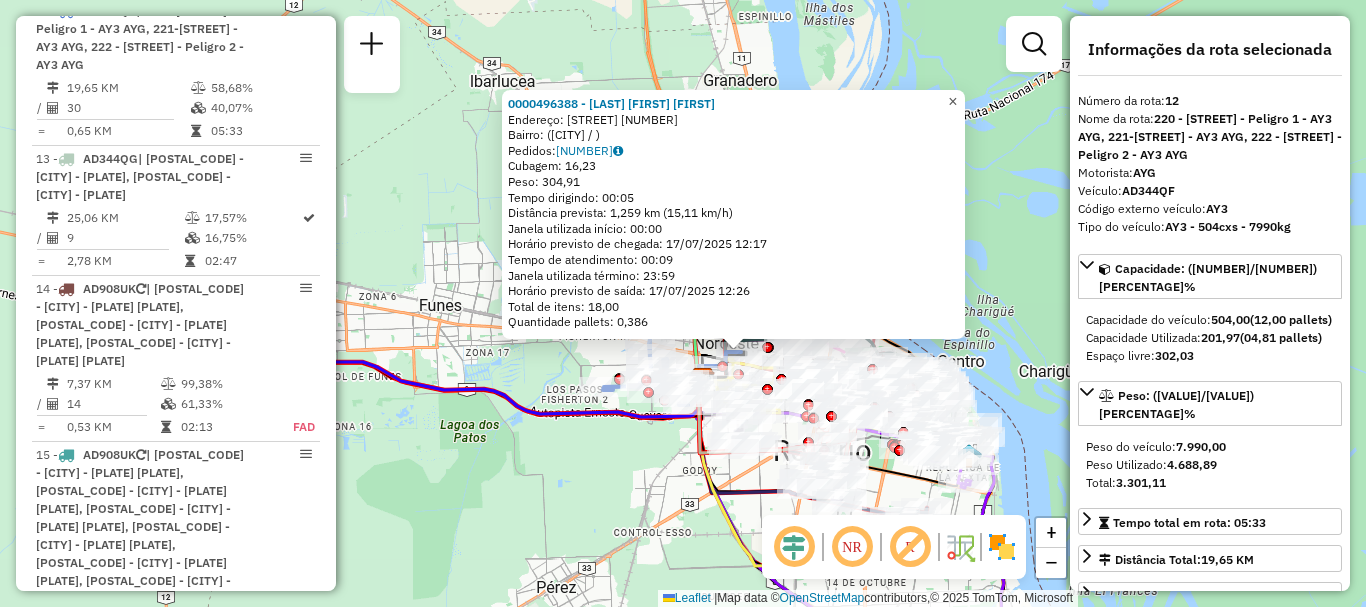 click on "×" 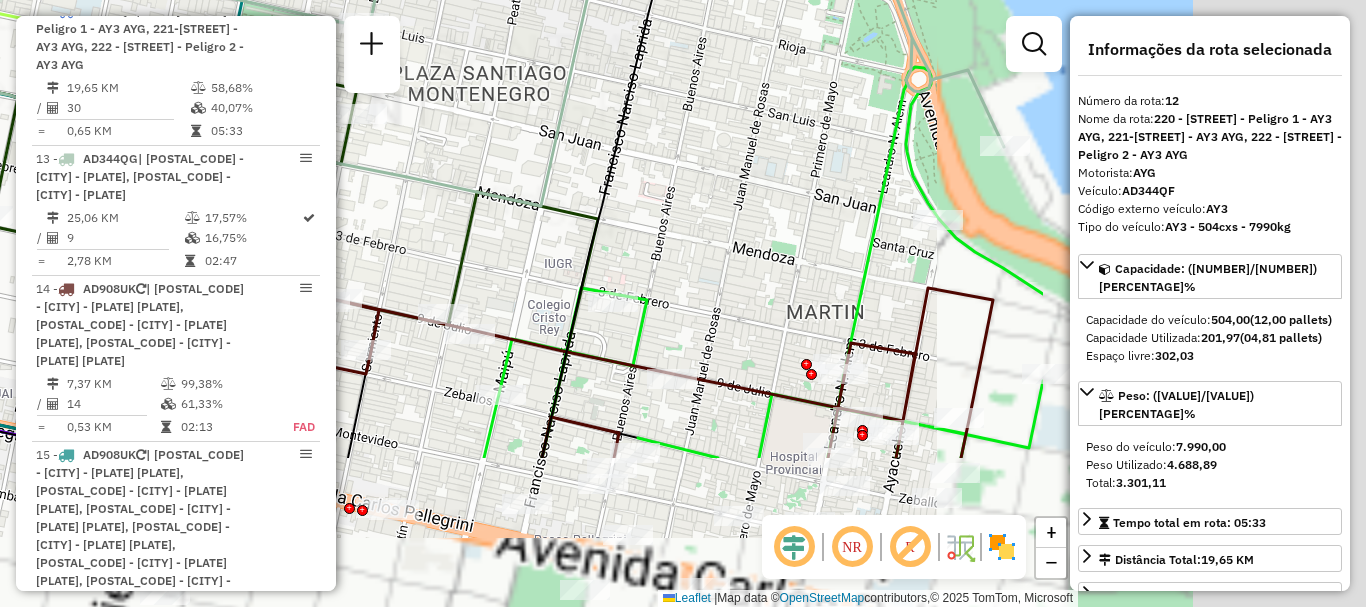 drag, startPoint x: 960, startPoint y: 391, endPoint x: 501, endPoint y: 182, distance: 504.34314 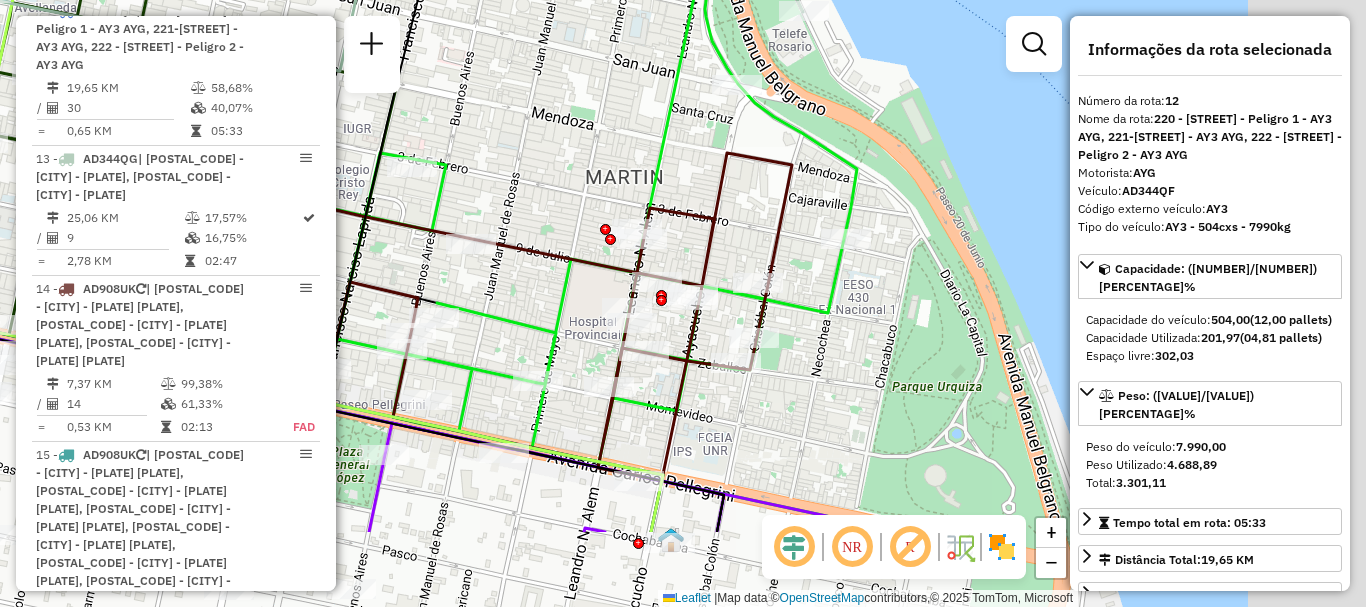 drag, startPoint x: 663, startPoint y: 220, endPoint x: 552, endPoint y: 184, distance: 116.6919 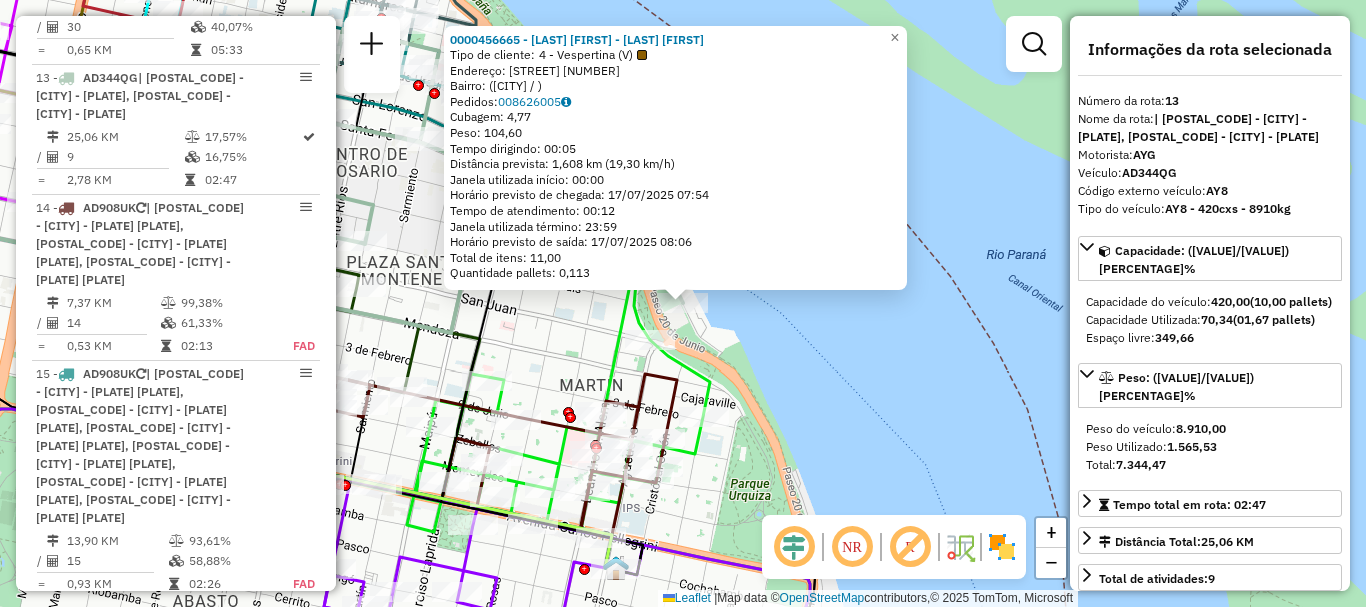 scroll, scrollTop: 2121, scrollLeft: 0, axis: vertical 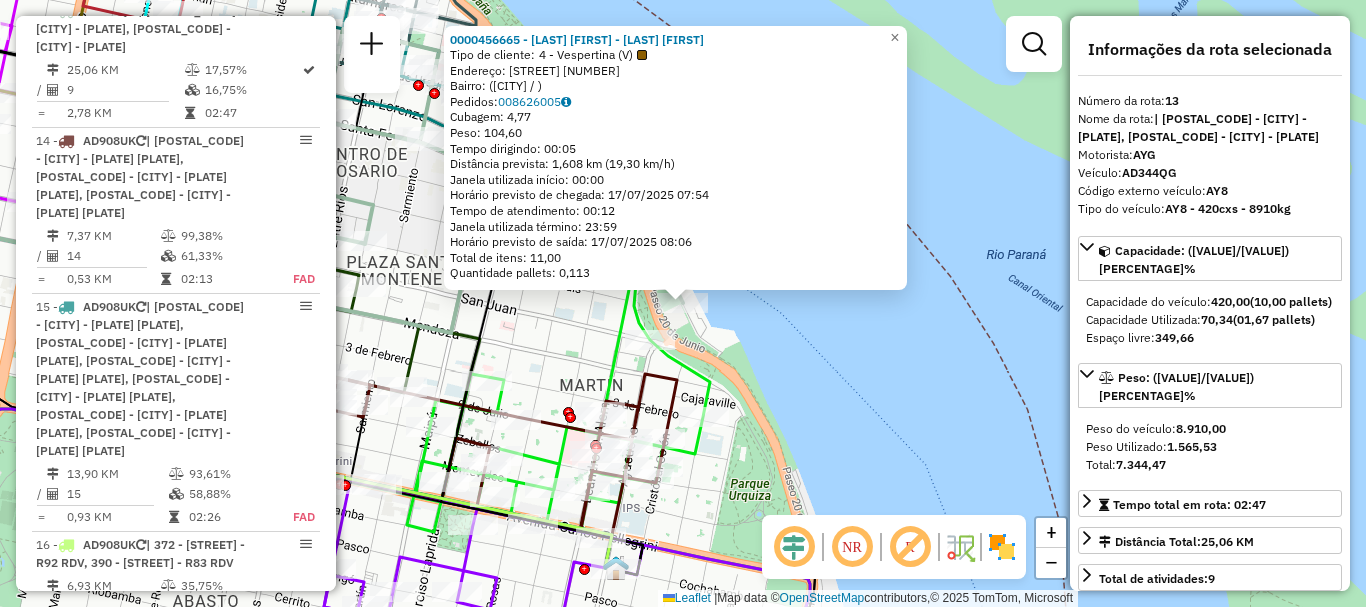 click on "0000456665 - LAVIANO ANDREA - PRIORESCHI CARL  Tipo de cliente:   4 - Vespertina (V)   Endereço: COMANDANTE DE NAVARRA 80   Bairro:  (ROSARIO / )   Pedidos:  008626005   Cubagem: 4,77  Peso: 104,60  Tempo dirigindo: 00:05   Distância prevista: 1,608 km (19,30 km/h)   Janela utilizada início: 00:00   Horário previsto de chegada: 17/07/2025 07:54   Tempo de atendimento: 00:12   Janela utilizada término: 23:59   Horário previsto de saída: 17/07/2025 08:06   Total de itens: 11,00   Quantidade pallets: 0,113  × Janela de atendimento Grade de atendimento Capacidade Transportadoras Veículos Cliente Pedidos  Rotas Selecione os dias de semana para filtrar as janelas de atendimento  Seg   Ter   Qua   Qui   Sex   Sáb   Dom  Informe o período da janela de atendimento: De: Até:  Filtrar exatamente a janela do cliente  Considerar janela de atendimento padrão  Selecione os dias de semana para filtrar as grades de atendimento  Seg   Ter   Qua   Qui   Sex   Sáb   Dom   Peso mínimo:   Peso máximo:   De:   De:" 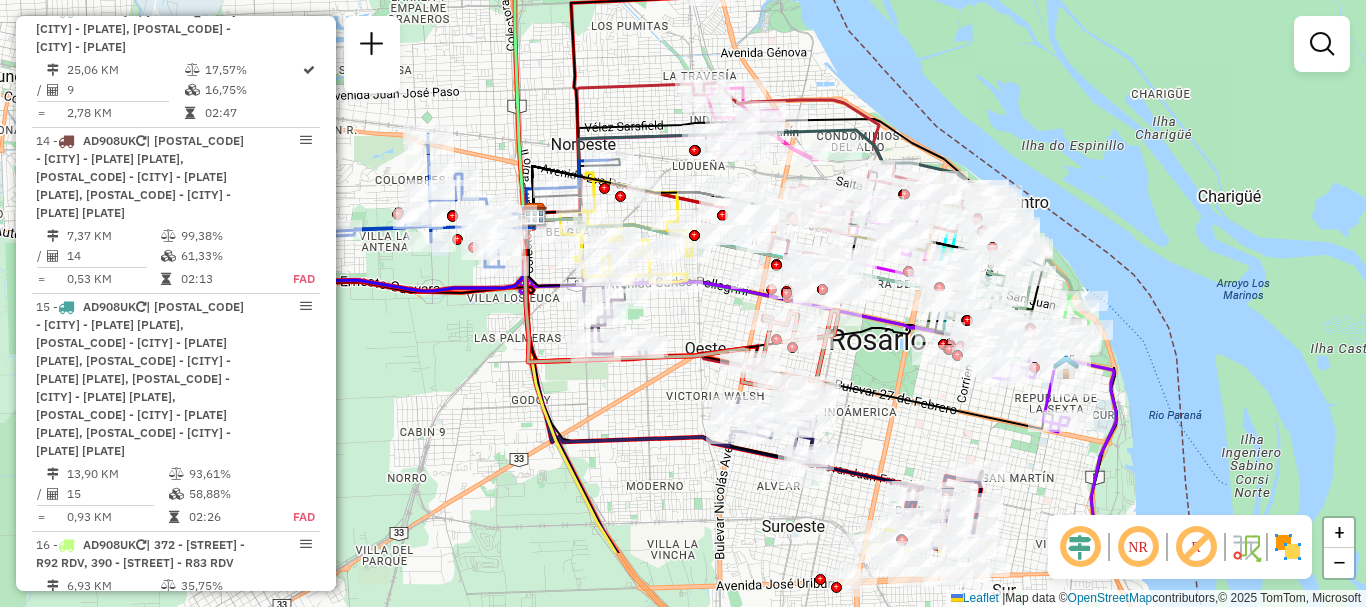 drag, startPoint x: 591, startPoint y: 556, endPoint x: 877, endPoint y: 442, distance: 307.8831 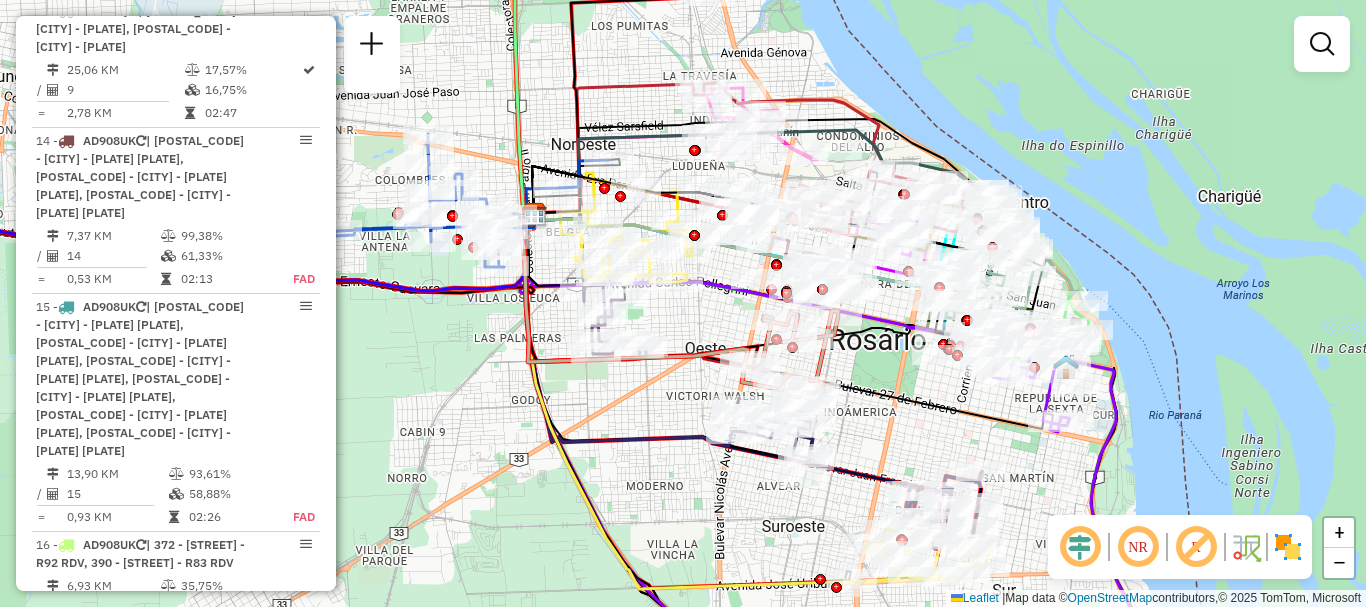 click on "Janela de atendimento Grade de atendimento Capacidade Transportadoras Veículos Cliente Pedidos  Rotas Selecione os dias de semana para filtrar as janelas de atendimento  Seg   Ter   Qua   Qui   Sex   Sáb   Dom  Informe o período da janela de atendimento: De: Até:  Filtrar exatamente a janela do cliente  Considerar janela de atendimento padrão  Selecione os dias de semana para filtrar as grades de atendimento  Seg   Ter   Qua   Qui   Sex   Sáb   Dom   Considerar clientes sem dia de atendimento cadastrado  Clientes fora do dia de atendimento selecionado Filtrar as atividades entre os valores definidos abaixo:  Peso mínimo:   Peso máximo:   Cubagem mínima:   Cubagem máxima:   De:   Até:  Filtrar as atividades entre o tempo de atendimento definido abaixo:  De:   Até:   Considerar capacidade total dos clientes não roteirizados Transportadora: Selecione um ou mais itens Tipo de veículo: Selecione um ou mais itens Veículo: Selecione um ou mais itens Motorista: Selecione um ou mais itens Nome: Rótulo:" 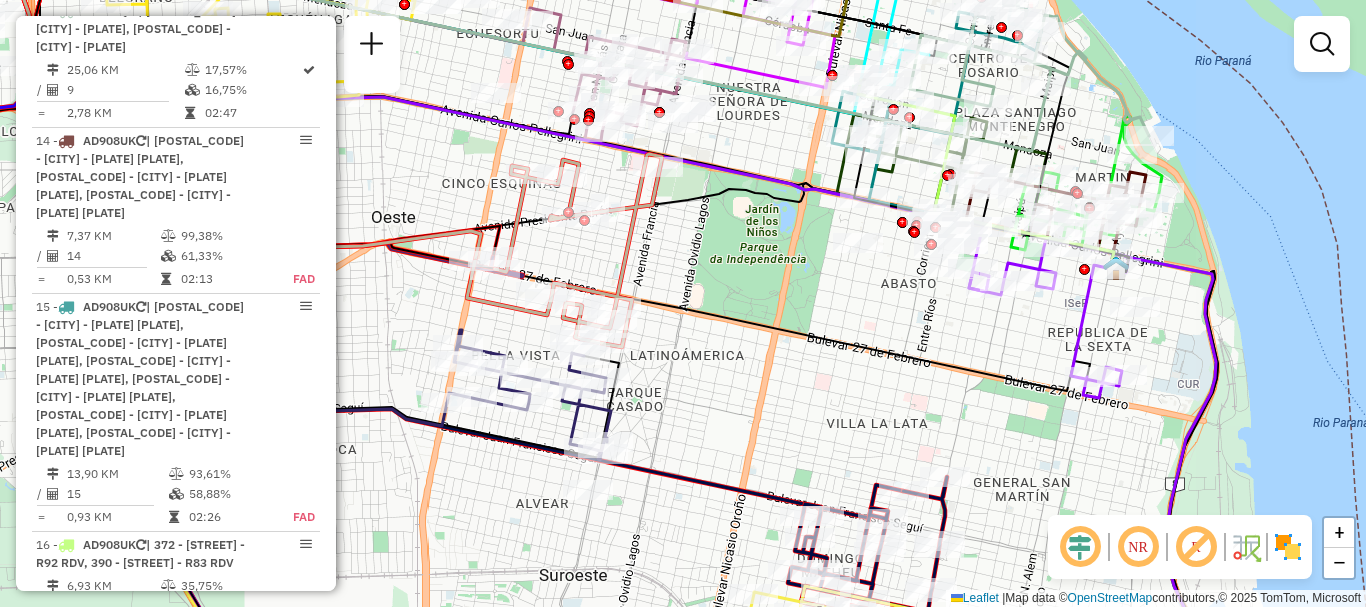 drag, startPoint x: 1096, startPoint y: 423, endPoint x: 916, endPoint y: 381, distance: 184.83507 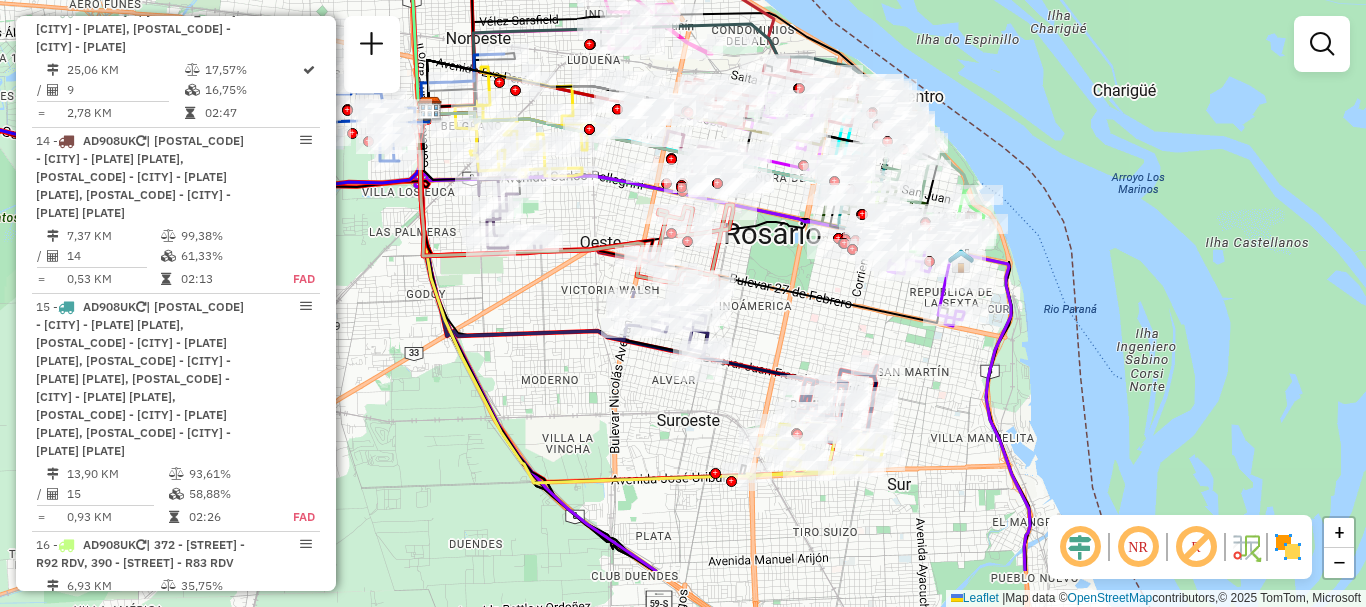 drag, startPoint x: 826, startPoint y: 403, endPoint x: 829, endPoint y: 236, distance: 167.02695 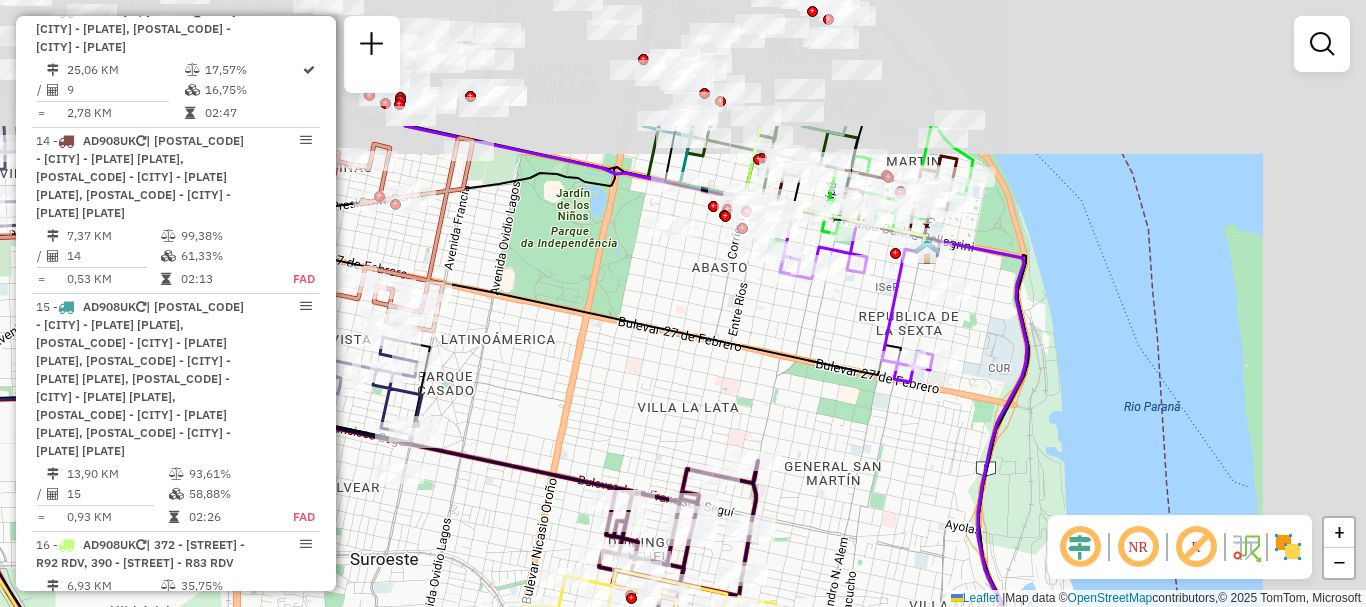 drag, startPoint x: 829, startPoint y: 236, endPoint x: 623, endPoint y: 427, distance: 280.9217 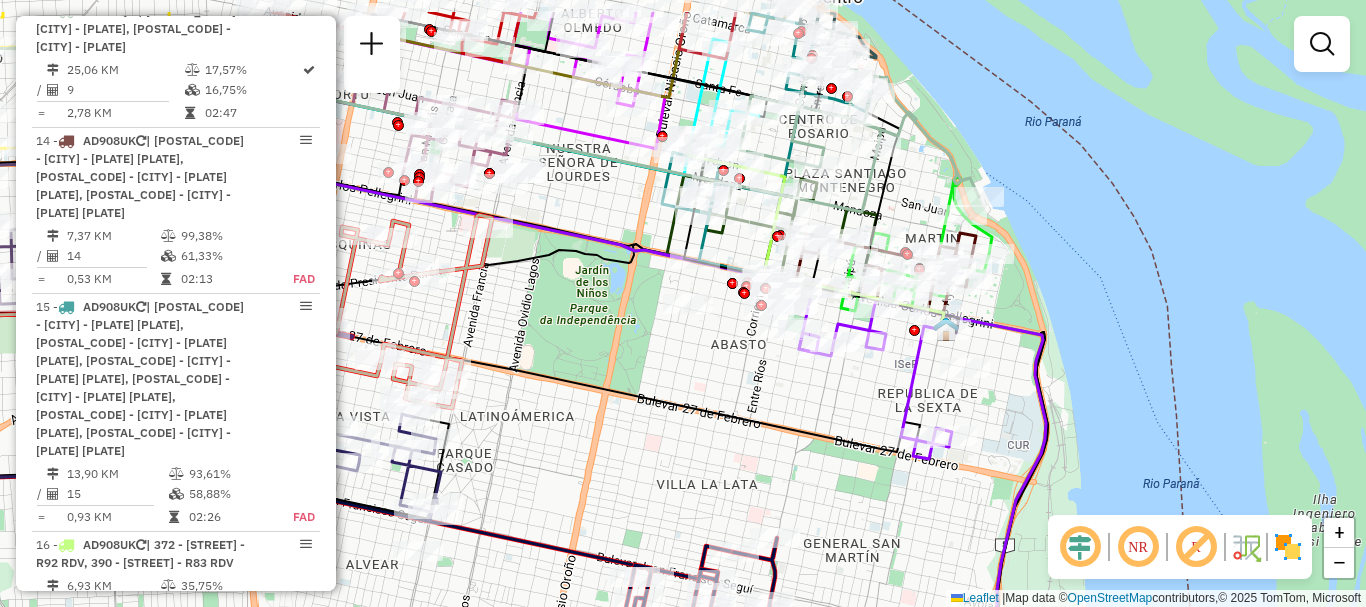 drag, startPoint x: 832, startPoint y: 425, endPoint x: 843, endPoint y: 513, distance: 88.68484 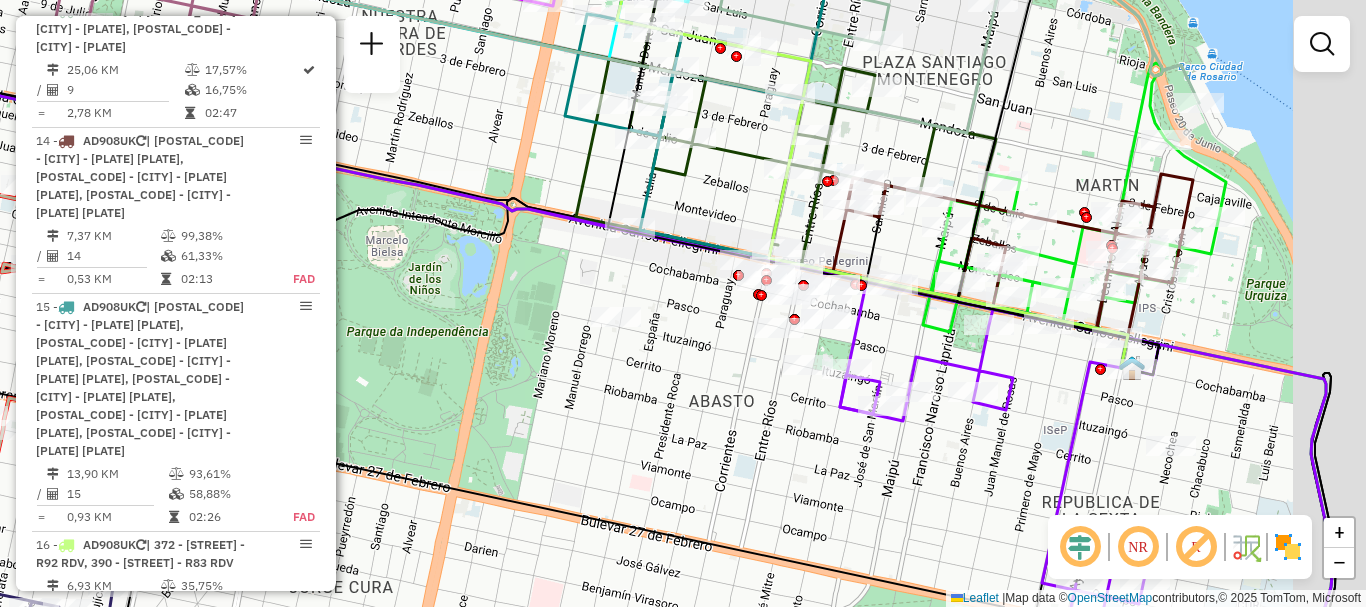 drag, startPoint x: 909, startPoint y: 450, endPoint x: 651, endPoint y: 332, distance: 283.70407 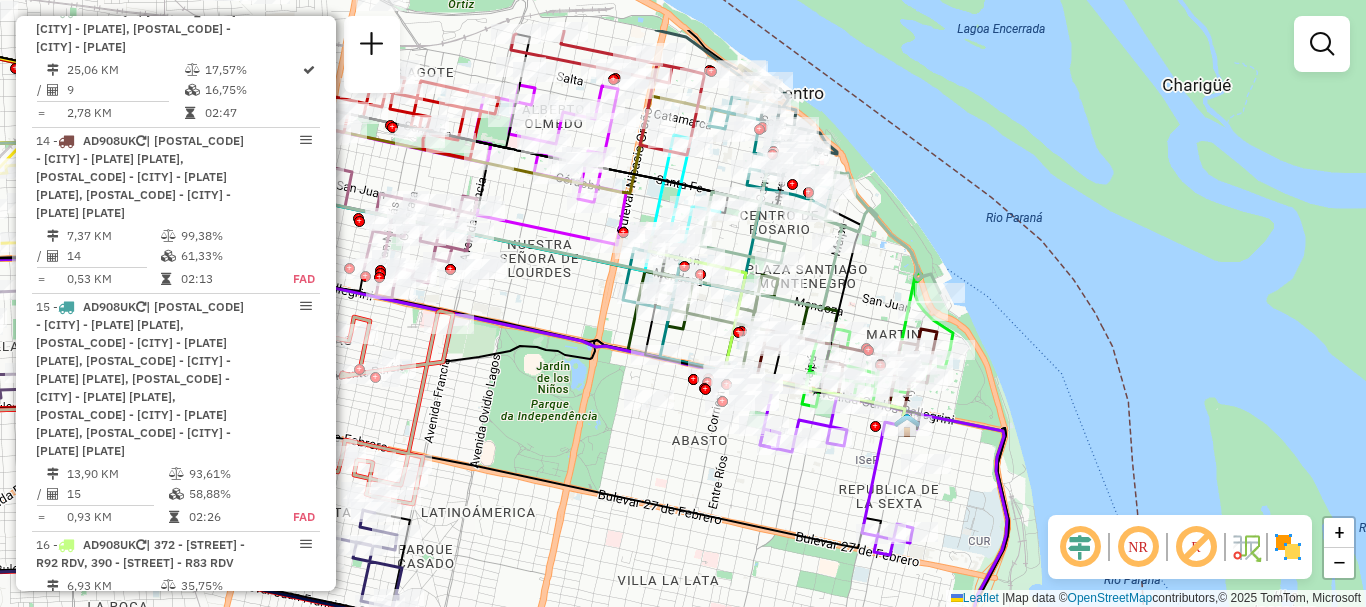 drag, startPoint x: 855, startPoint y: 409, endPoint x: 858, endPoint y: 500, distance: 91.04944 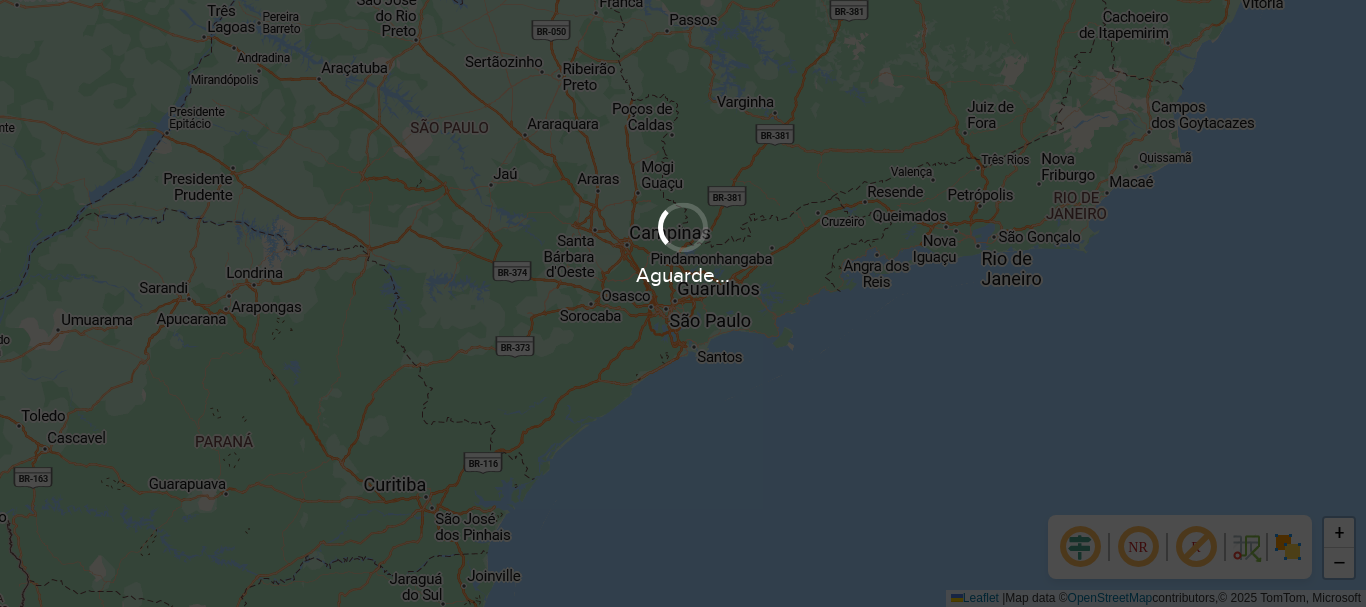 scroll, scrollTop: 0, scrollLeft: 0, axis: both 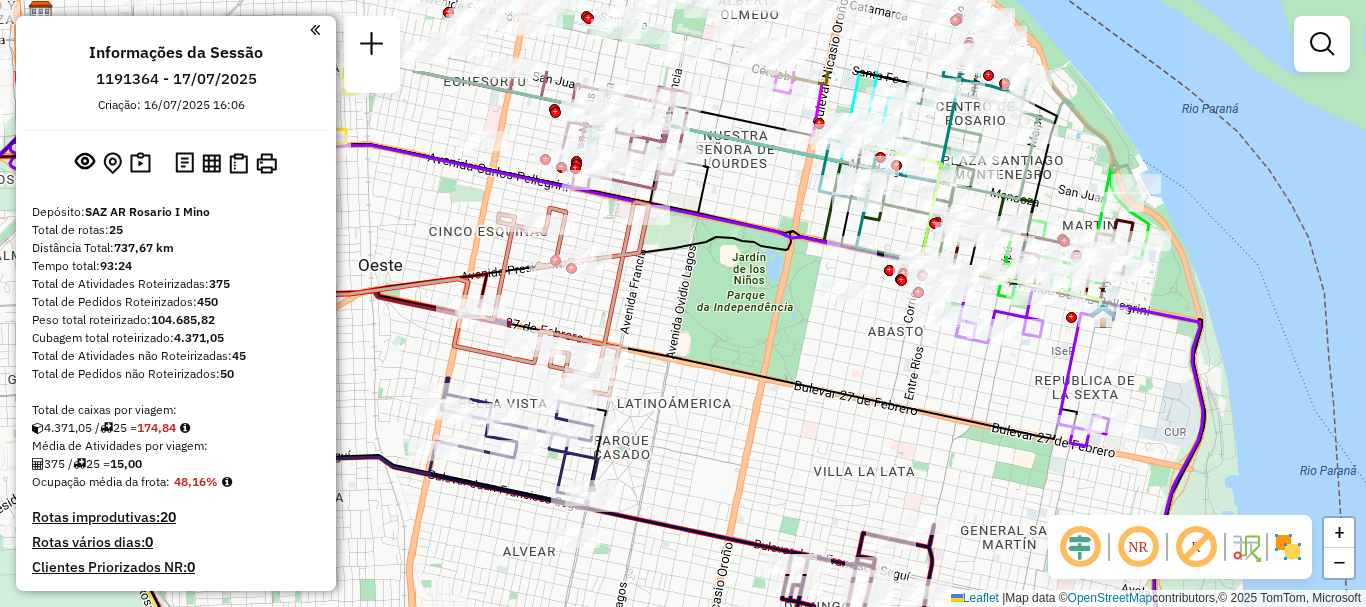 drag, startPoint x: 980, startPoint y: 272, endPoint x: 782, endPoint y: 404, distance: 237.96638 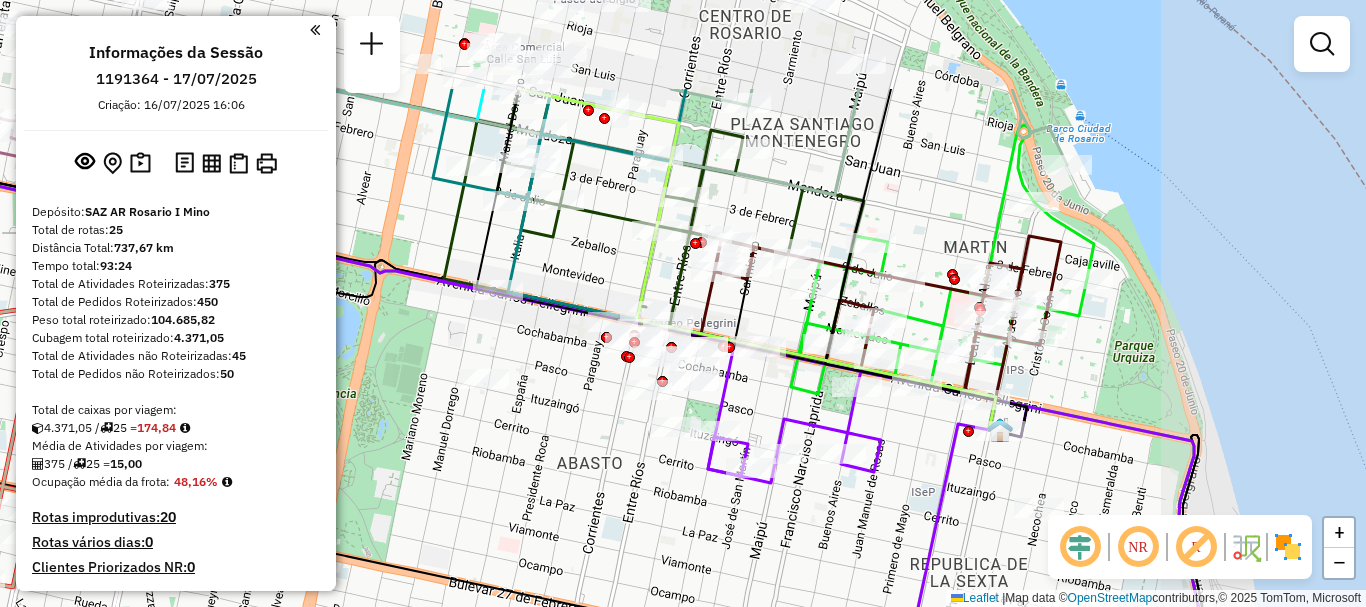 drag, startPoint x: 987, startPoint y: 355, endPoint x: 707, endPoint y: 505, distance: 317.6476 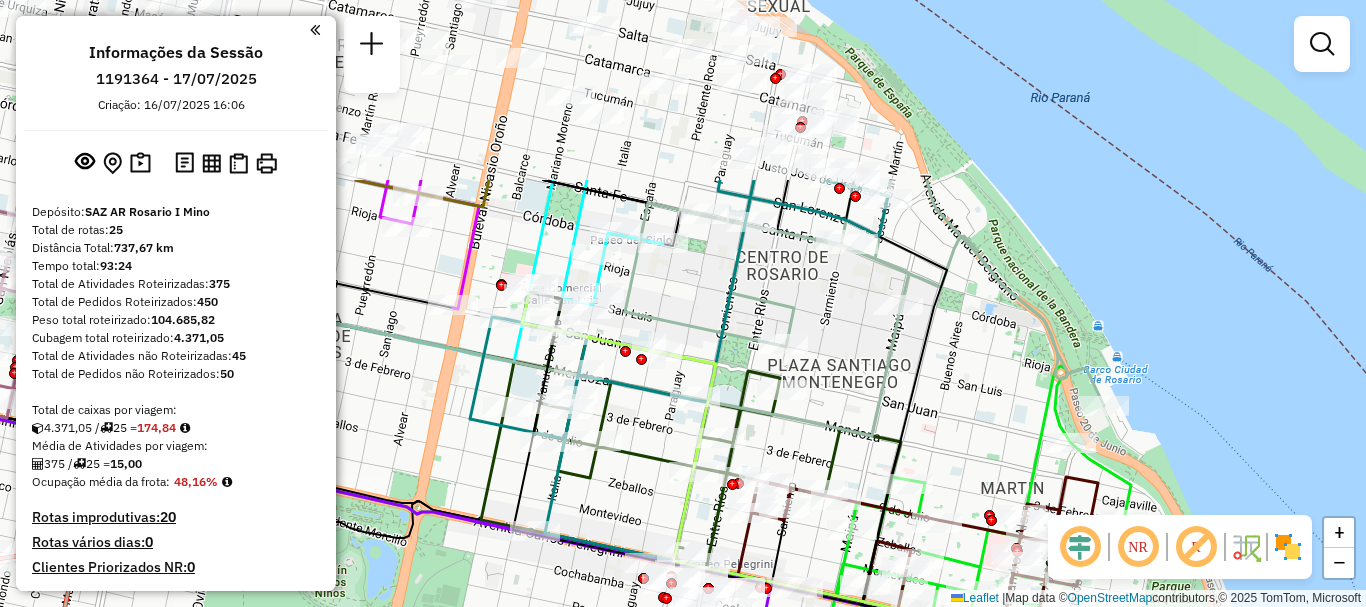 drag, startPoint x: 825, startPoint y: 492, endPoint x: 843, endPoint y: 646, distance: 155.04839 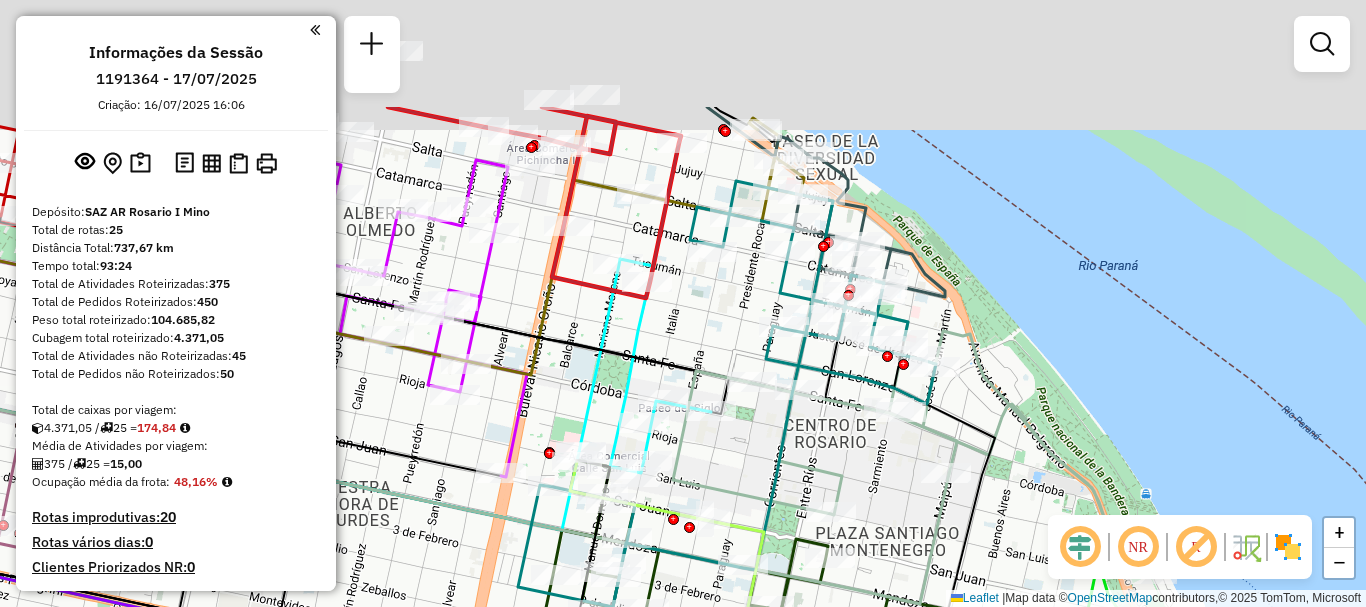 drag, startPoint x: 913, startPoint y: 633, endPoint x: 919, endPoint y: 646, distance: 14.3178215 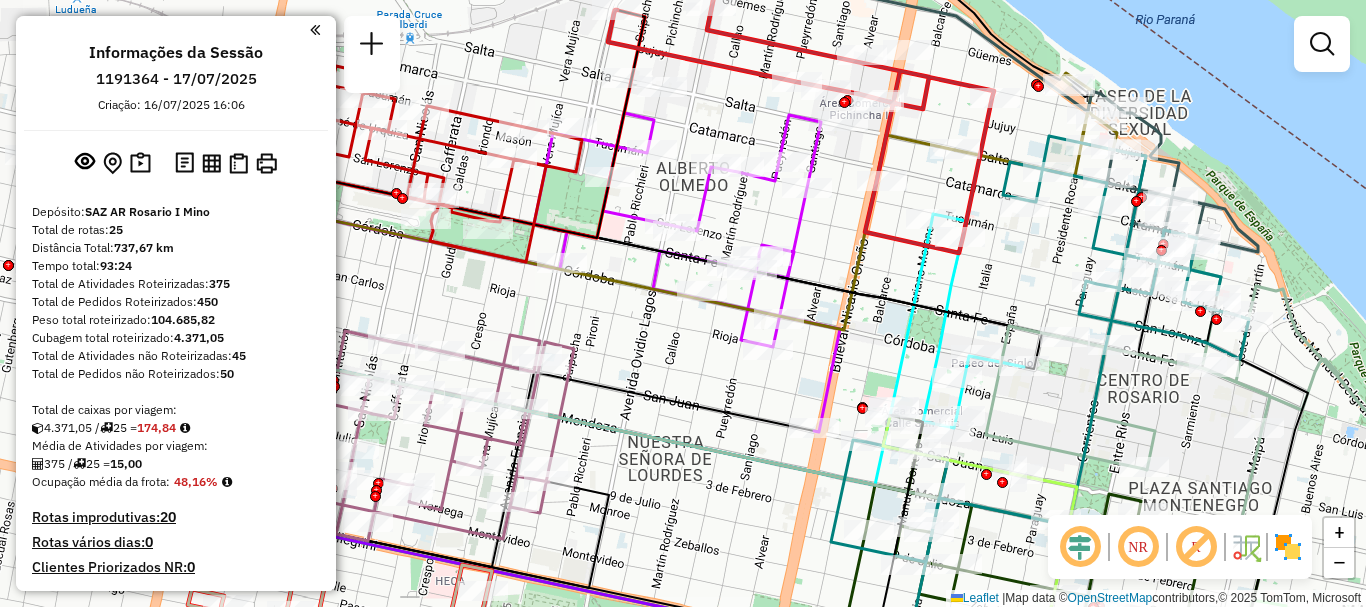 drag, startPoint x: 832, startPoint y: 539, endPoint x: 1122, endPoint y: 471, distance: 297.86575 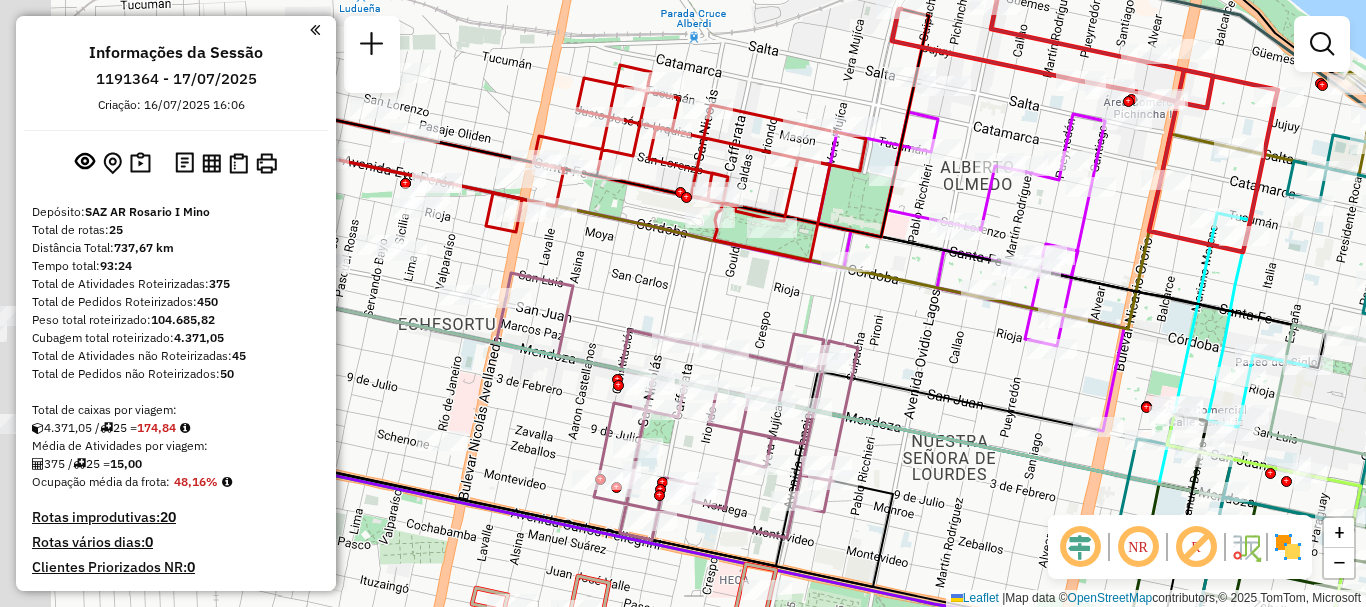 drag, startPoint x: 719, startPoint y: 328, endPoint x: 1041, endPoint y: 337, distance: 322.12576 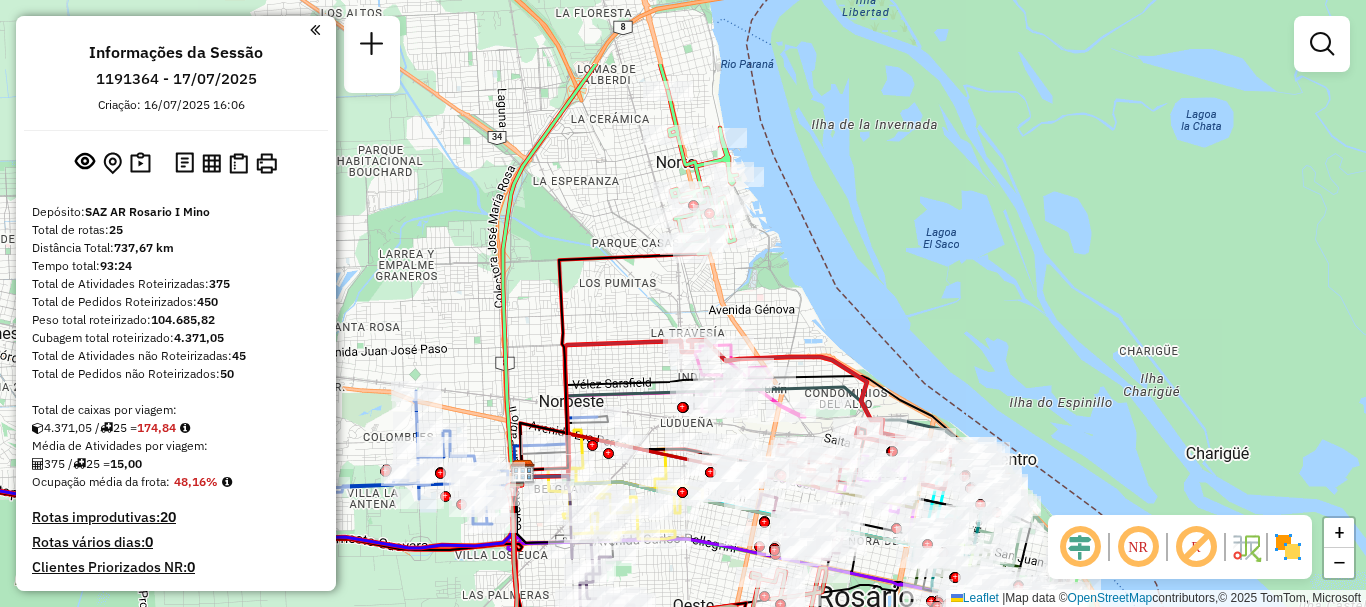 drag, startPoint x: 752, startPoint y: 173, endPoint x: 769, endPoint y: 298, distance: 126.1507 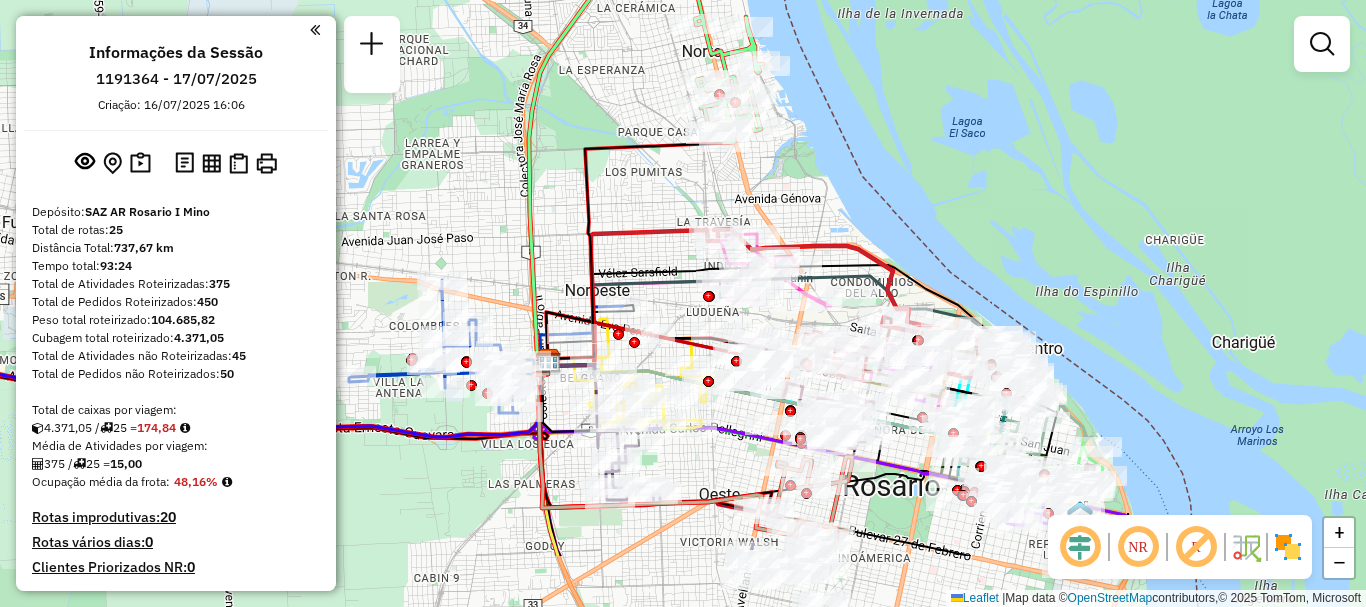 drag, startPoint x: 467, startPoint y: 420, endPoint x: 497, endPoint y: 271, distance: 151.99013 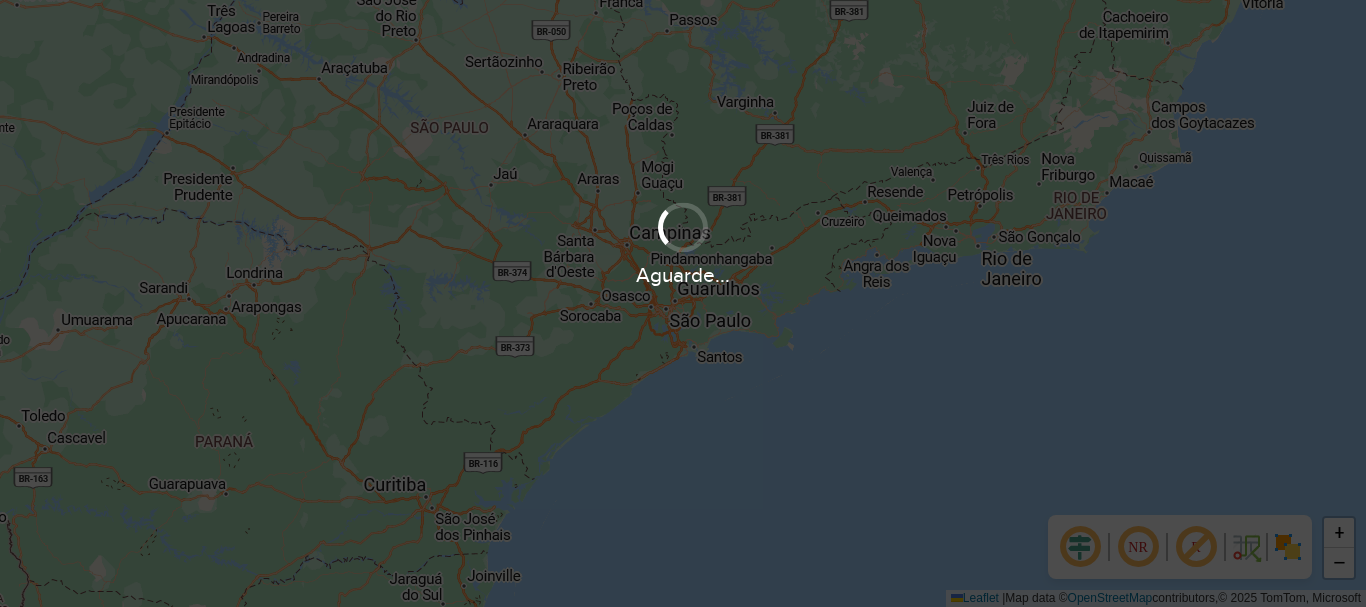 scroll, scrollTop: 0, scrollLeft: 0, axis: both 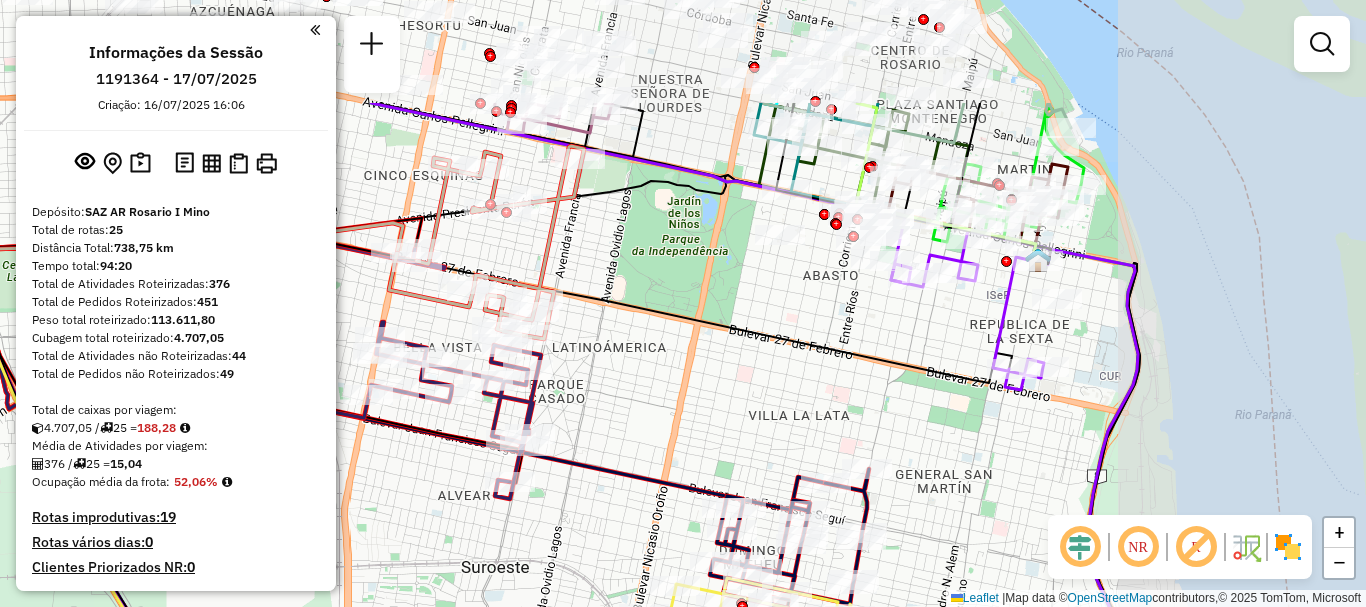 drag, startPoint x: 990, startPoint y: 275, endPoint x: 639, endPoint y: 439, distance: 387.42355 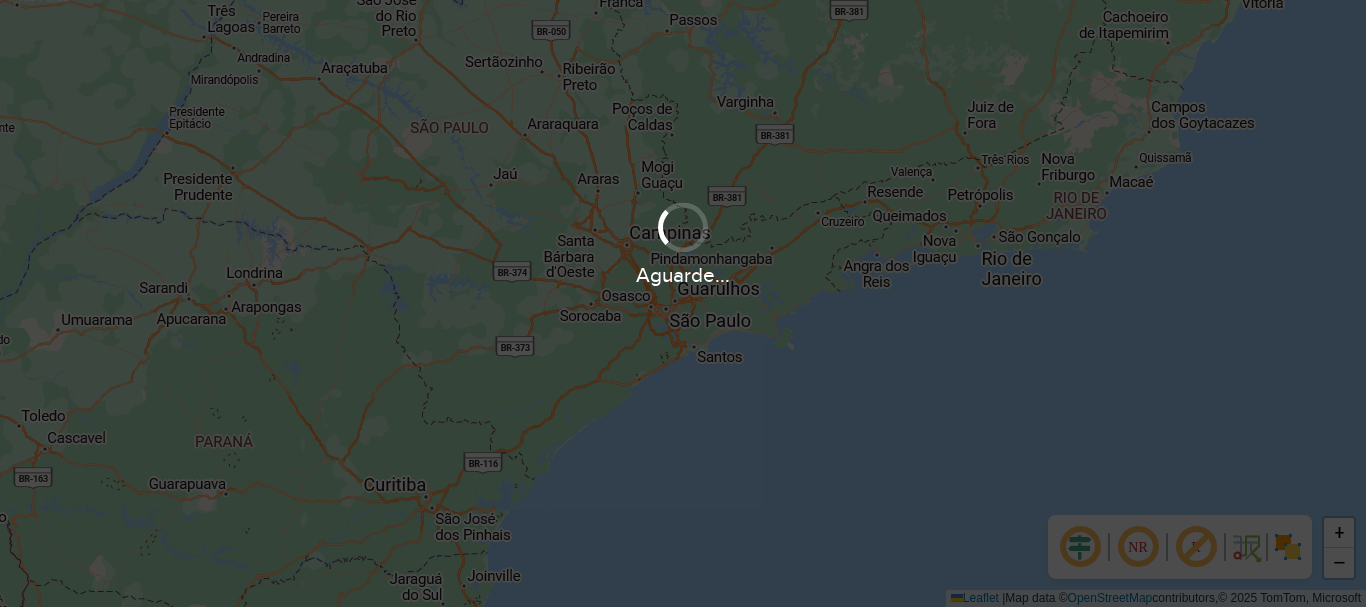 scroll, scrollTop: 0, scrollLeft: 0, axis: both 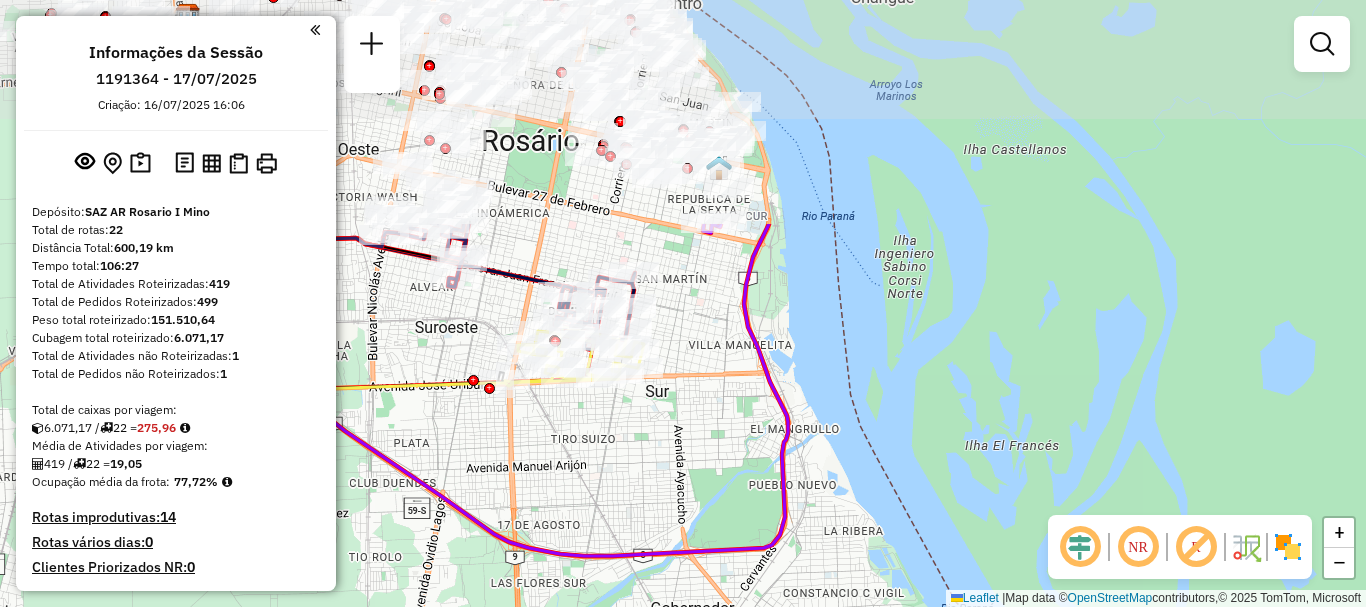drag, startPoint x: 684, startPoint y: 223, endPoint x: 739, endPoint y: 539, distance: 320.75067 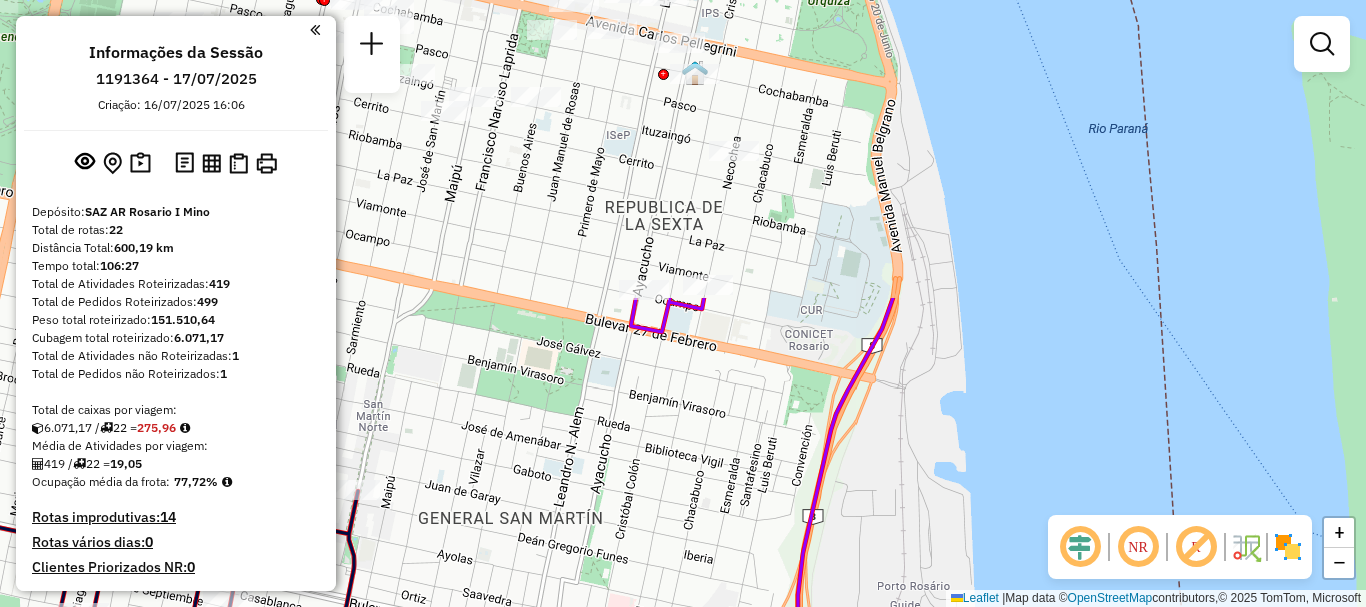drag, startPoint x: 709, startPoint y: 344, endPoint x: 698, endPoint y: 646, distance: 302.20026 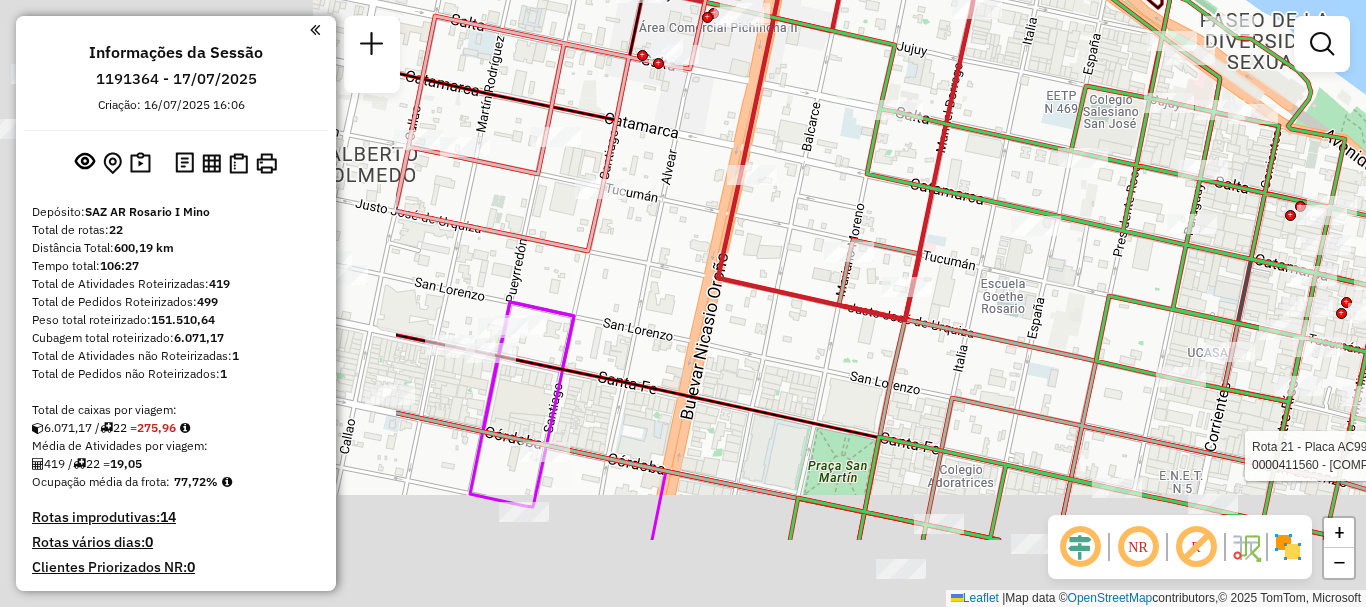 drag, startPoint x: 462, startPoint y: 520, endPoint x: 1004, endPoint y: 388, distance: 557.8423 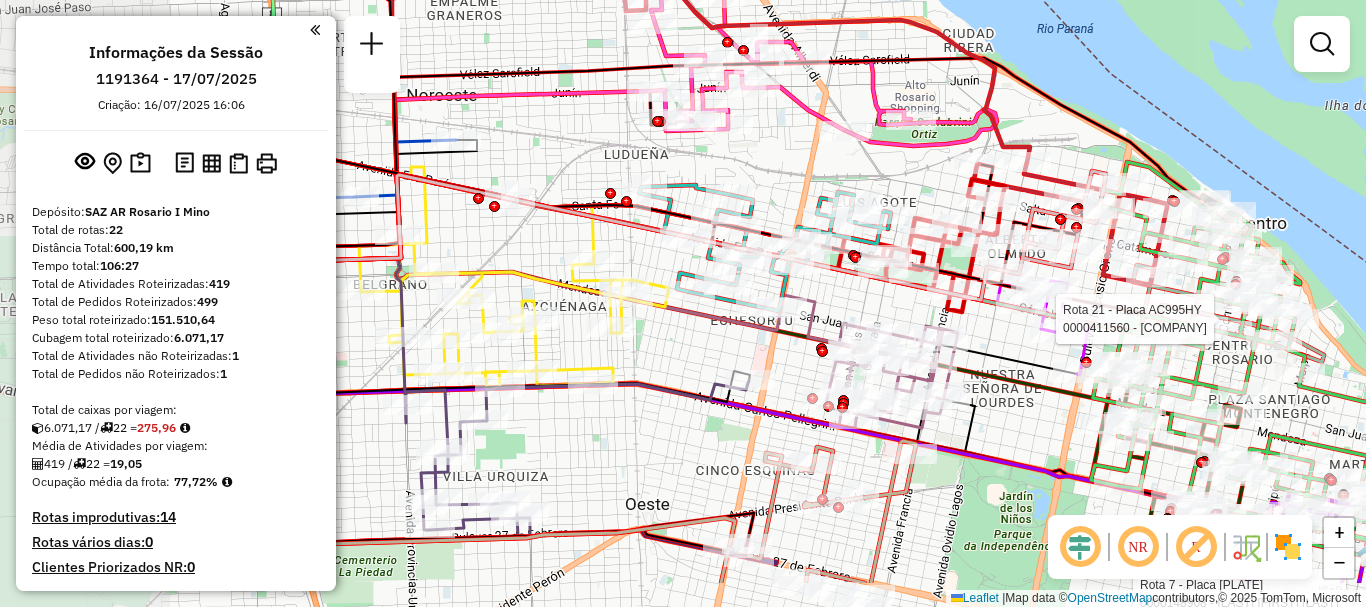 drag, startPoint x: 809, startPoint y: 337, endPoint x: 831, endPoint y: 314, distance: 31.827662 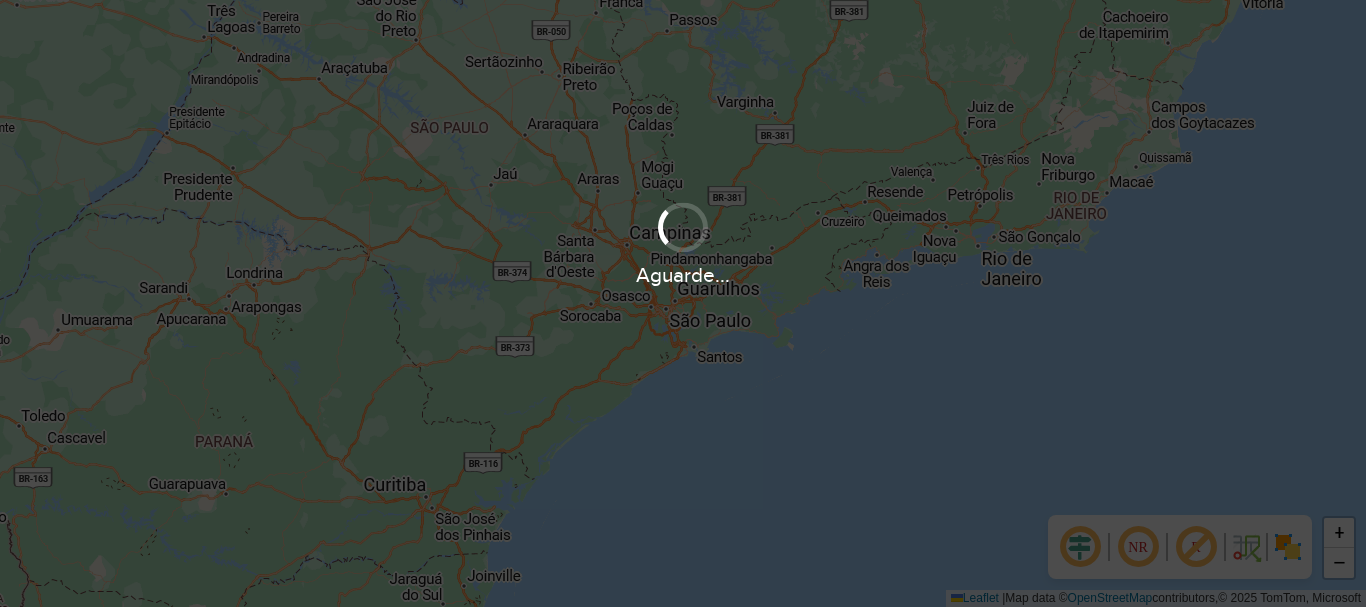 scroll, scrollTop: 0, scrollLeft: 0, axis: both 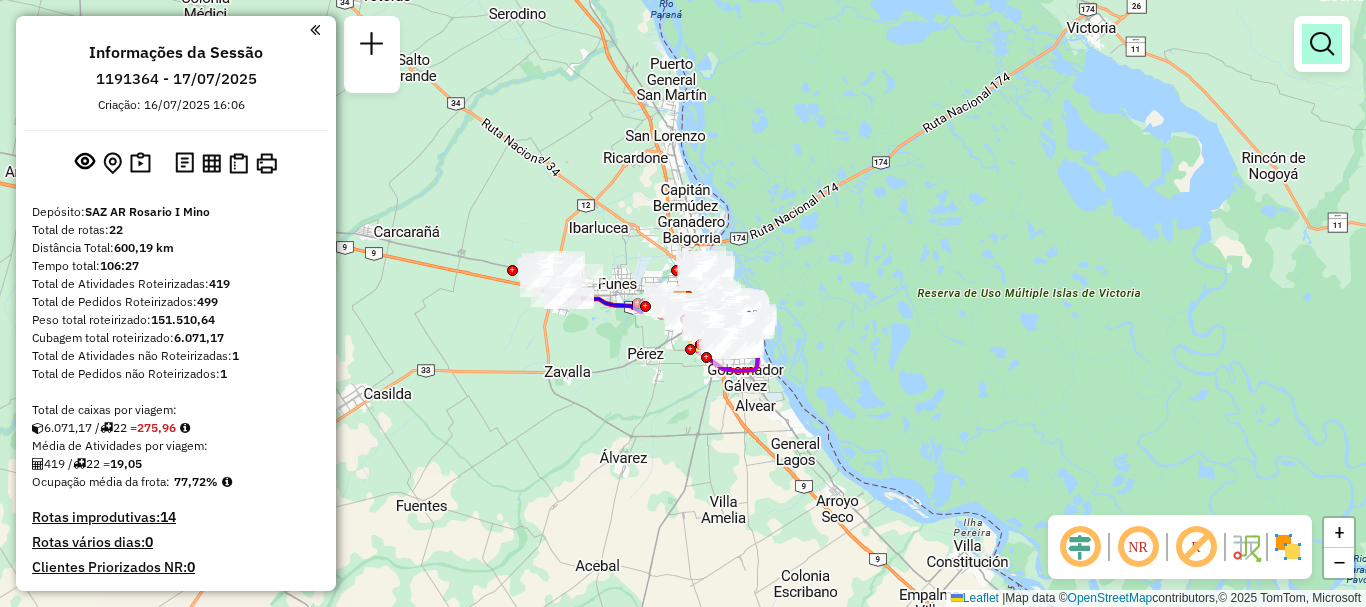 click at bounding box center (1322, 44) 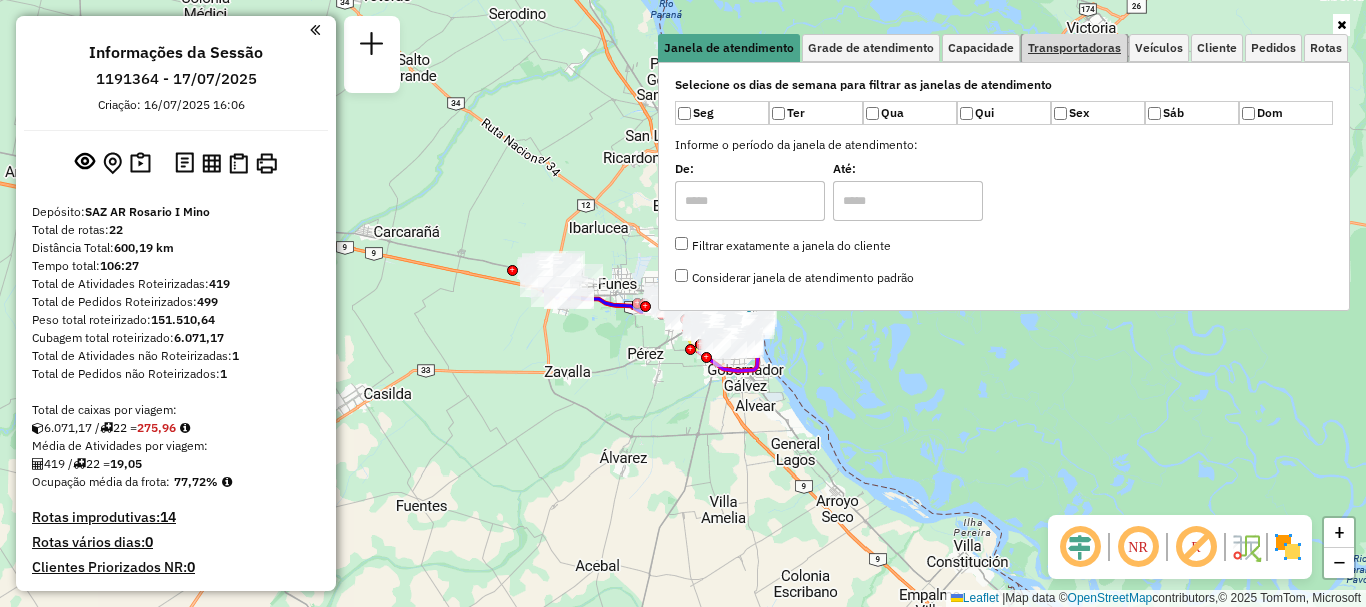 click on "Transportadoras" at bounding box center [1074, 48] 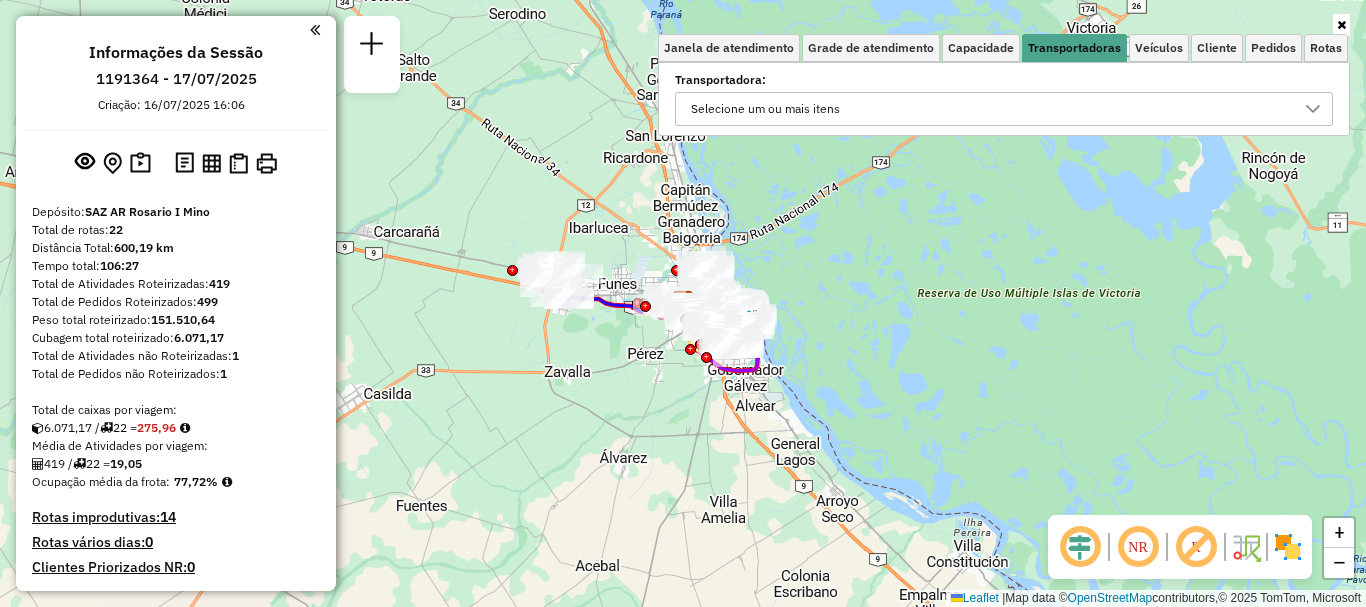 click 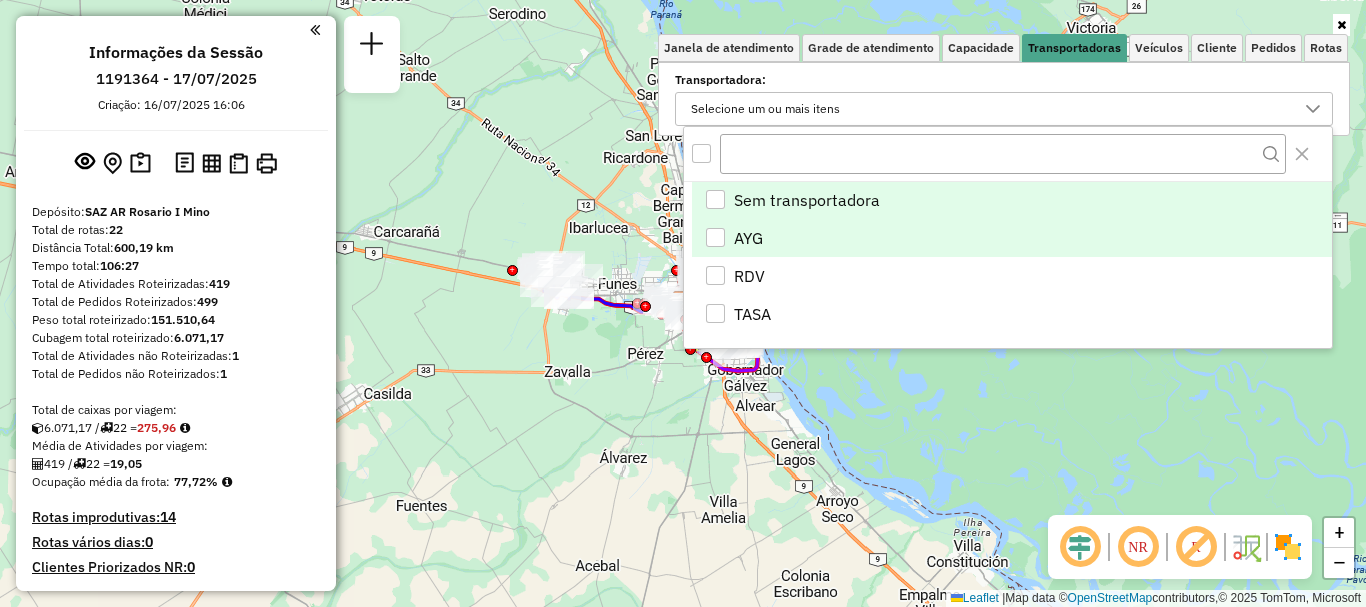 click at bounding box center [715, 237] 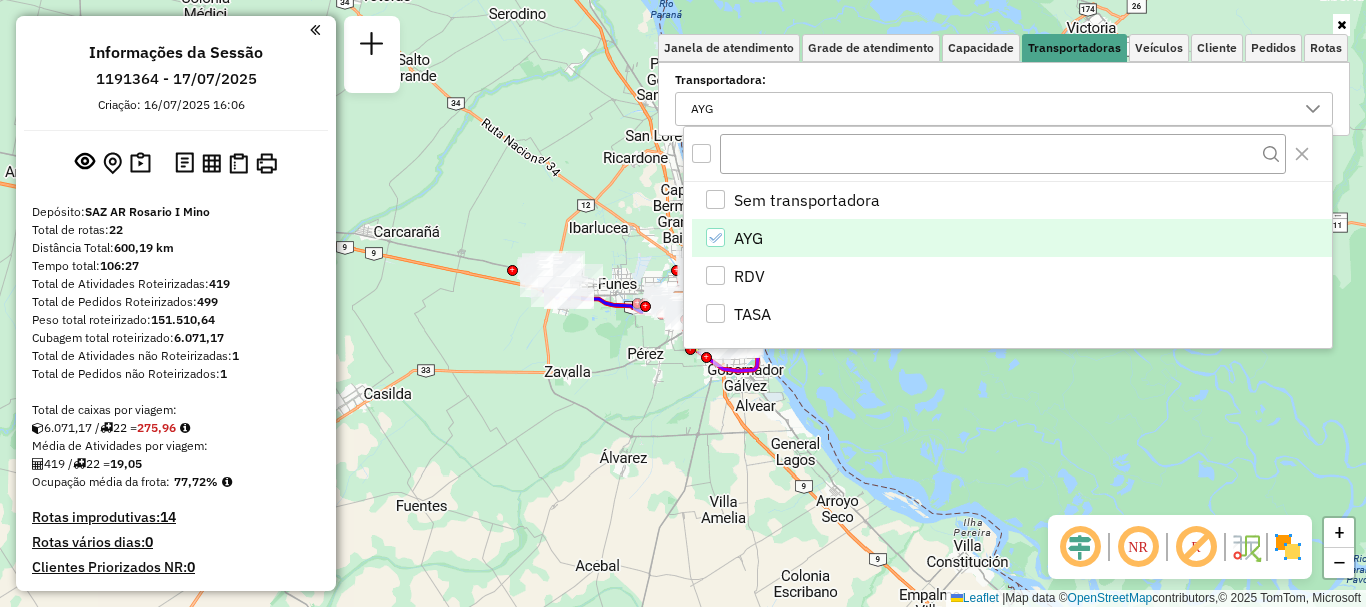 click on "Rota 17 - Placa HPU758  0000460034 - HUANG WENKUN Janela de atendimento Grade de atendimento Capacidade Transportadoras Veículos Cliente Pedidos  Rotas Selecione os dias de semana para filtrar as janelas de atendimento  Seg   Ter   Qua   Qui   Sex   Sáb   Dom  Informe o período da janela de atendimento: De: Até:  Filtrar exatamente a janela do cliente  Considerar janela de atendimento padrão  Selecione os dias de semana para filtrar as grades de atendimento  Seg   Ter   Qua   Qui   Sex   Sáb   Dom   Considerar clientes sem dia de atendimento cadastrado  Clientes fora do dia de atendimento selecionado Filtrar as atividades entre os valores definidos abaixo:  Peso mínimo:   Peso máximo:   Cubagem mínima:   Cubagem máxima:   De:   Até:  Filtrar as atividades entre o tempo de atendimento definido abaixo:  De:   Até:   Considerar capacidade total dos clientes não roteirizados Transportadora: AYG Tipo de veículo: Selecione um ou mais itens Veículo: Selecione um ou mais itens Motorista: Nome: Rótulo:" 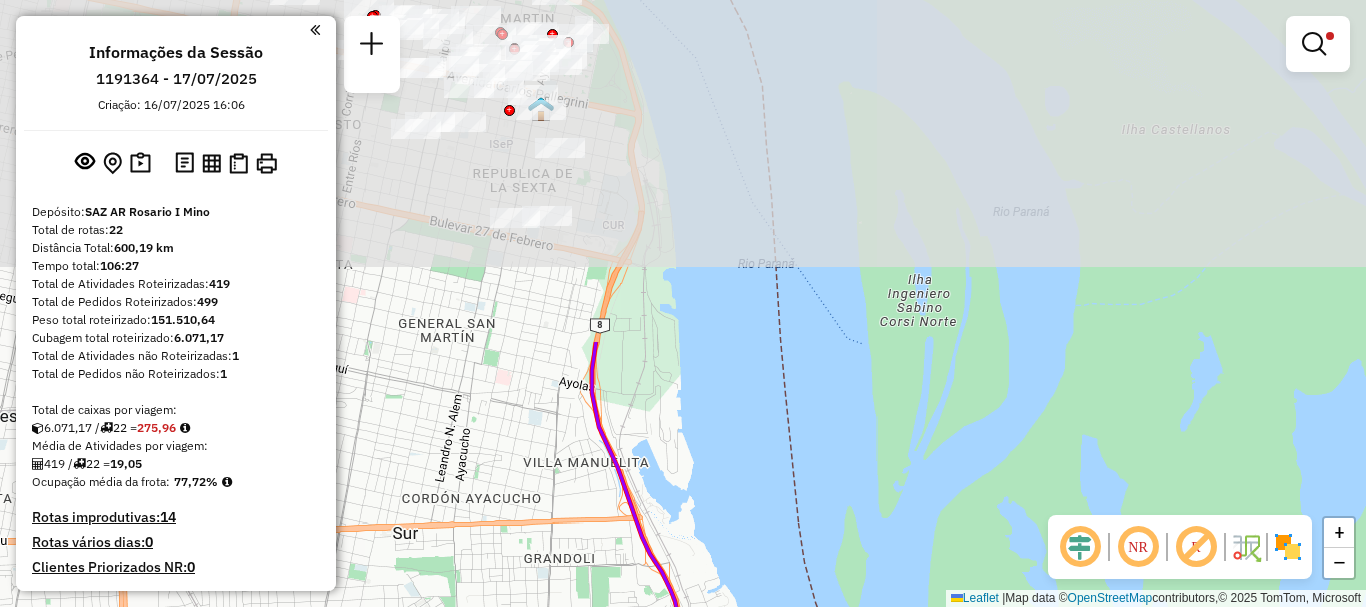 drag, startPoint x: 720, startPoint y: 224, endPoint x: 810, endPoint y: 587, distance: 373.99063 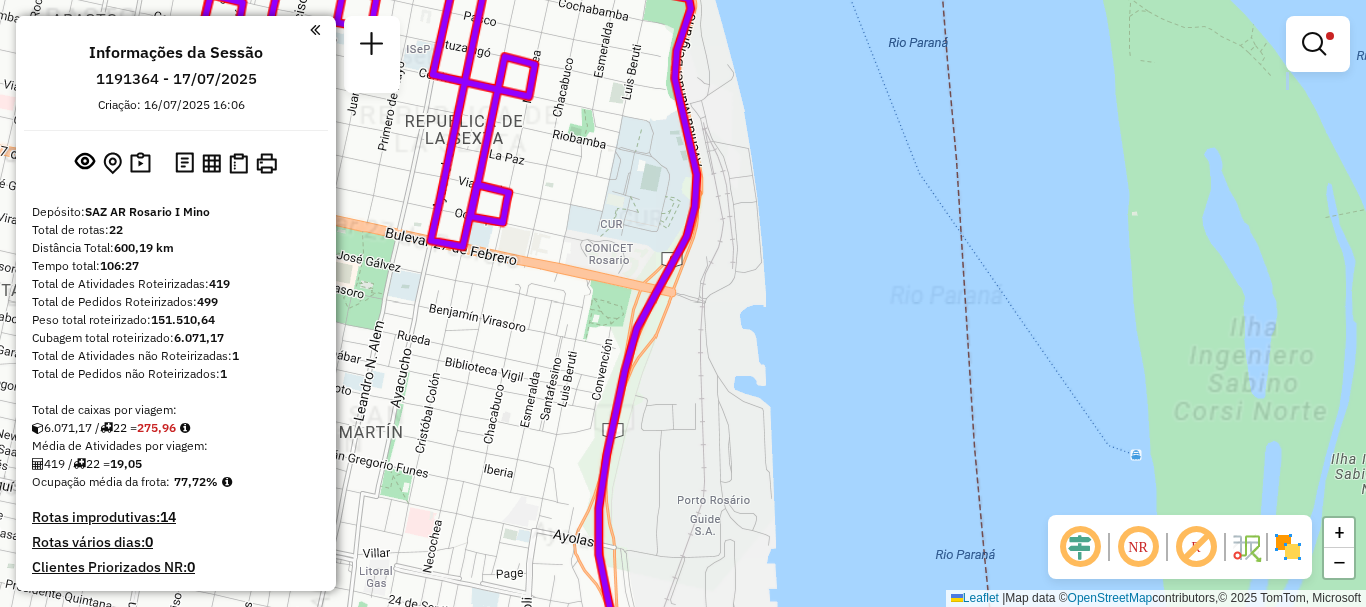 drag, startPoint x: 671, startPoint y: 560, endPoint x: 690, endPoint y: 646, distance: 88.07383 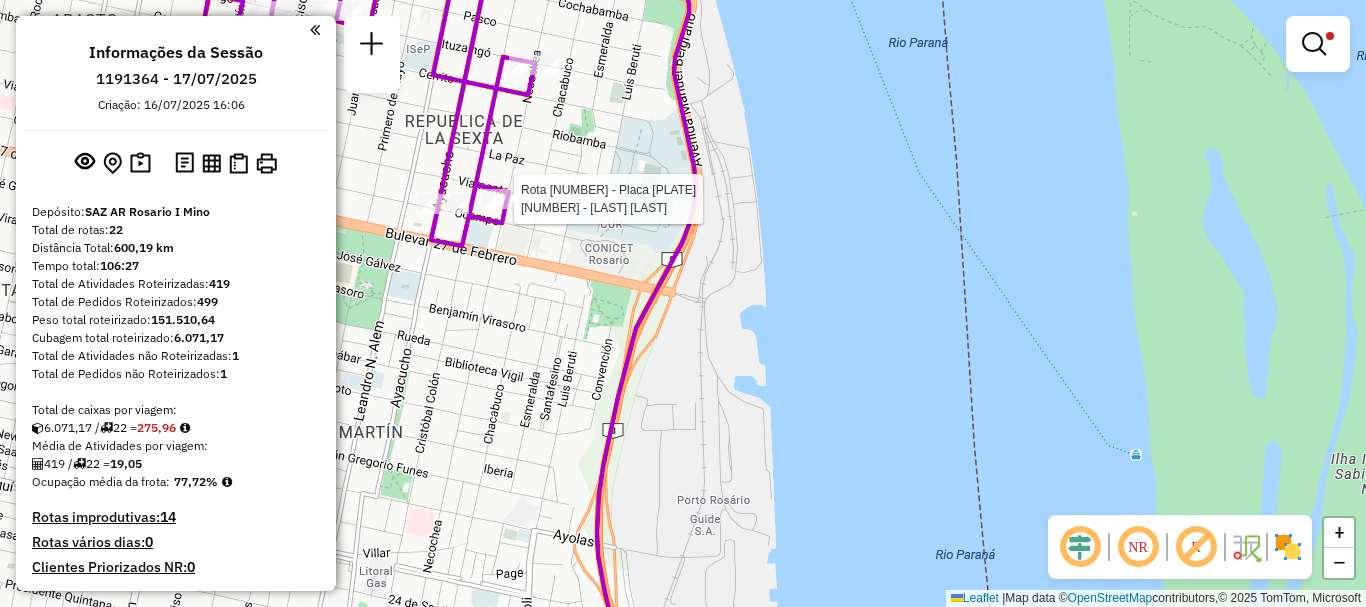 select on "**********" 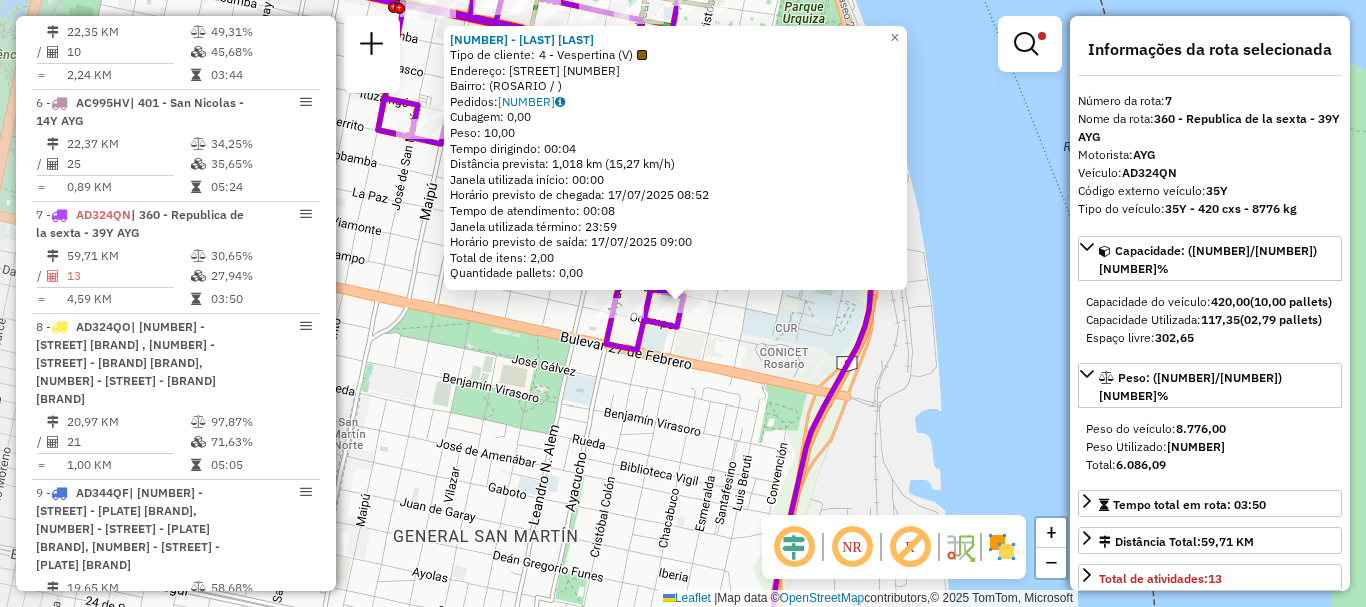 scroll, scrollTop: 929, scrollLeft: 0, axis: vertical 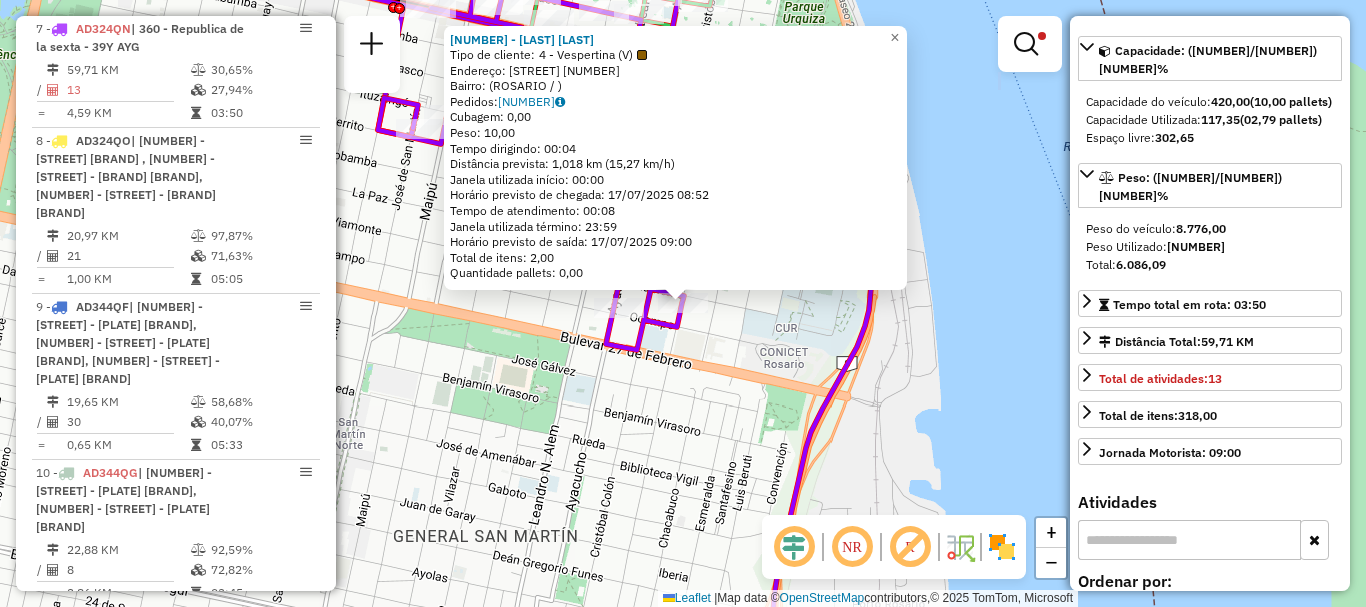 click on "0000449101 - CUADRADAS JULIAN  Tipo de cliente:   4 - Vespertina (V)   Endereço: NECOCHEA  2417   Bairro:  (ROSARIO / )   Pedidos:  008626294   Cubagem: 0,00  Peso: 10,00  Tempo dirigindo: 00:04   Distância prevista: 1,018 km (15,27 km/h)   Janela utilizada início: 00:00   Horário previsto de chegada: 17/07/2025 08:52   Tempo de atendimento: 00:08   Janela utilizada término: 23:59   Horário previsto de saída: 17/07/2025 09:00   Total de itens: 2,00   Quantidade pallets: 0,00  × Limpar filtros Janela de atendimento Grade de atendimento Capacidade Transportadoras Veículos Cliente Pedidos  Rotas Selecione os dias de semana para filtrar as janelas de atendimento  Seg   Ter   Qua   Qui   Sex   Sáb   Dom  Informe o período da janela de atendimento: De: Até:  Filtrar exatamente a janela do cliente  Considerar janela de atendimento padrão  Selecione os dias de semana para filtrar as grades de atendimento  Seg   Ter   Qua   Qui   Sex   Sáb   Dom   Considerar clientes sem dia de atendimento cadastrado AYG" 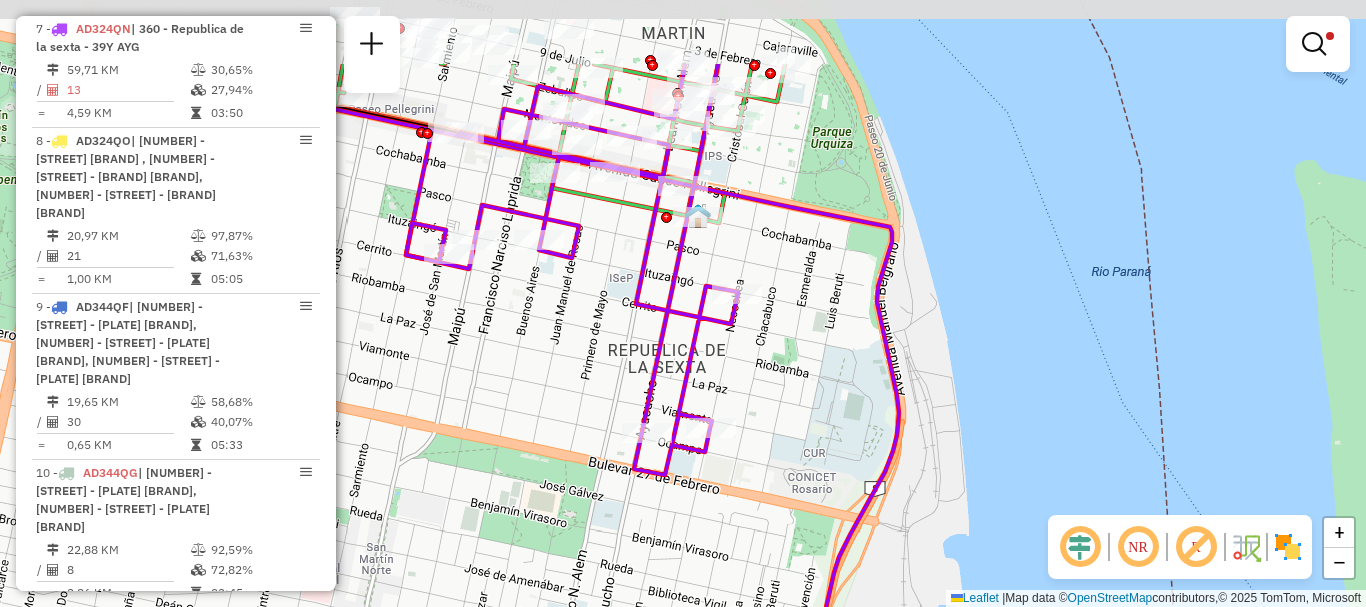 drag, startPoint x: 971, startPoint y: 341, endPoint x: 999, endPoint y: 472, distance: 133.95895 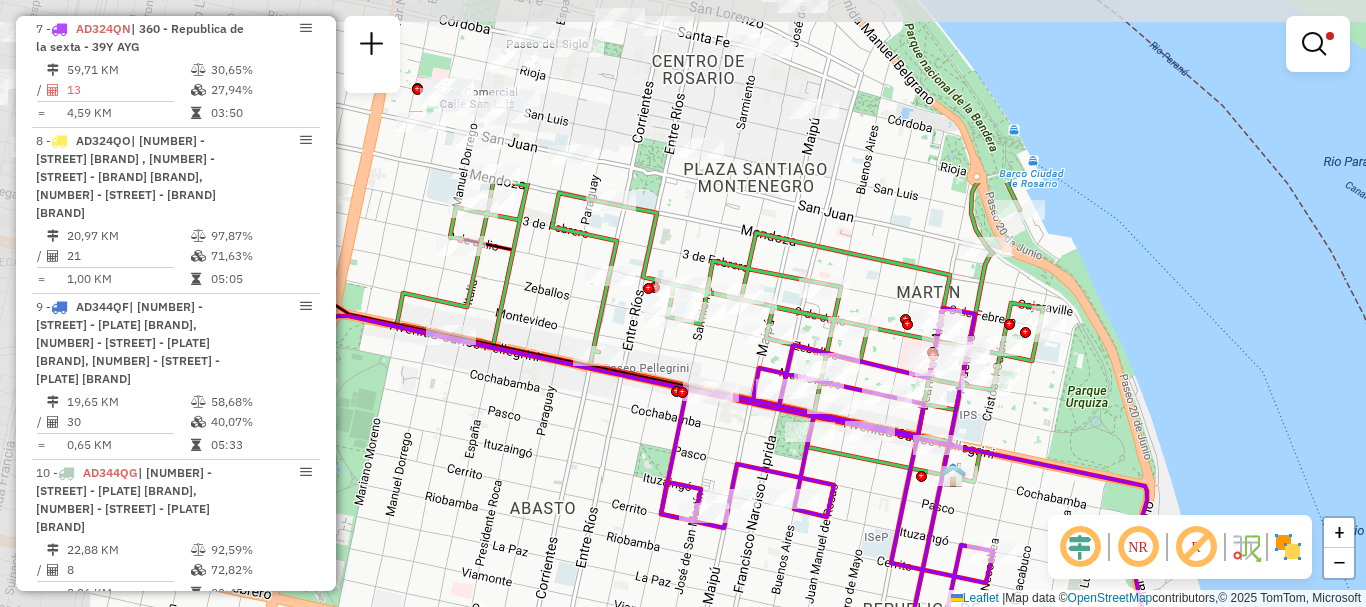 drag, startPoint x: 609, startPoint y: 441, endPoint x: 838, endPoint y: 646, distance: 307.3532 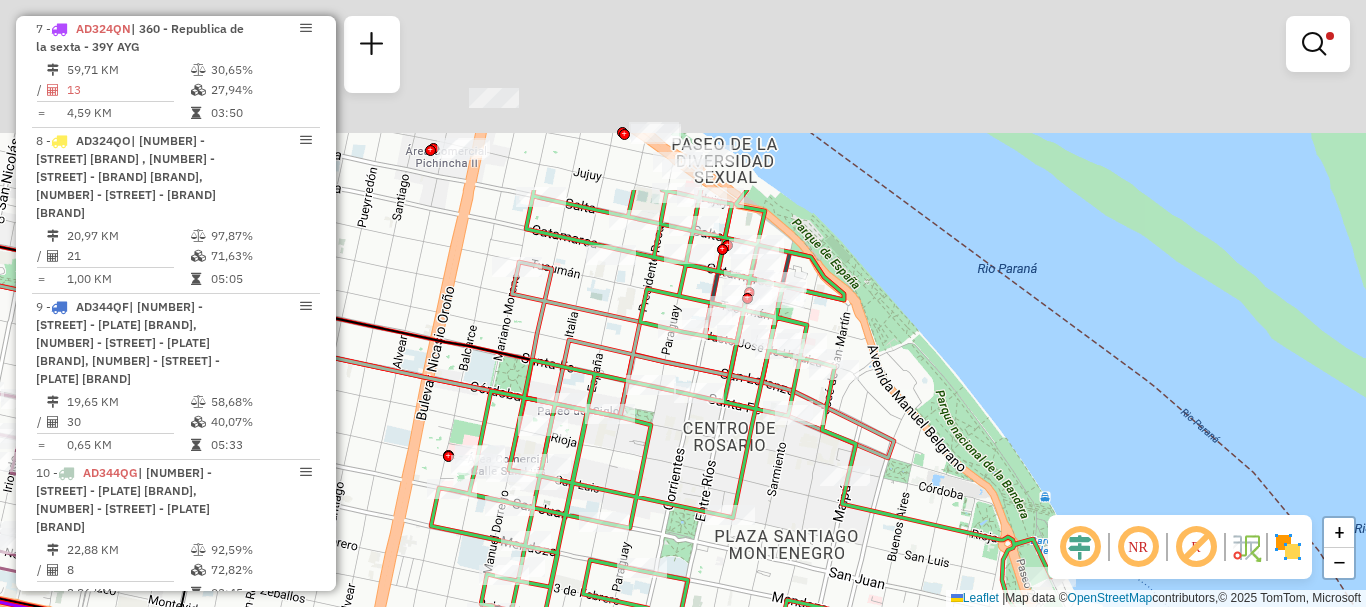 drag, startPoint x: 796, startPoint y: 307, endPoint x: 783, endPoint y: 559, distance: 252.3351 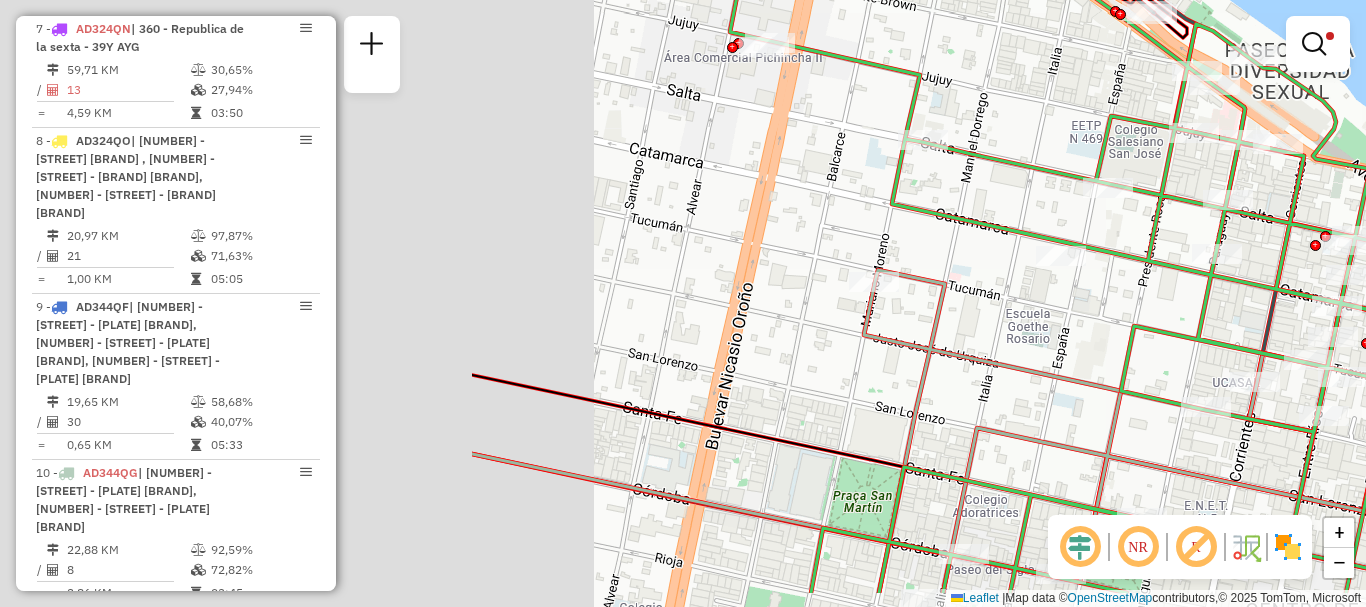 drag, startPoint x: 982, startPoint y: 380, endPoint x: 1212, endPoint y: 322, distance: 237.20033 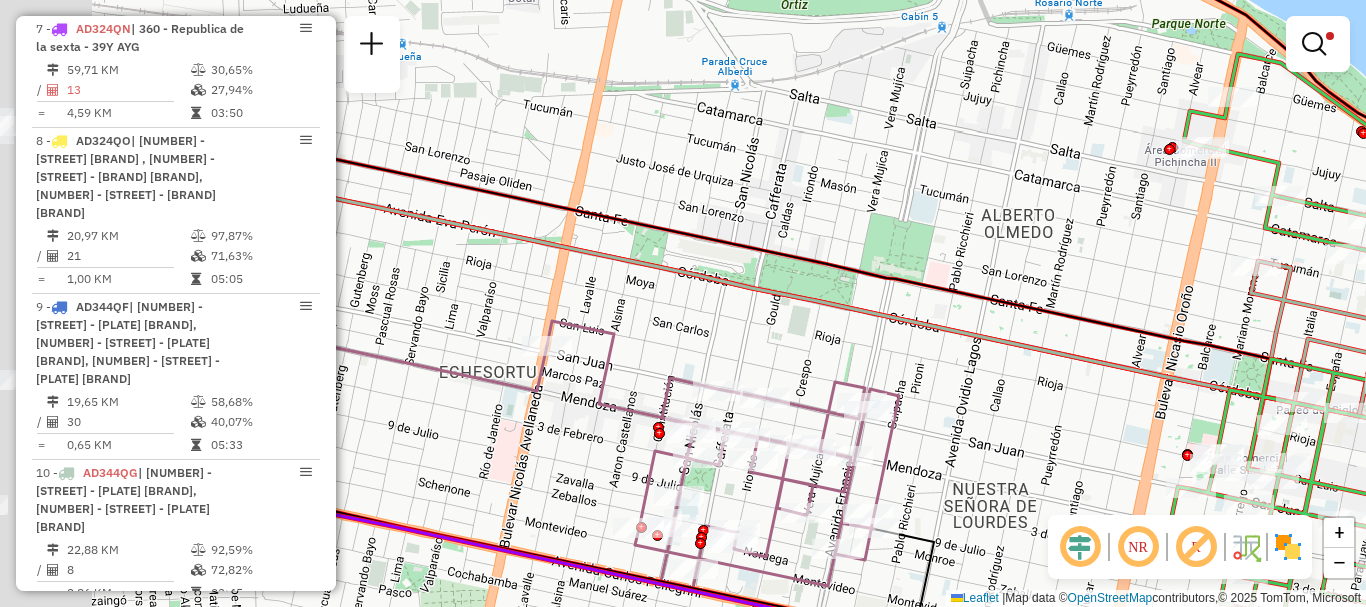 drag, startPoint x: 1119, startPoint y: 335, endPoint x: 1198, endPoint y: 202, distance: 154.69324 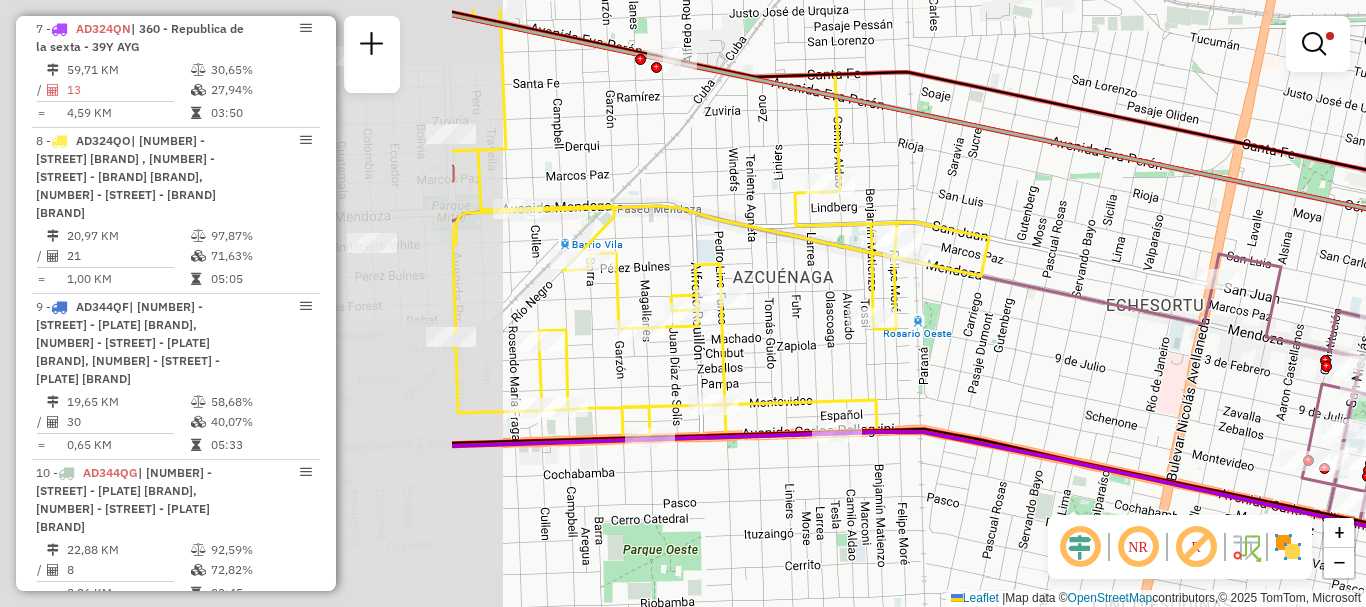 drag, startPoint x: 749, startPoint y: 420, endPoint x: 1116, endPoint y: 473, distance: 370.80722 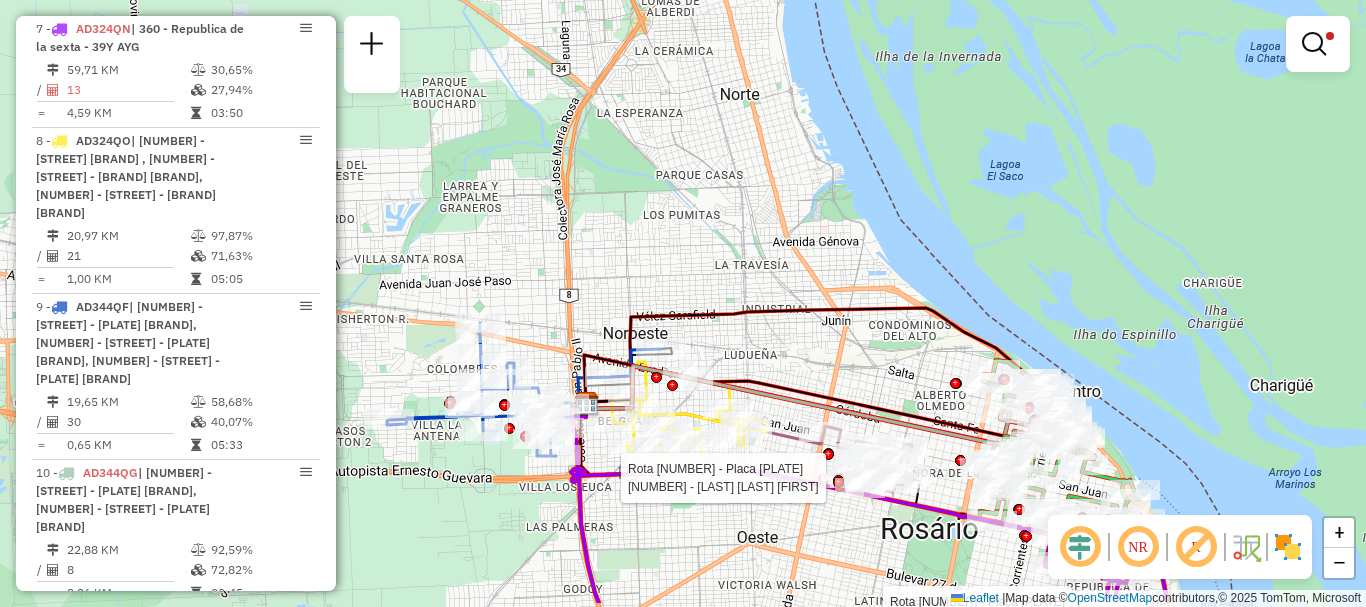 drag, startPoint x: 851, startPoint y: 337, endPoint x: 826, endPoint y: 276, distance: 65.9242 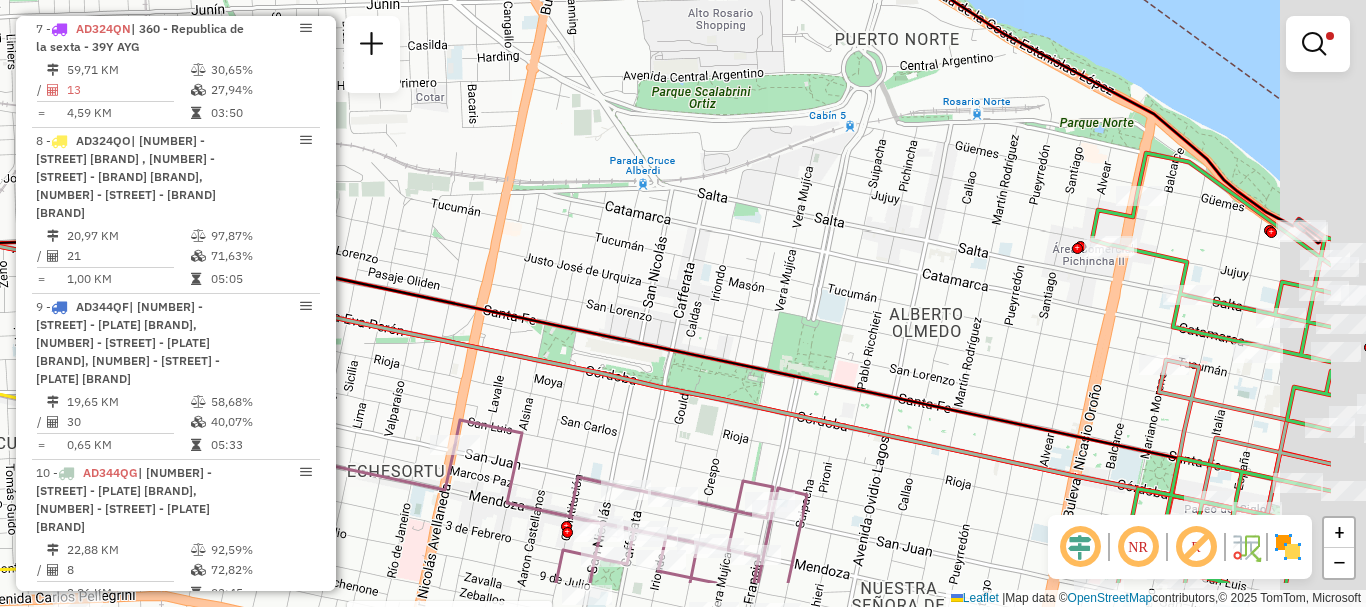drag, startPoint x: 809, startPoint y: 296, endPoint x: 649, endPoint y: 259, distance: 164.22241 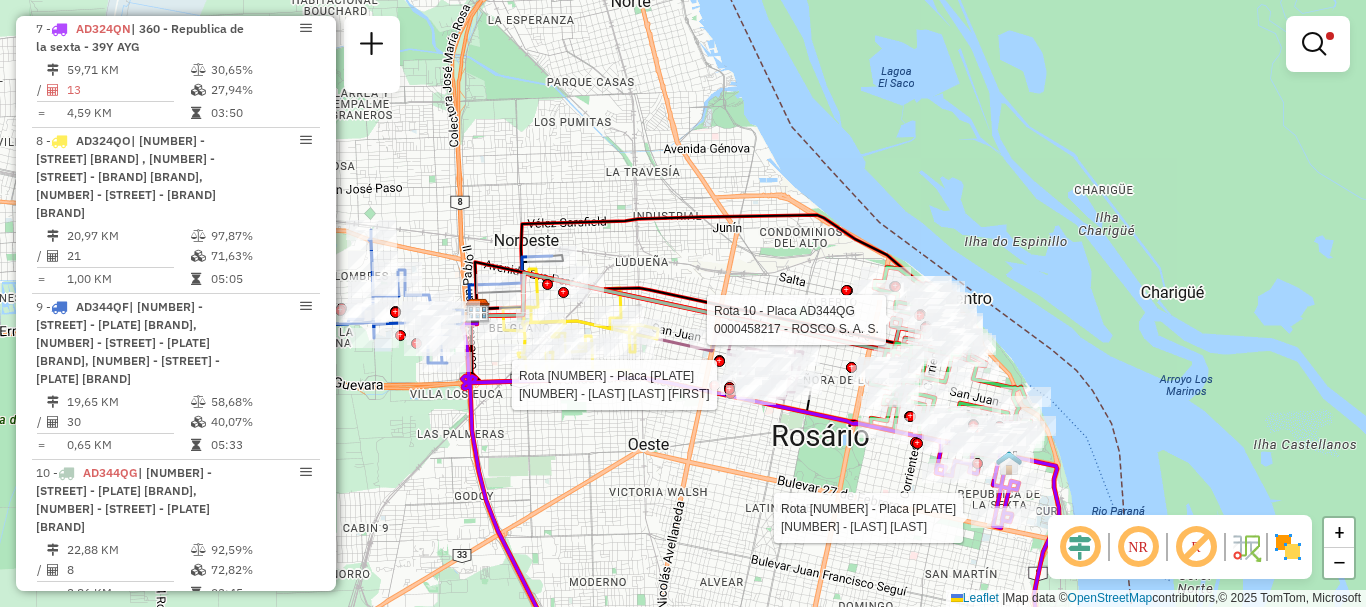 drag, startPoint x: 877, startPoint y: 333, endPoint x: 792, endPoint y: 204, distance: 154.48625 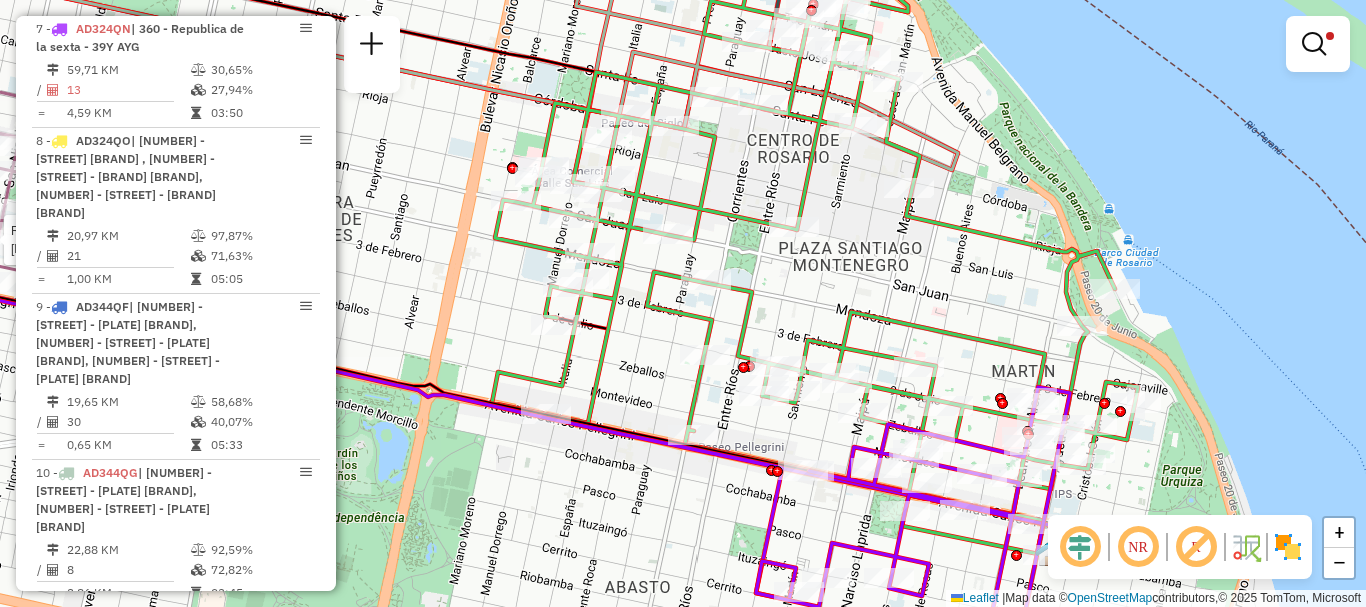 drag, startPoint x: 936, startPoint y: 341, endPoint x: 640, endPoint y: 361, distance: 296.6749 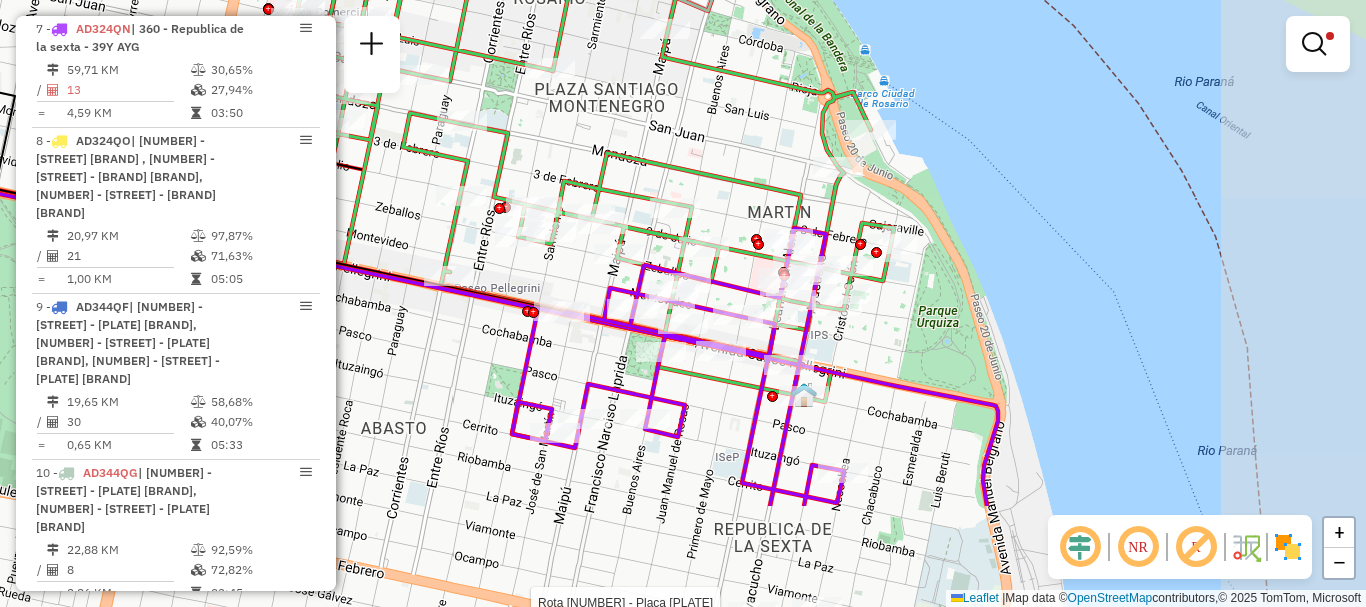 drag, startPoint x: 924, startPoint y: 291, endPoint x: 705, endPoint y: 165, distance: 252.65985 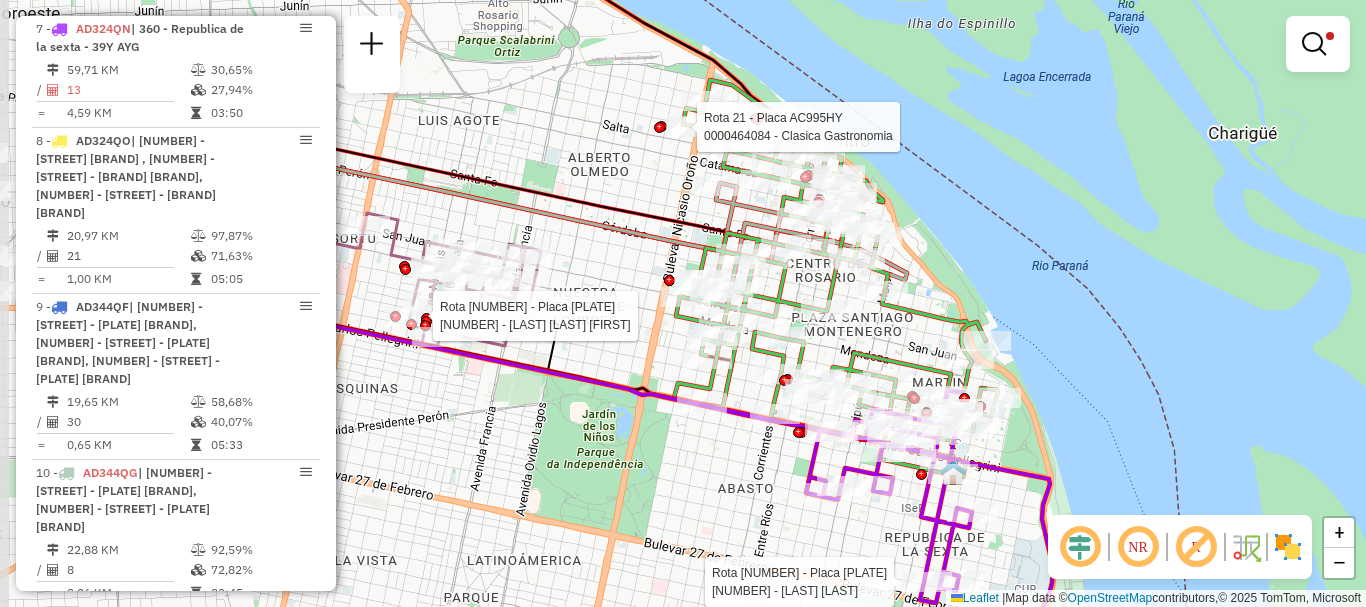 drag, startPoint x: 653, startPoint y: 477, endPoint x: 814, endPoint y: 526, distance: 168.29141 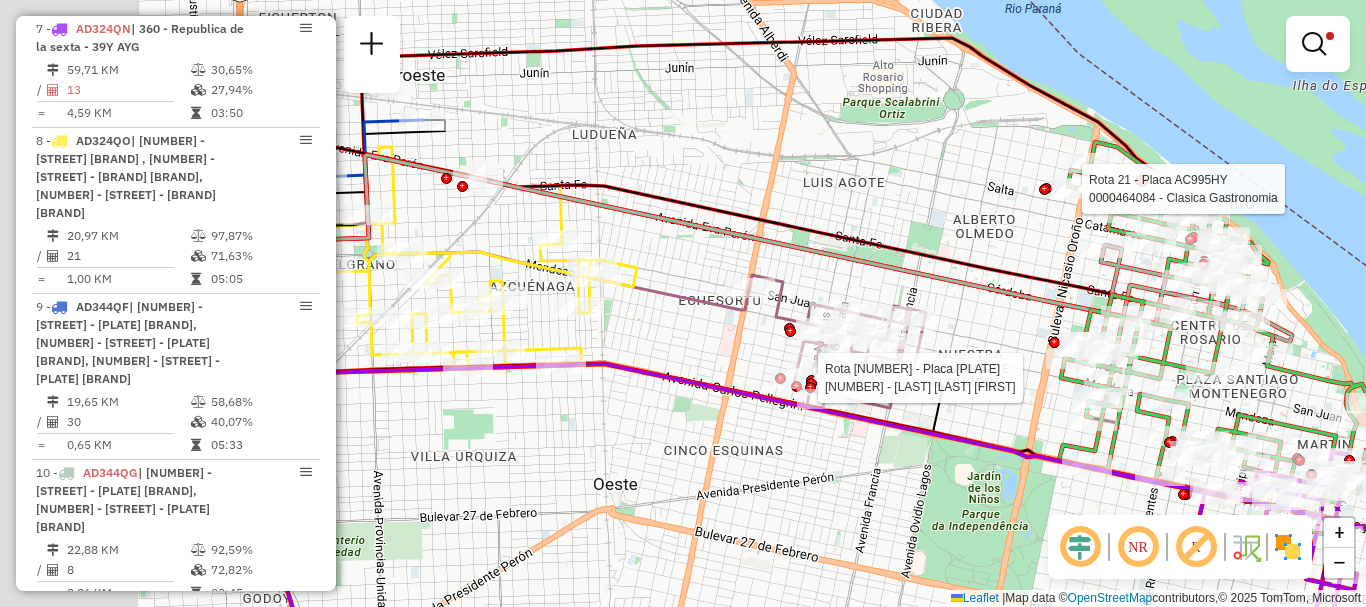drag, startPoint x: 511, startPoint y: 425, endPoint x: 933, endPoint y: 499, distance: 428.43903 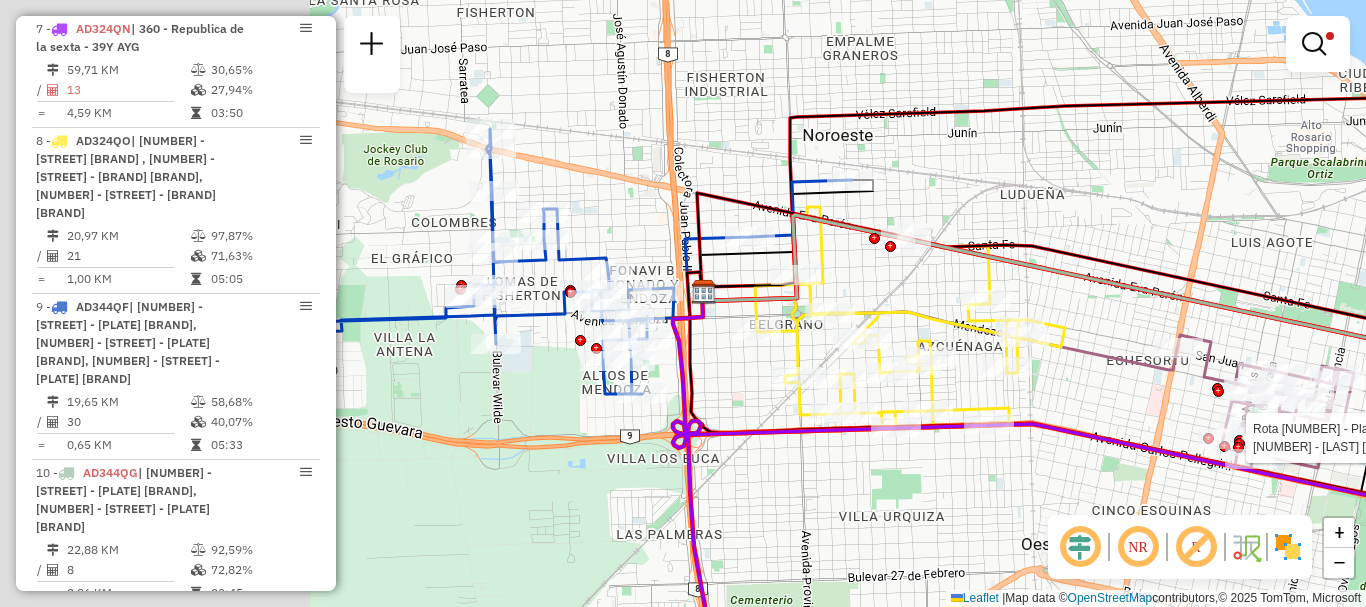 drag, startPoint x: 1072, startPoint y: 511, endPoint x: 1105, endPoint y: 511, distance: 33 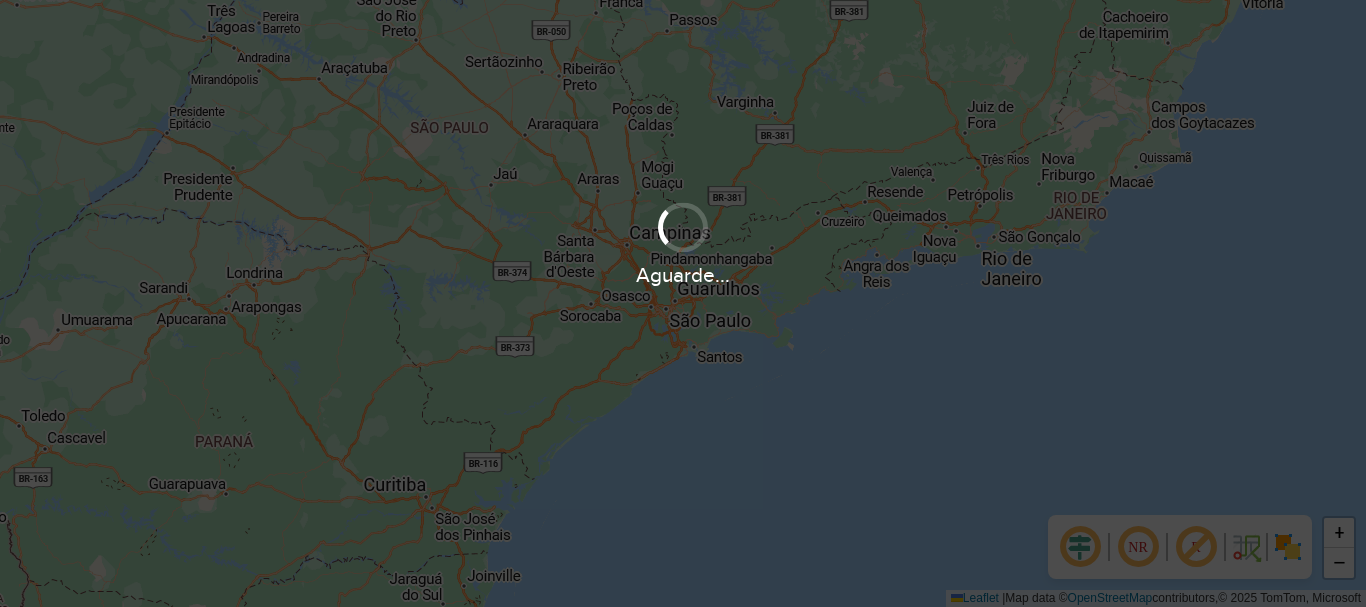 scroll, scrollTop: 0, scrollLeft: 0, axis: both 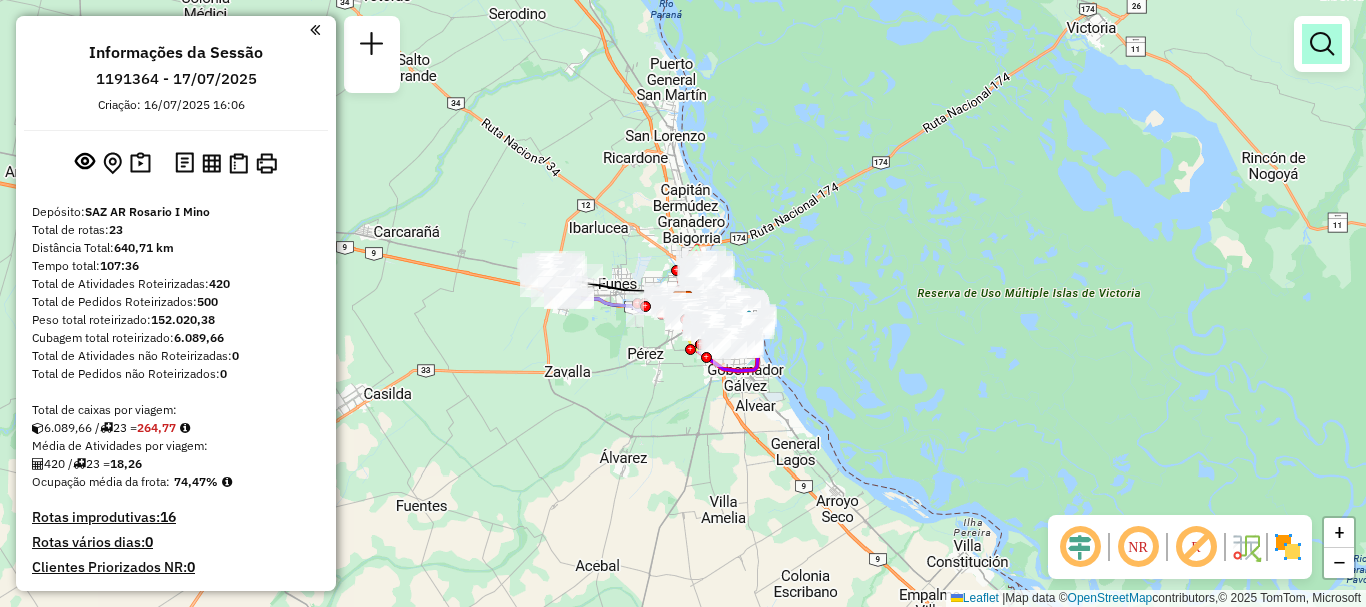 click at bounding box center [1322, 44] 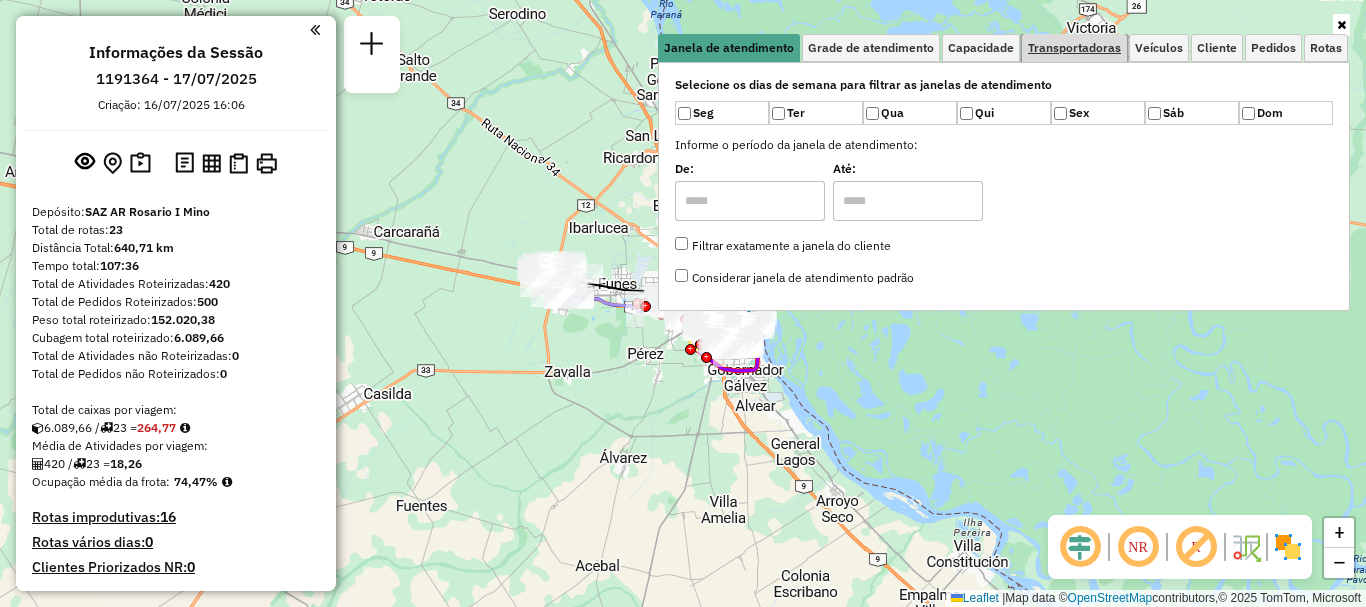 click on "Transportadoras" at bounding box center (1074, 48) 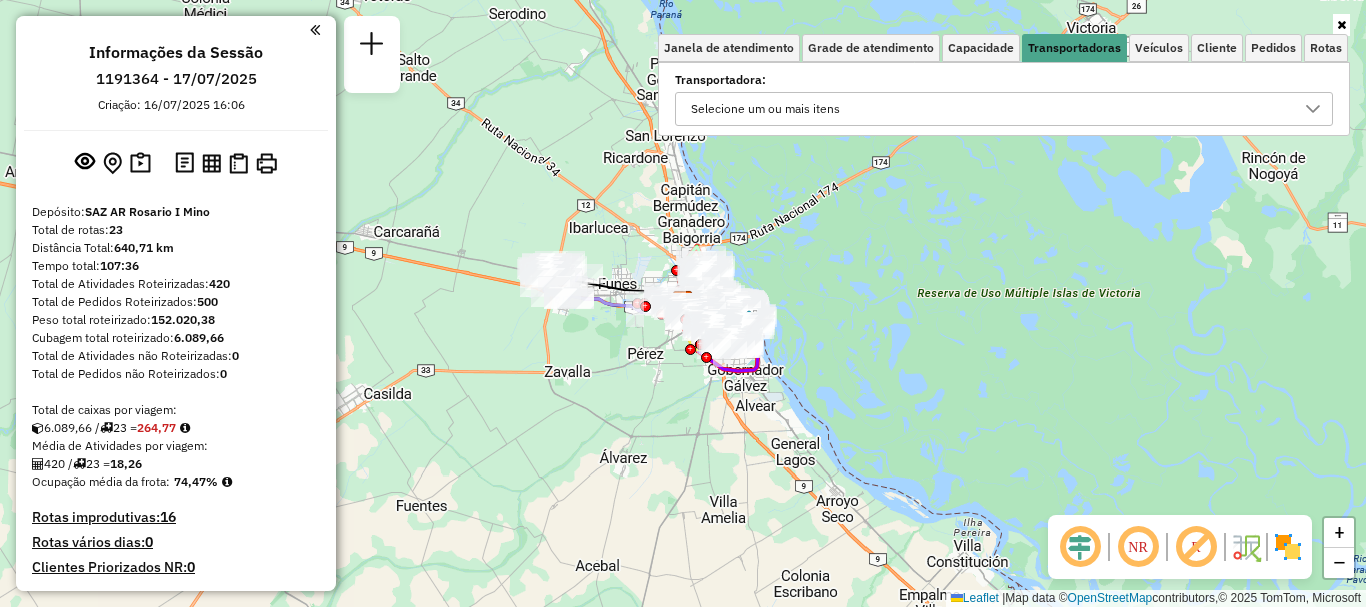 click at bounding box center (1313, 109) 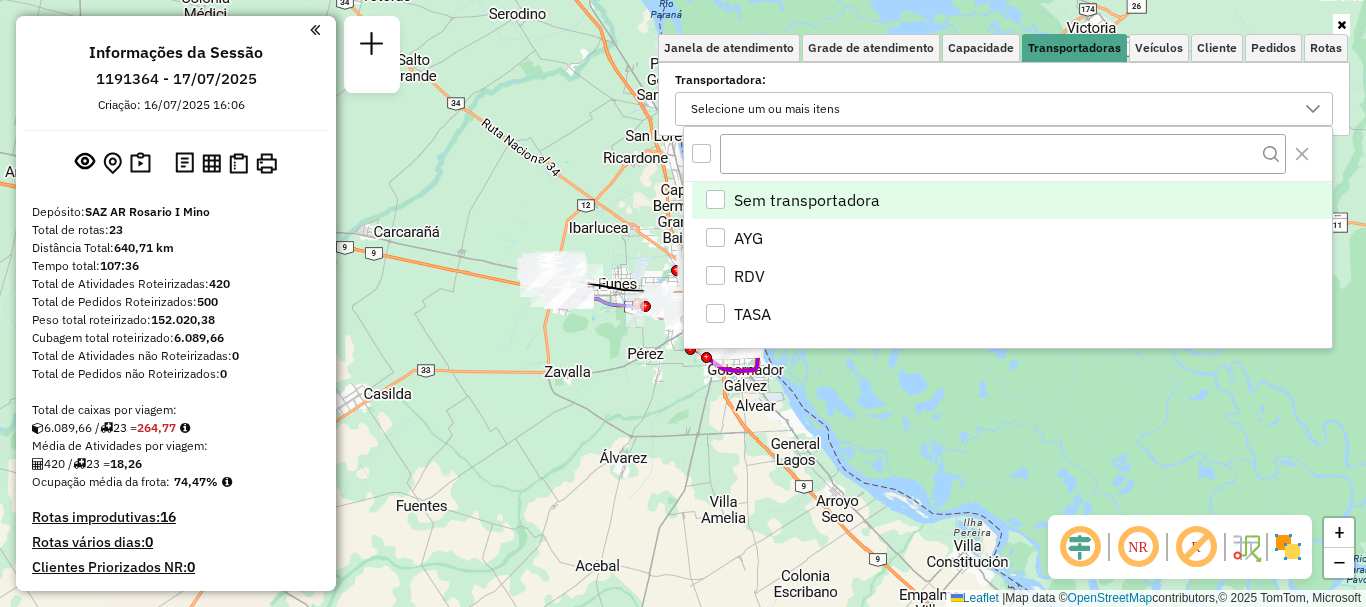 scroll, scrollTop: 12, scrollLeft: 69, axis: both 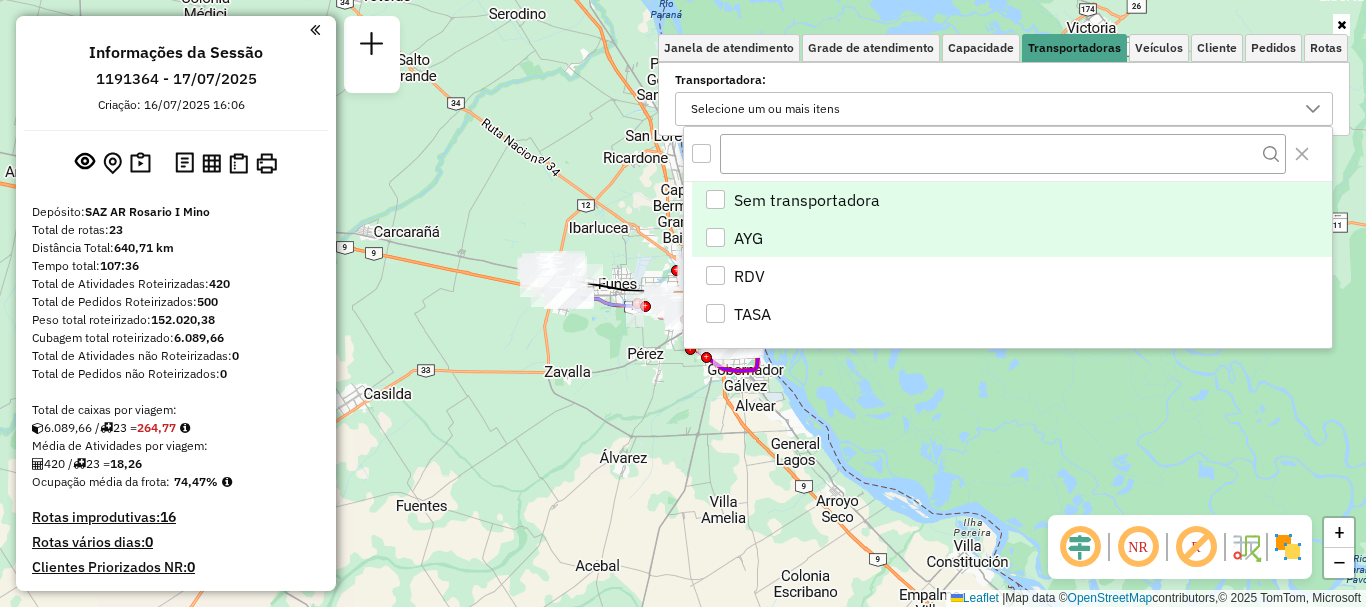 click at bounding box center [715, 237] 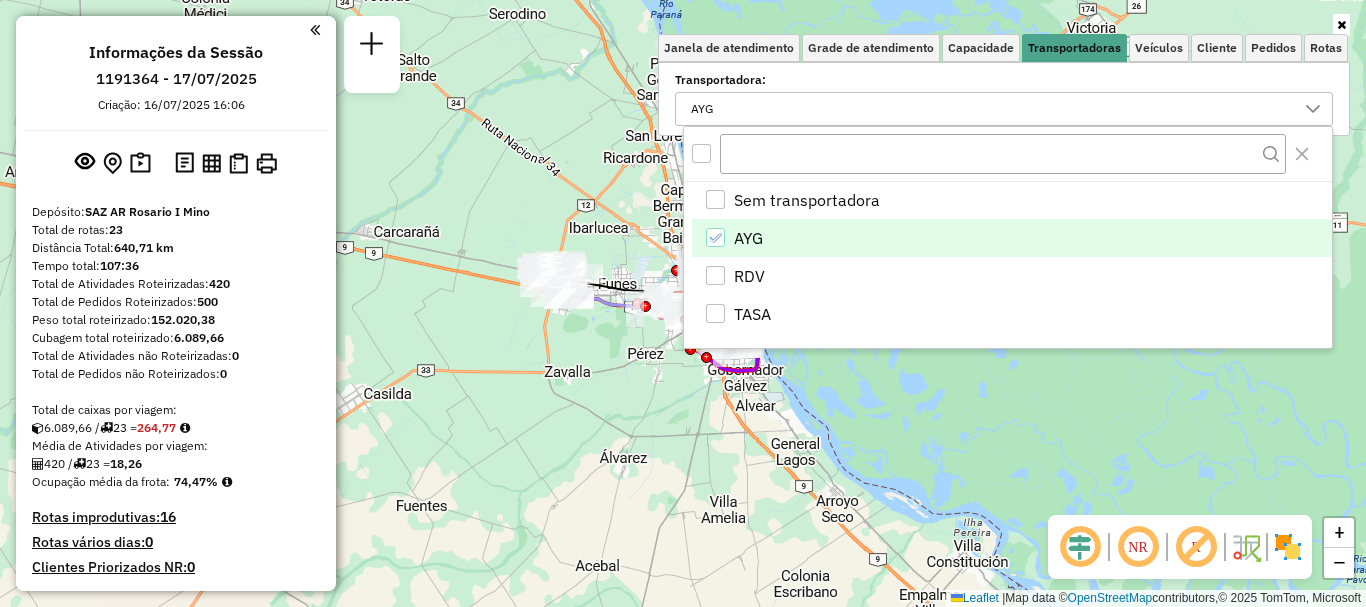 click on "Sem transportadora AYG RDV TASA" at bounding box center (1008, 265) 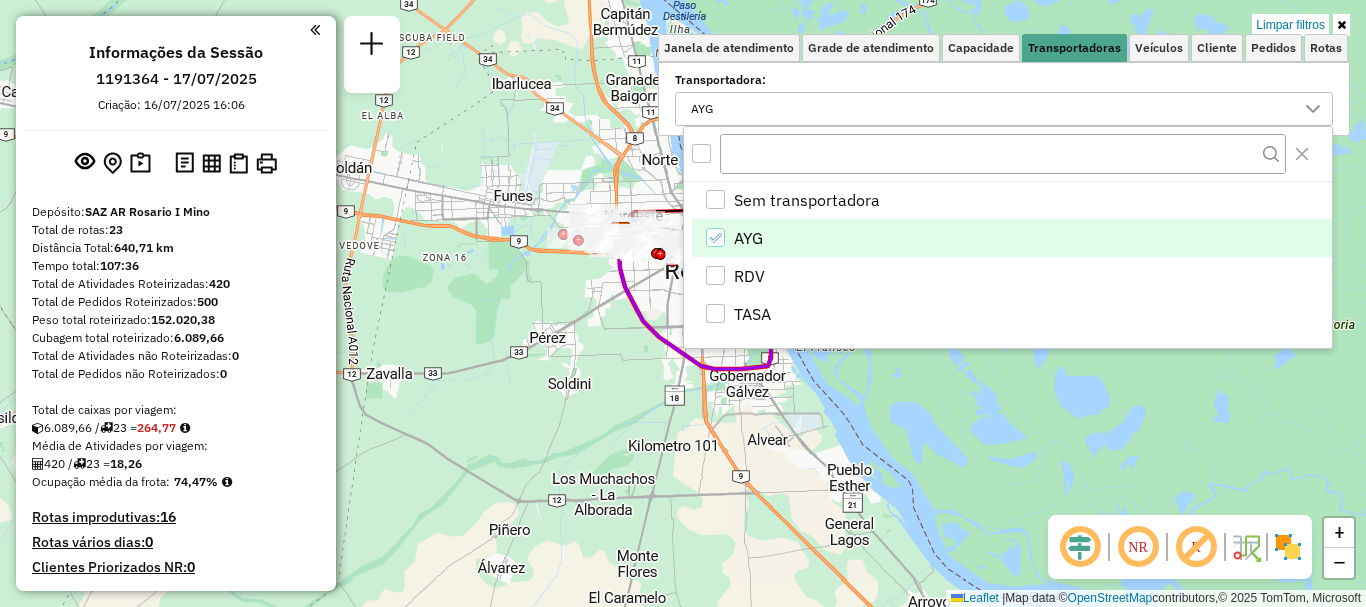 drag, startPoint x: 931, startPoint y: 367, endPoint x: 933, endPoint y: 437, distance: 70.028564 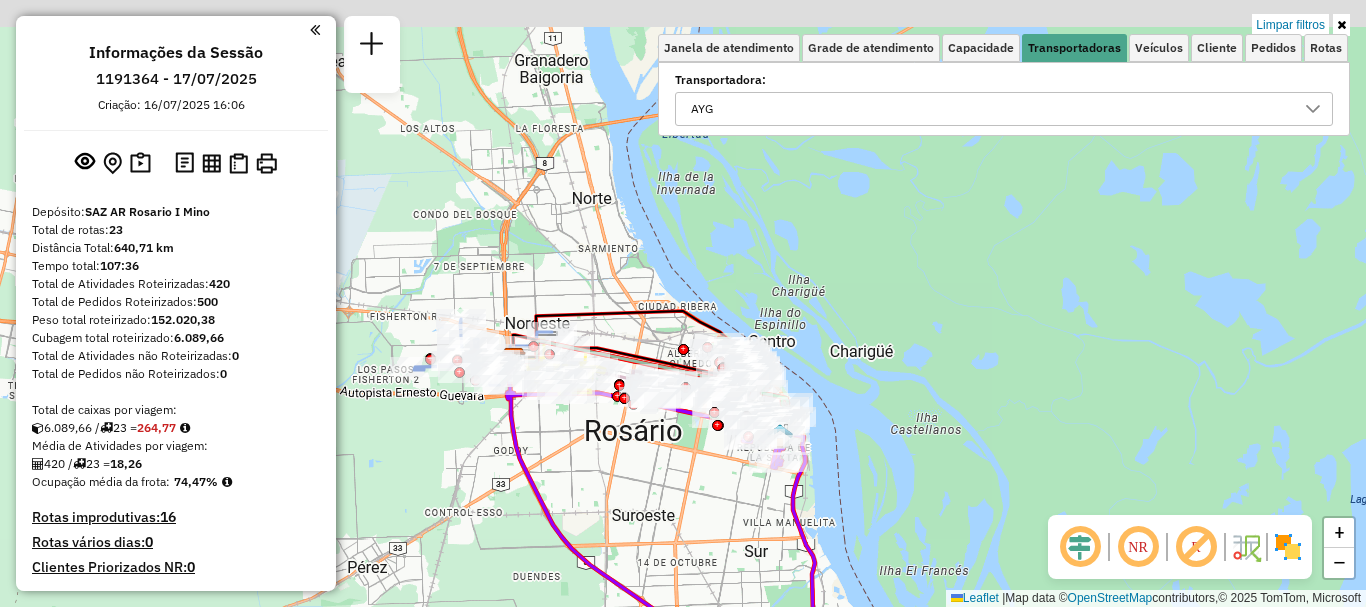 drag, startPoint x: 651, startPoint y: 472, endPoint x: 645, endPoint y: 523, distance: 51.351727 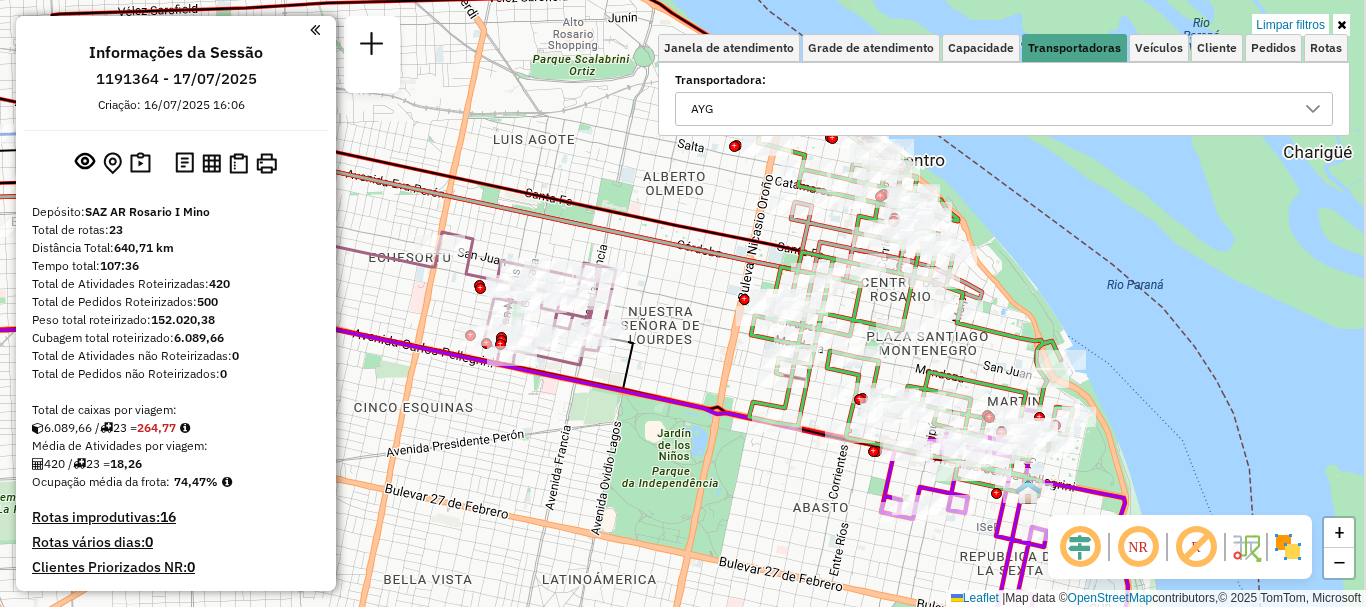 drag, startPoint x: 817, startPoint y: 481, endPoint x: 730, endPoint y: 529, distance: 99.36297 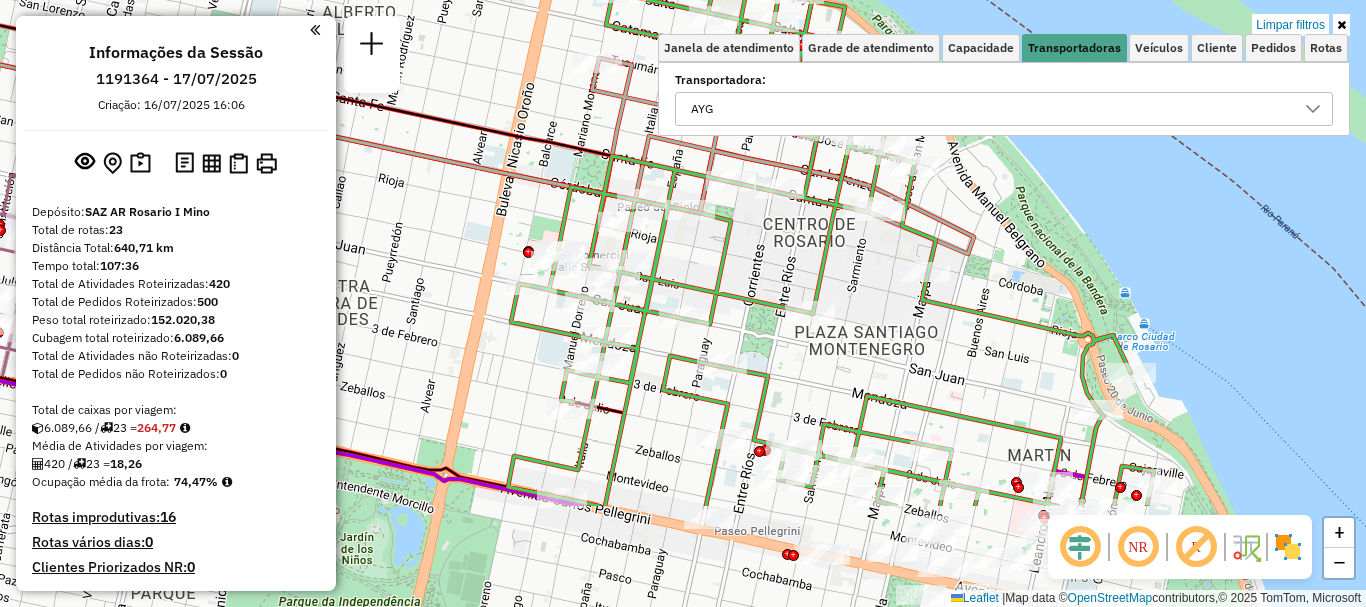 drag, startPoint x: 798, startPoint y: 454, endPoint x: 832, endPoint y: 132, distance: 323.79007 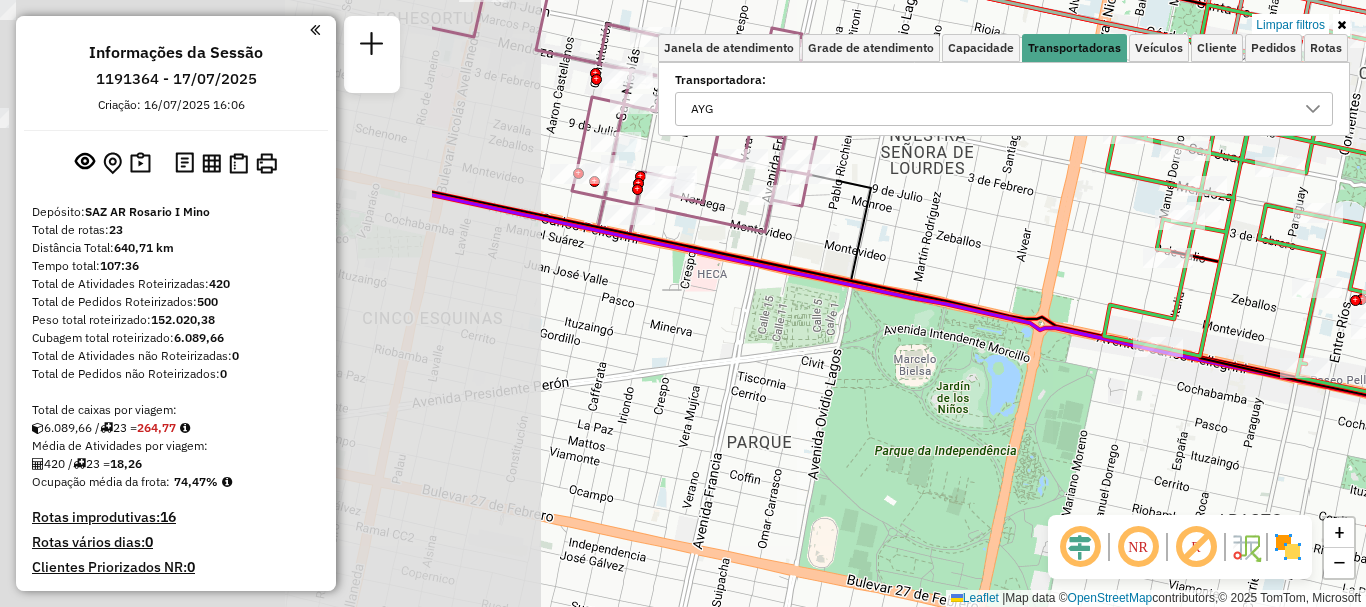 drag, startPoint x: 645, startPoint y: 417, endPoint x: 1190, endPoint y: 442, distance: 545.5731 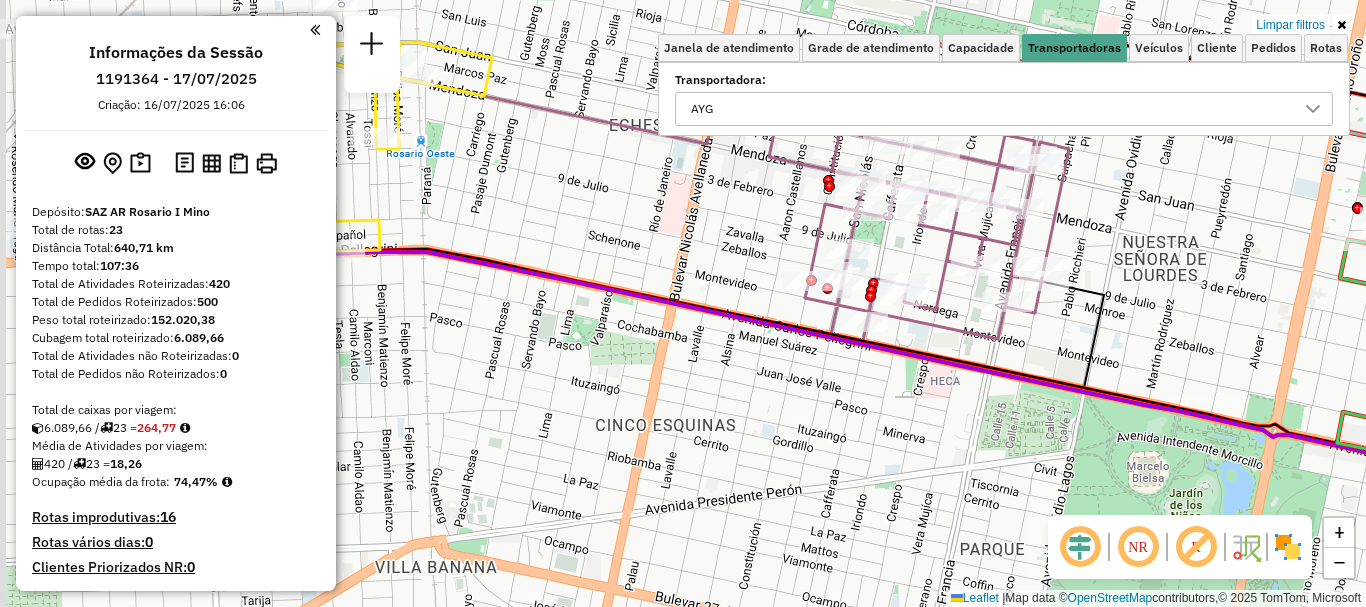 drag, startPoint x: 586, startPoint y: 343, endPoint x: 974, endPoint y: 520, distance: 426.4657 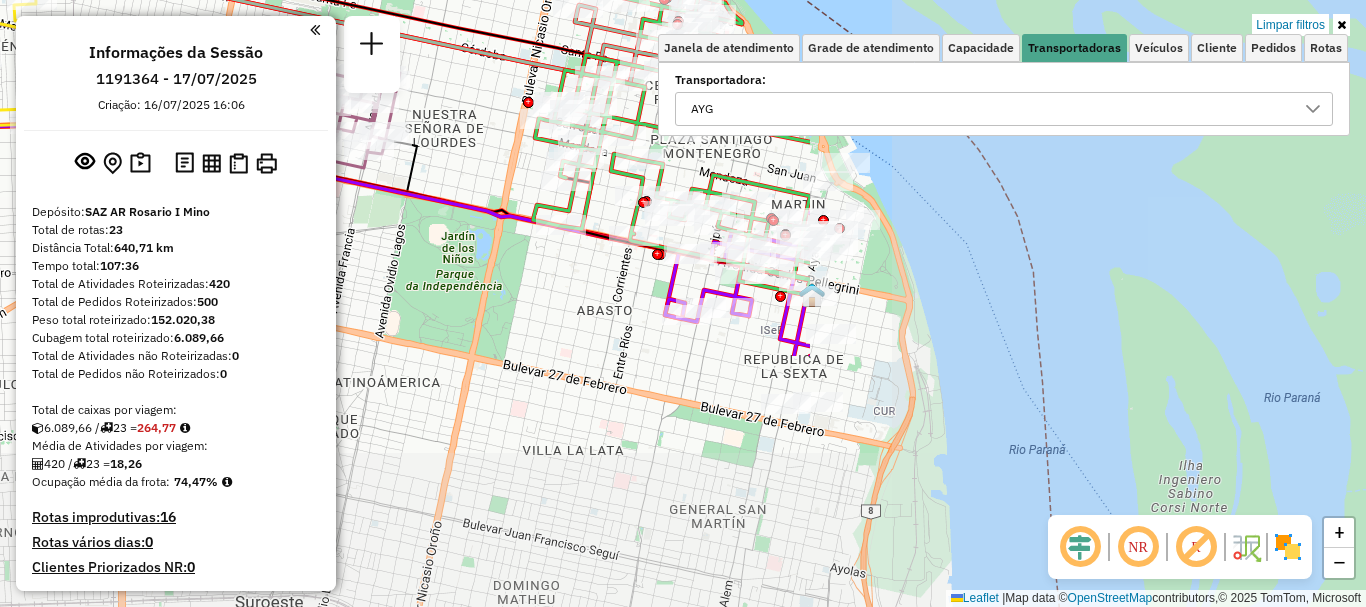 drag, startPoint x: 1189, startPoint y: 418, endPoint x: 497, endPoint y: 107, distance: 758.67316 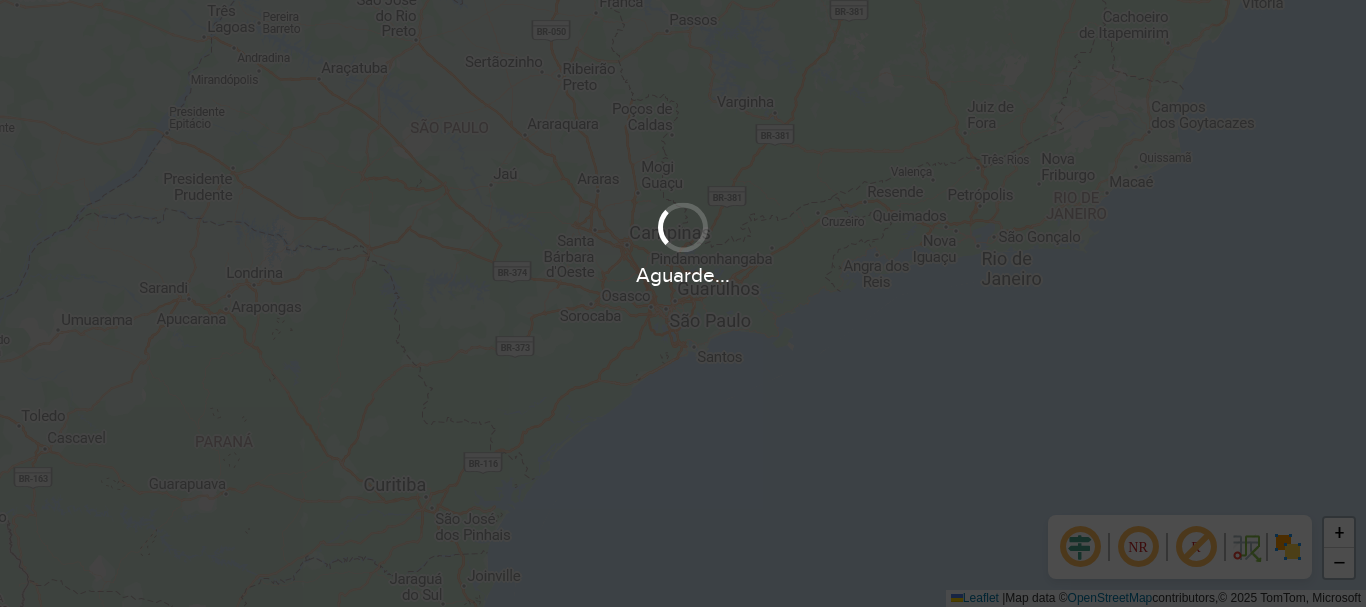 scroll, scrollTop: 0, scrollLeft: 0, axis: both 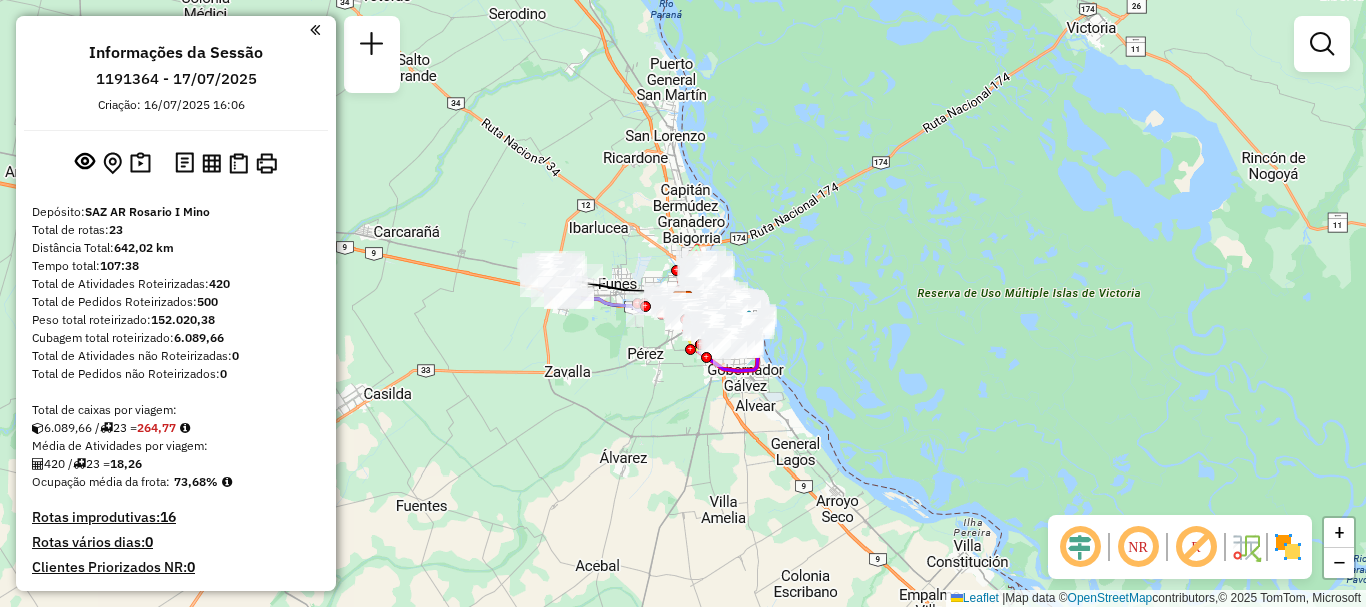 click at bounding box center (1322, 44) 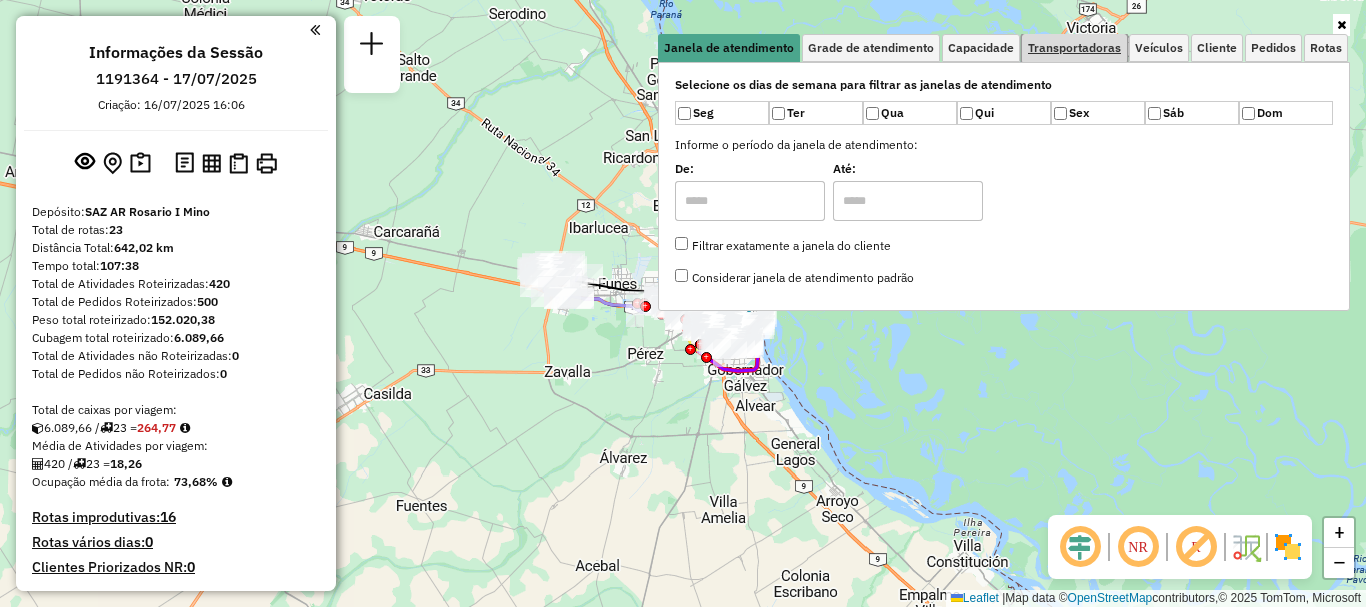 click on "Transportadoras" at bounding box center [1074, 48] 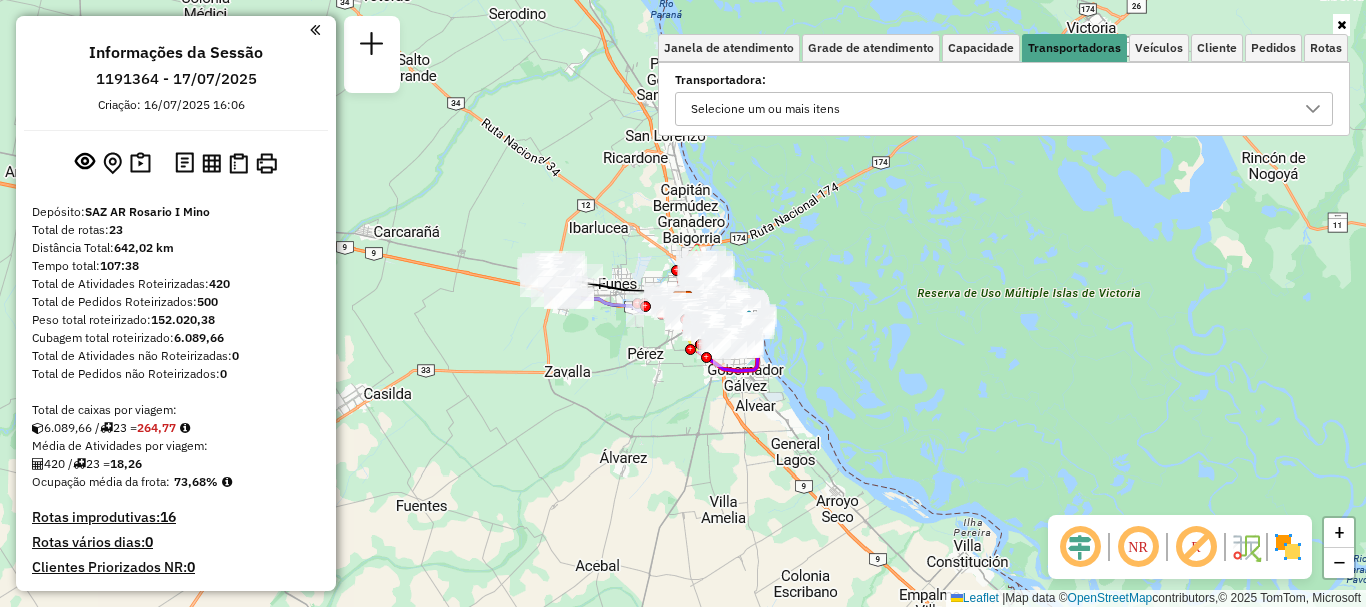 click 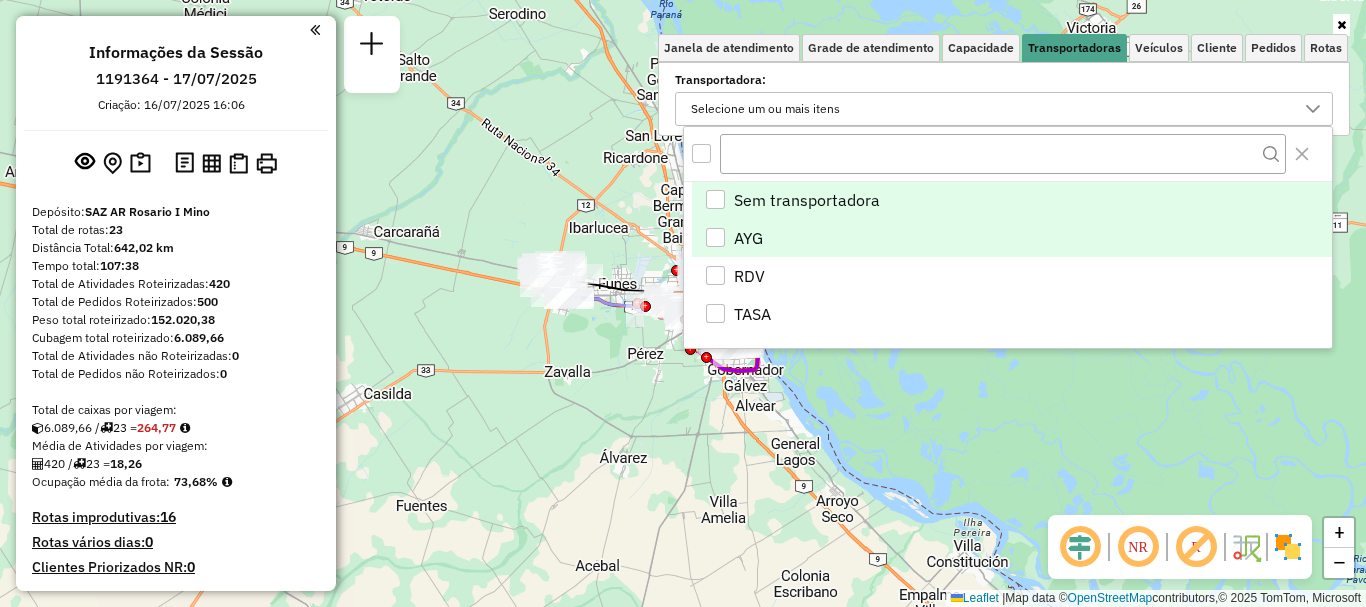 click at bounding box center (715, 237) 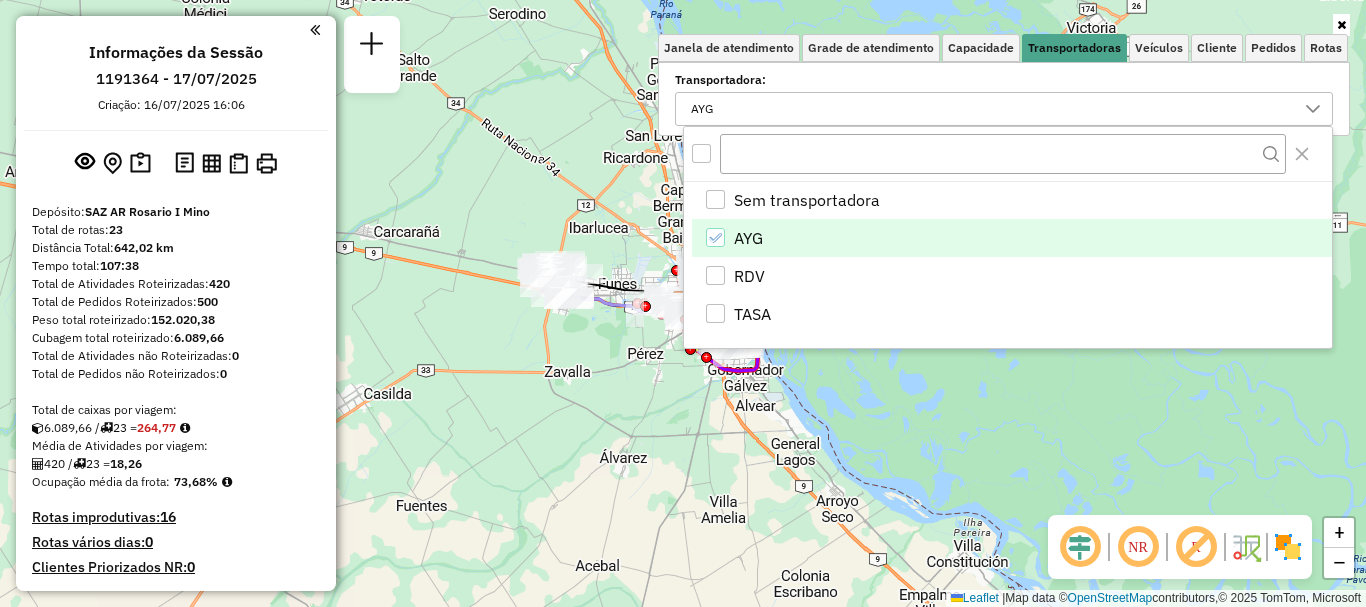 click on "Janela de atendimento Grade de atendimento Capacidade Transportadoras Veículos Cliente Pedidos  Rotas Selecione os dias de semana para filtrar as janelas de atendimento  Seg   Ter   Qua   Qui   Sex   Sáb   Dom  Informe o período da janela de atendimento: De: Até:  Filtrar exatamente a janela do cliente  Considerar janela de atendimento padrão  Selecione os dias de semana para filtrar as grades de atendimento  Seg   Ter   Qua   Qui   Sex   Sáb   Dom   Considerar clientes sem dia de atendimento cadastrado  Clientes fora do dia de atendimento selecionado Filtrar as atividades entre os valores definidos abaixo:  Peso mínimo:   Peso máximo:   Cubagem mínima:   Cubagem máxima:   De:   Até:  Filtrar as atividades entre o tempo de atendimento definido abaixo:  De:   Até:   Considerar capacidade total dos clientes não roteirizados Transportadora: AYG Tipo de veículo: Selecione um ou mais itens Veículo: Selecione um ou mais itens Motorista: Selecione um ou mais itens Nome: Tipo de cliente: Rótulo: Tipo:" 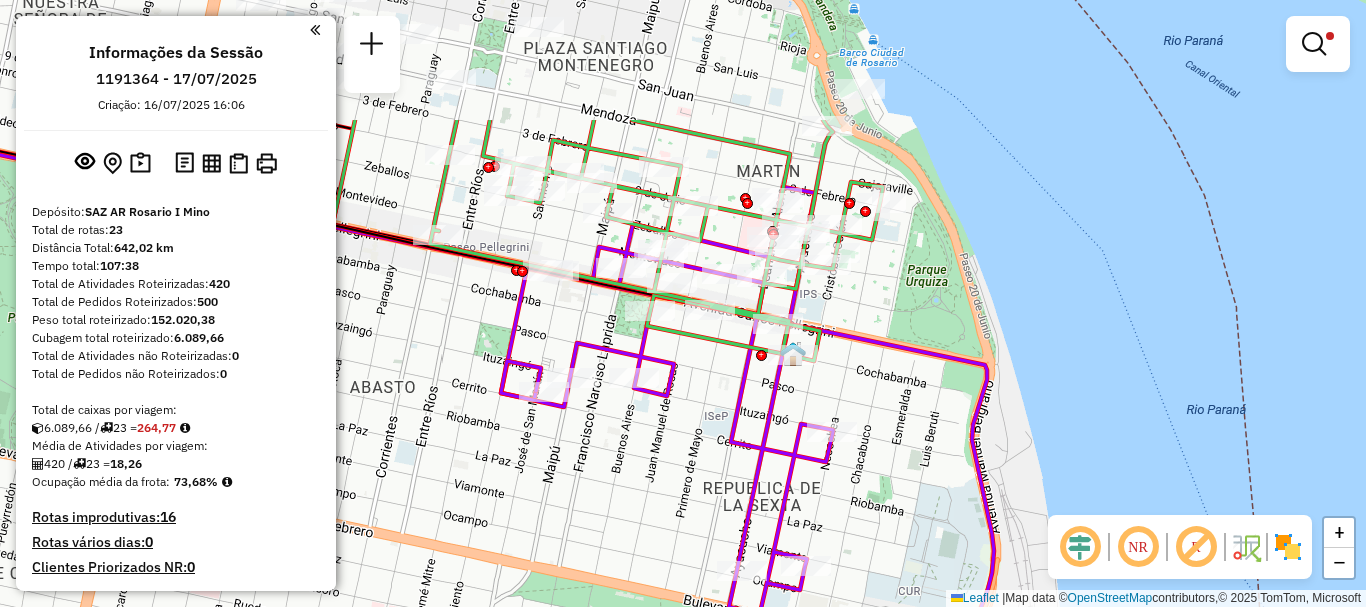 drag, startPoint x: 731, startPoint y: 463, endPoint x: 719, endPoint y: 488, distance: 27.730848 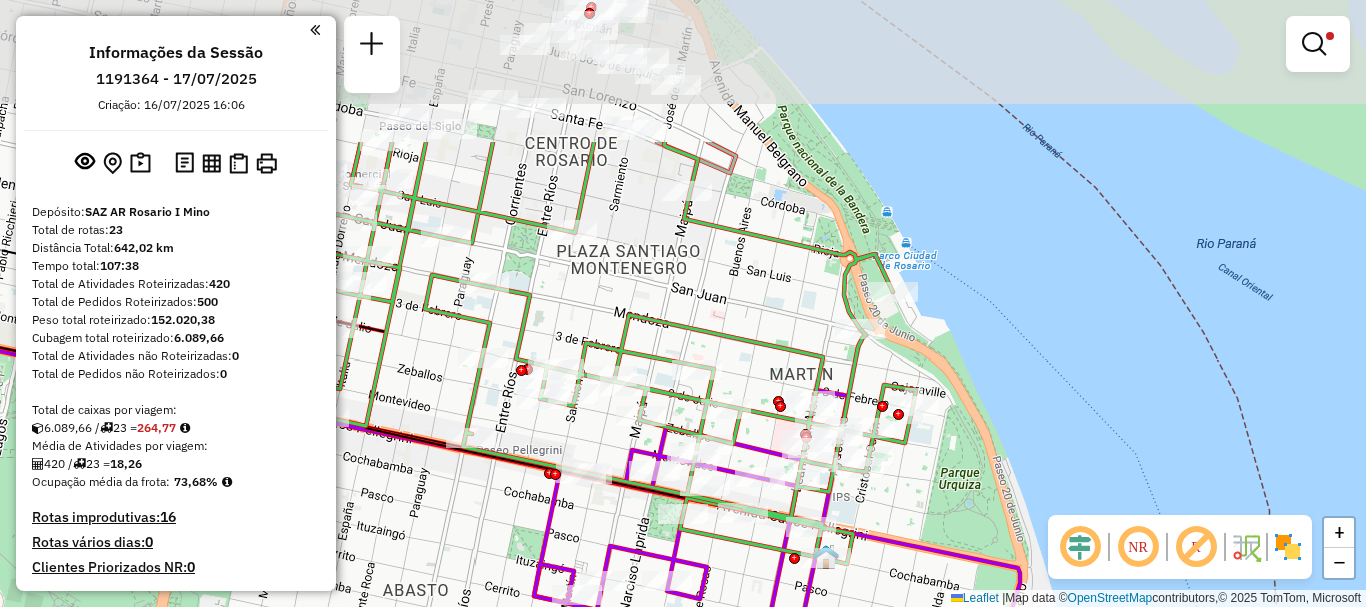 drag, startPoint x: 752, startPoint y: 443, endPoint x: 785, endPoint y: 646, distance: 205.66478 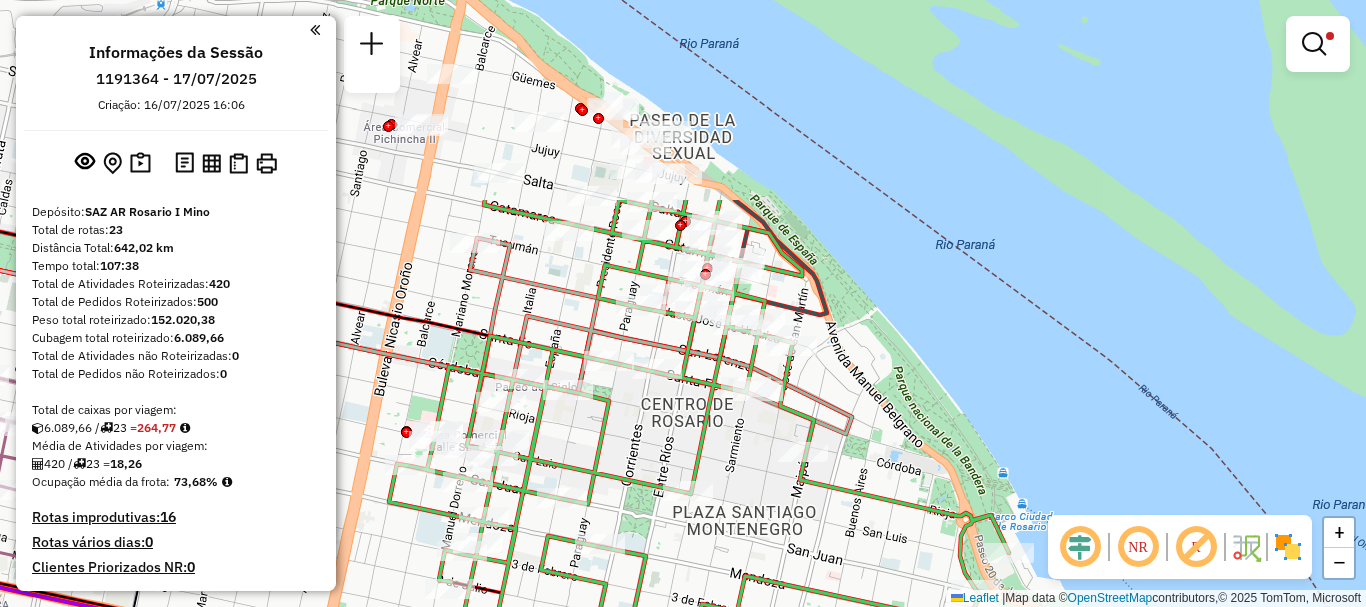 drag, startPoint x: 797, startPoint y: 413, endPoint x: 867, endPoint y: 500, distance: 111.66467 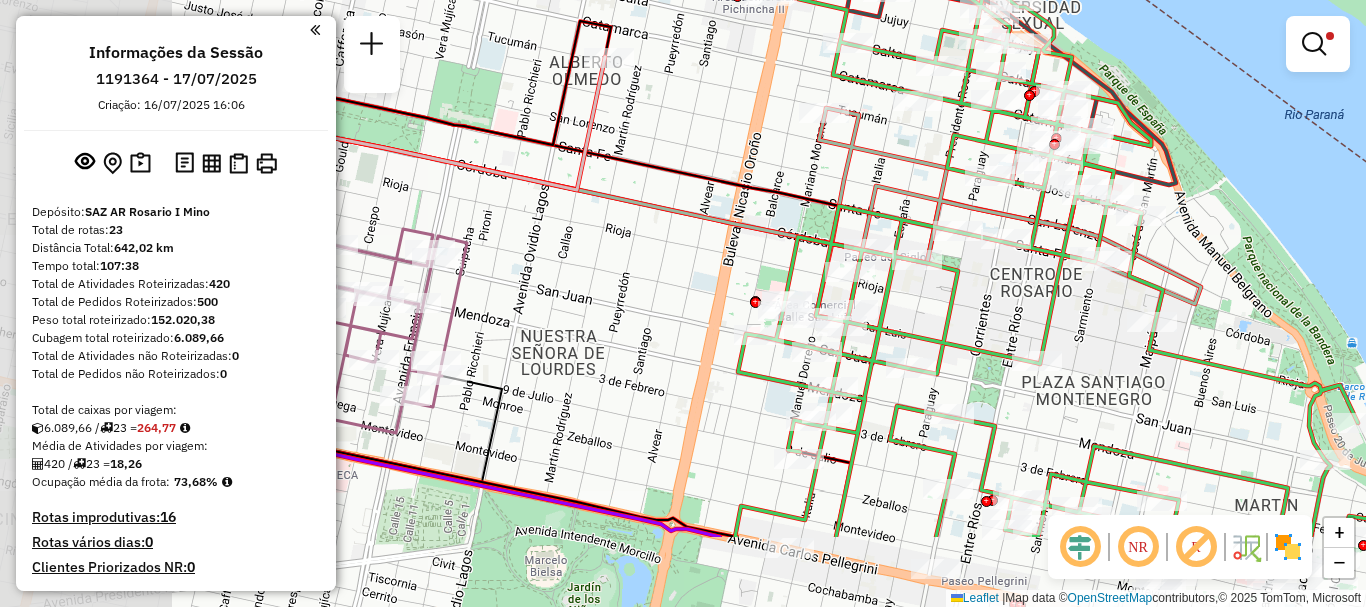 drag, startPoint x: 613, startPoint y: 404, endPoint x: 1027, endPoint y: 271, distance: 434.83905 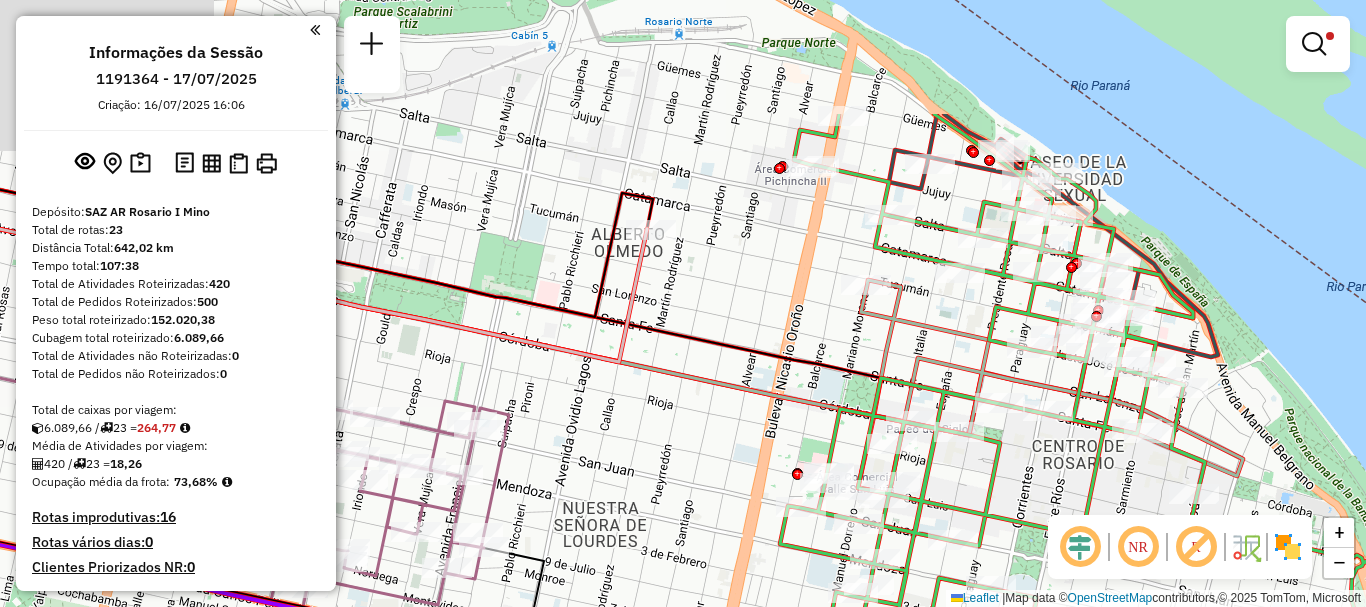 drag, startPoint x: 666, startPoint y: 331, endPoint x: 641, endPoint y: 508, distance: 178.75682 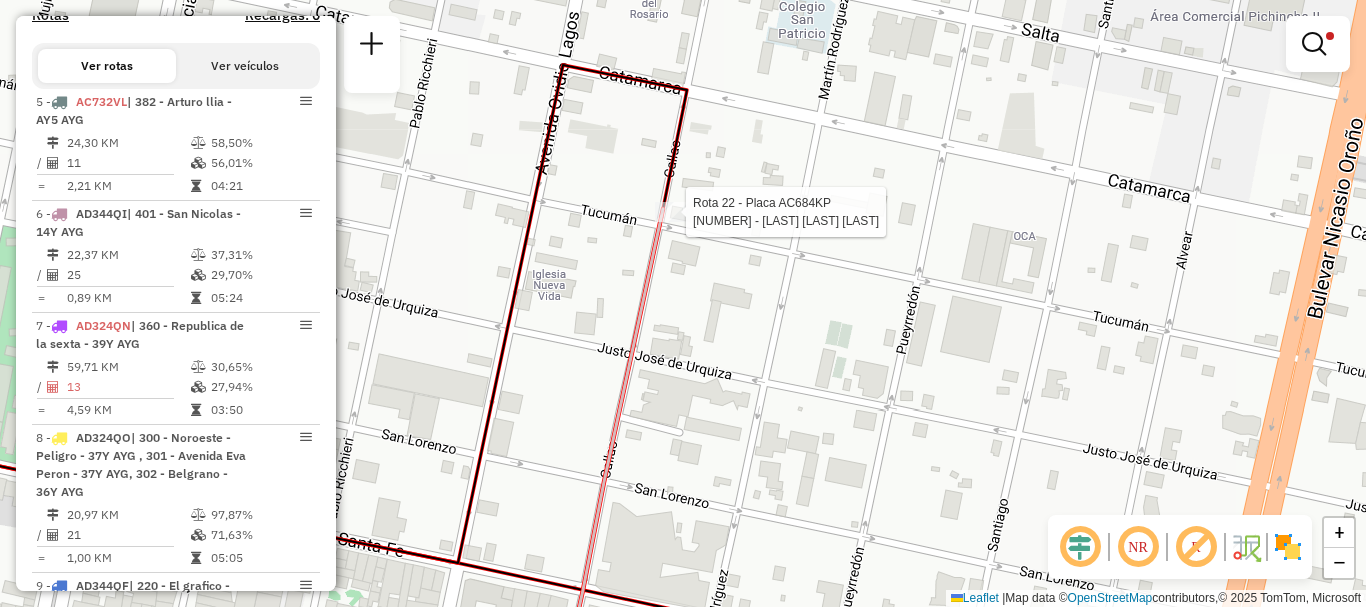 select on "**********" 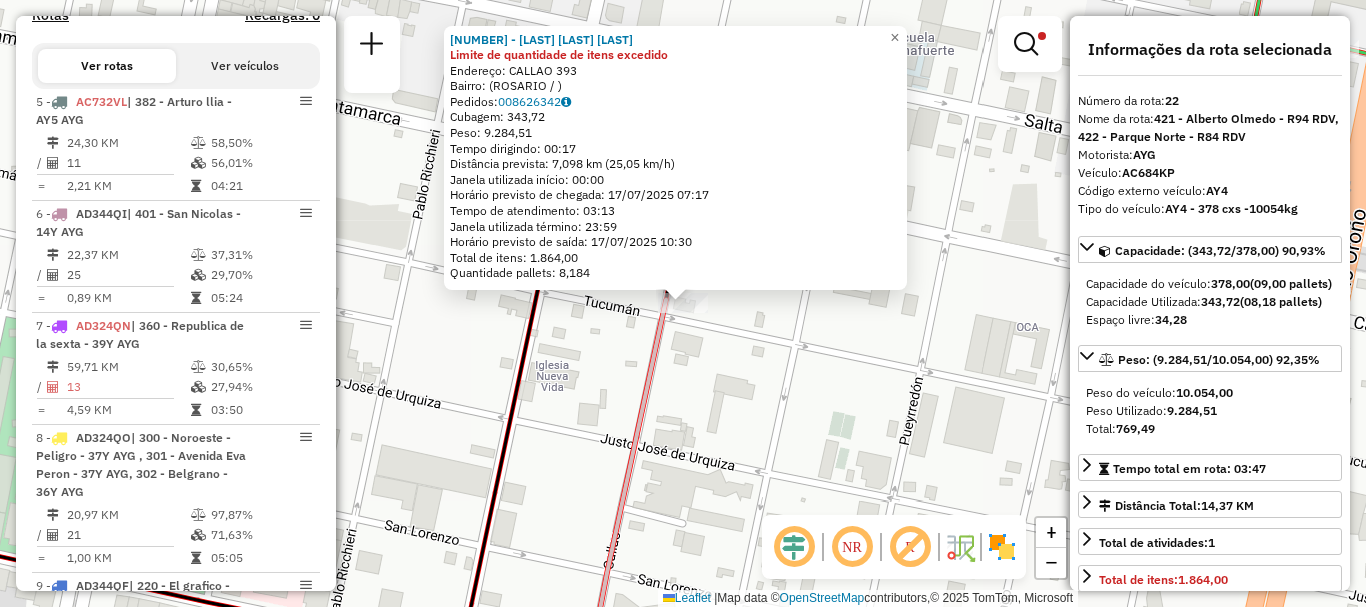 scroll, scrollTop: 1168, scrollLeft: 0, axis: vertical 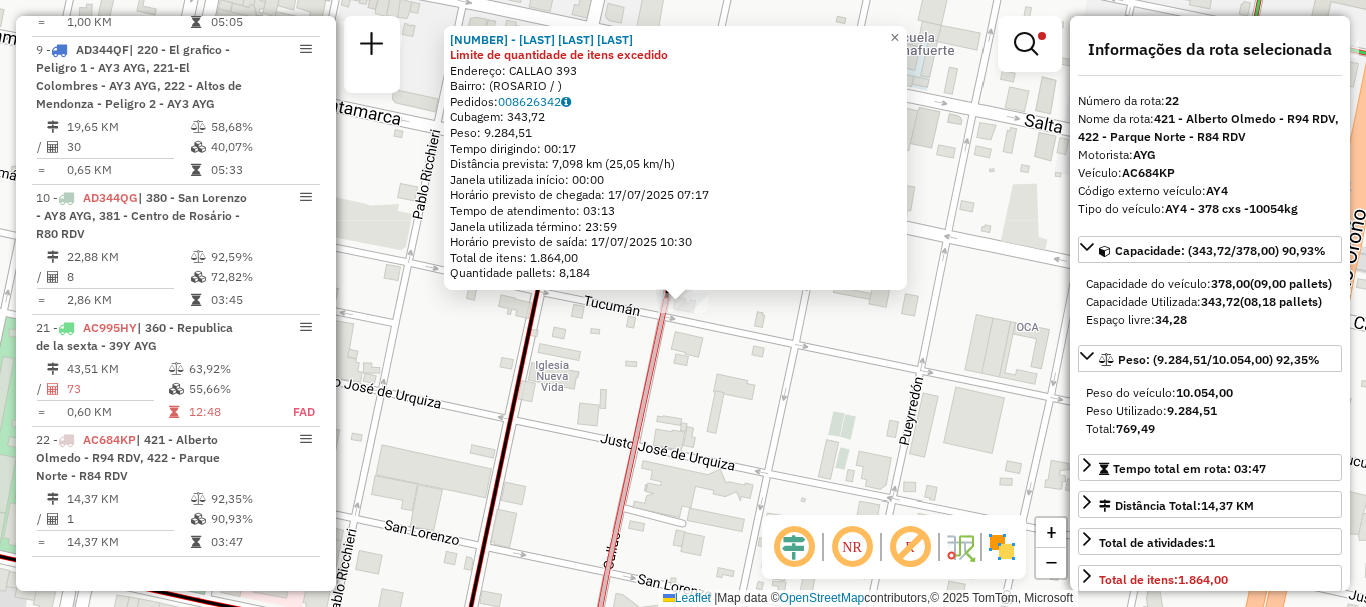 click on "[NUMBER] - [LAST] [LAST] [LAST] Limite de quantidade de itens excedido  Endereço: CALLAO 393   Bairro:  ([CITY] / )   Pedidos:  008626342   Cubagem: 343,72  Peso: 9.284,51  Tempo dirigindo: 00:17   Distância prevista: 7,098 km (25,05 km/h)   Janela utilizada início: 00:00   Horário previsto de chegada: [DATE] [TIME]   Tempo de atendimento: 03:13   Janela utilizada término: 23:59   Horário previsto de saída: [DATE] [TIME]   Total de itens: 1.864,00   Quantidade pallets: 8,184  × Limpar filtros Janela de atendimento Grade de atendimento Capacidade Transportadoras Veículos Cliente Pedidos  Rotas Selecione os dias de semana para filtrar as janelas de atendimento  Seg   Ter   Qua   Qui   Sex   Sáb   Dom  Informe o período da janela de atendimento: De: Até:  Filtrar exatamente a janela do cliente  Considerar janela de atendimento padrão  Selecione os dias de semana para filtrar as grades de atendimento  Seg   Ter   Qua   Qui   Sex   Sáb   Dom   Clientes fora do dia de atendimento selecionado +" 